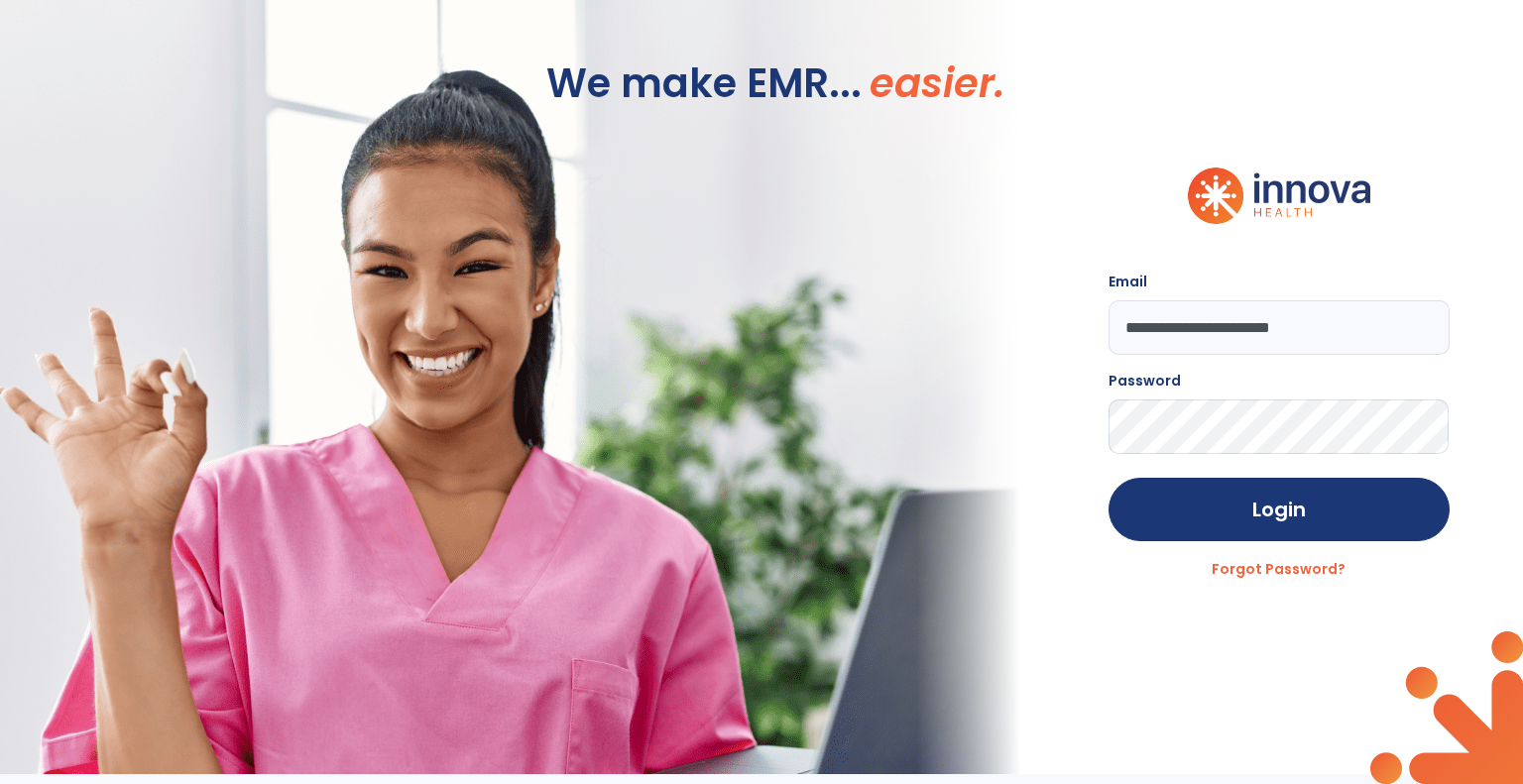 scroll, scrollTop: 0, scrollLeft: 0, axis: both 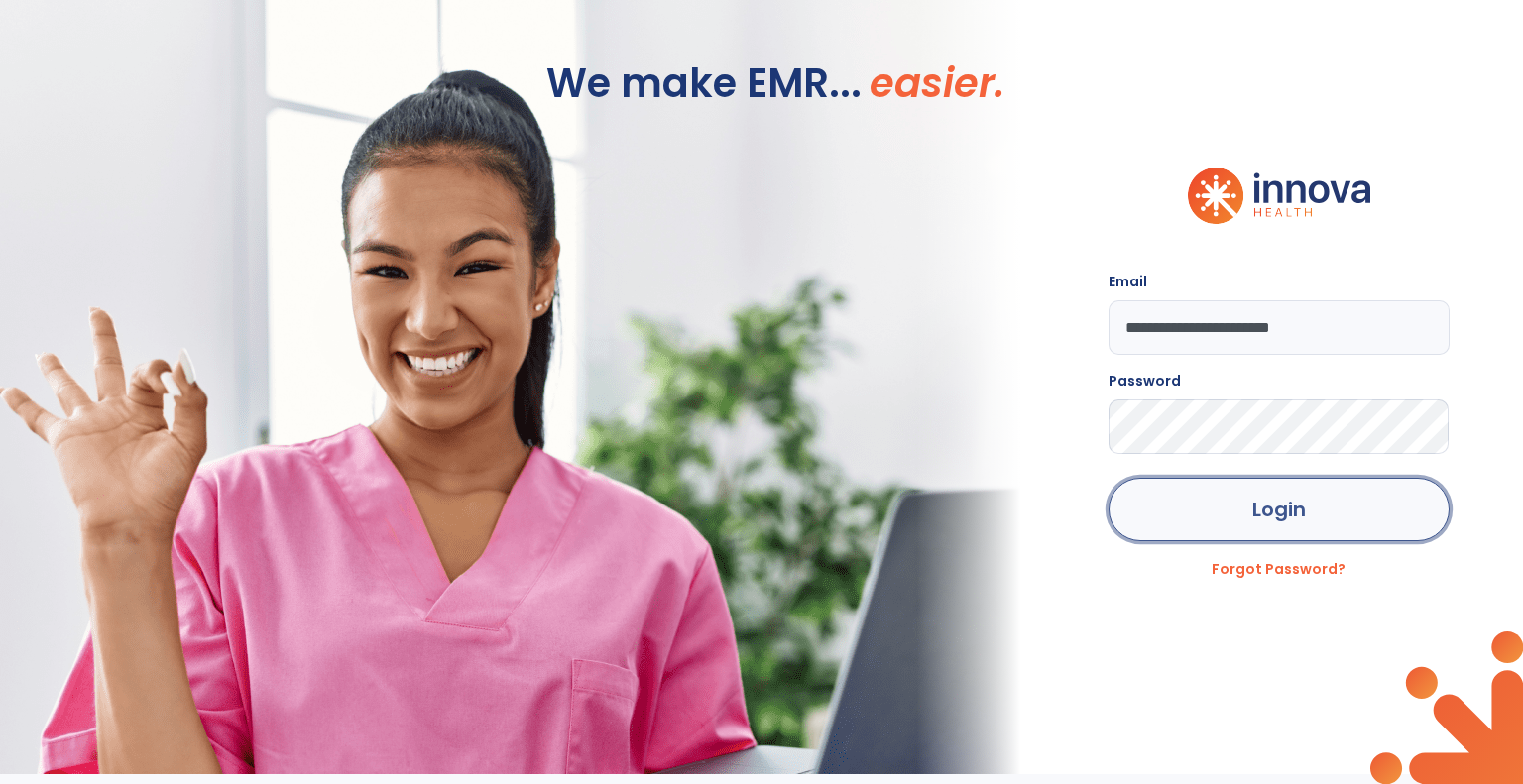 click on "Login" 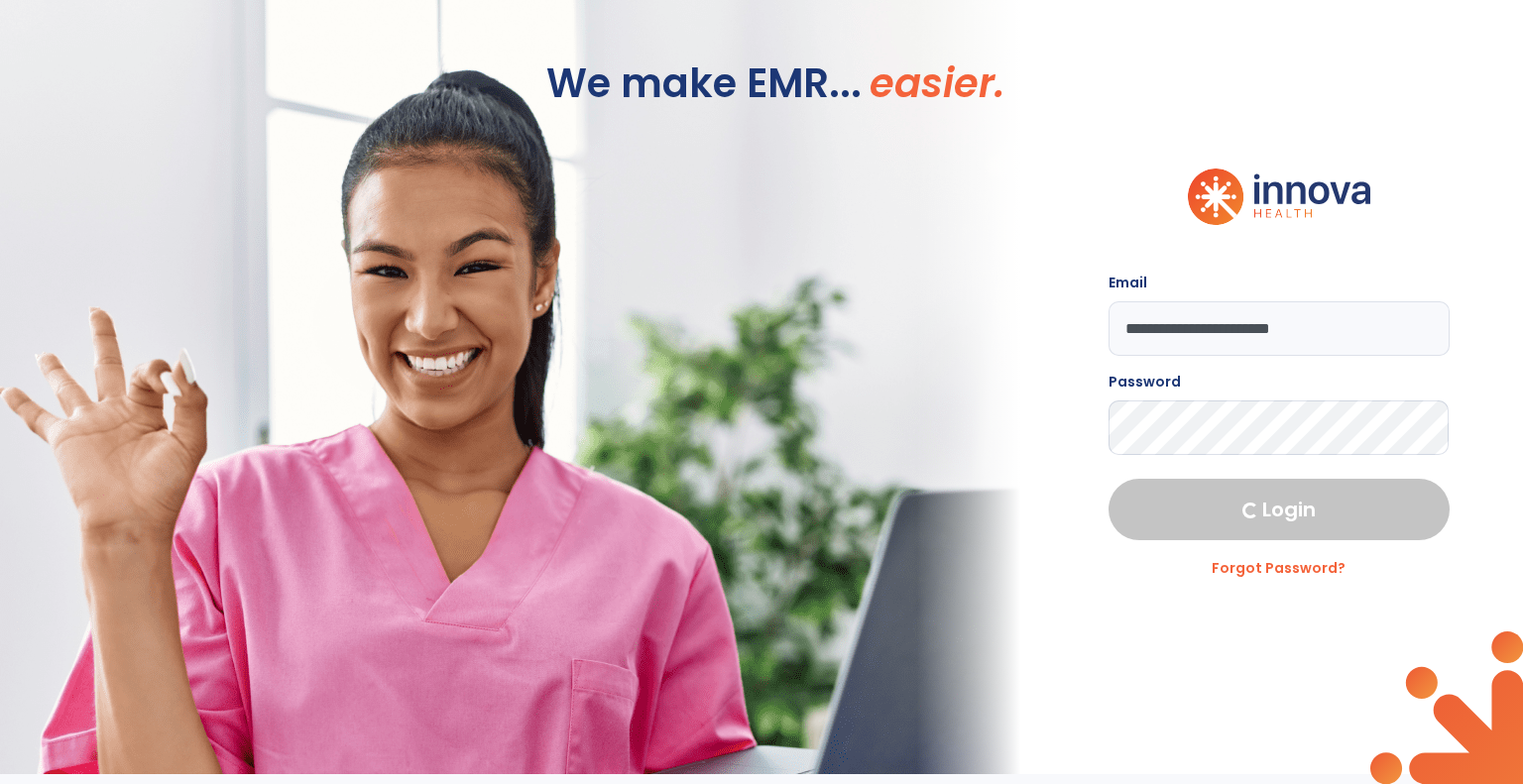 select on "***" 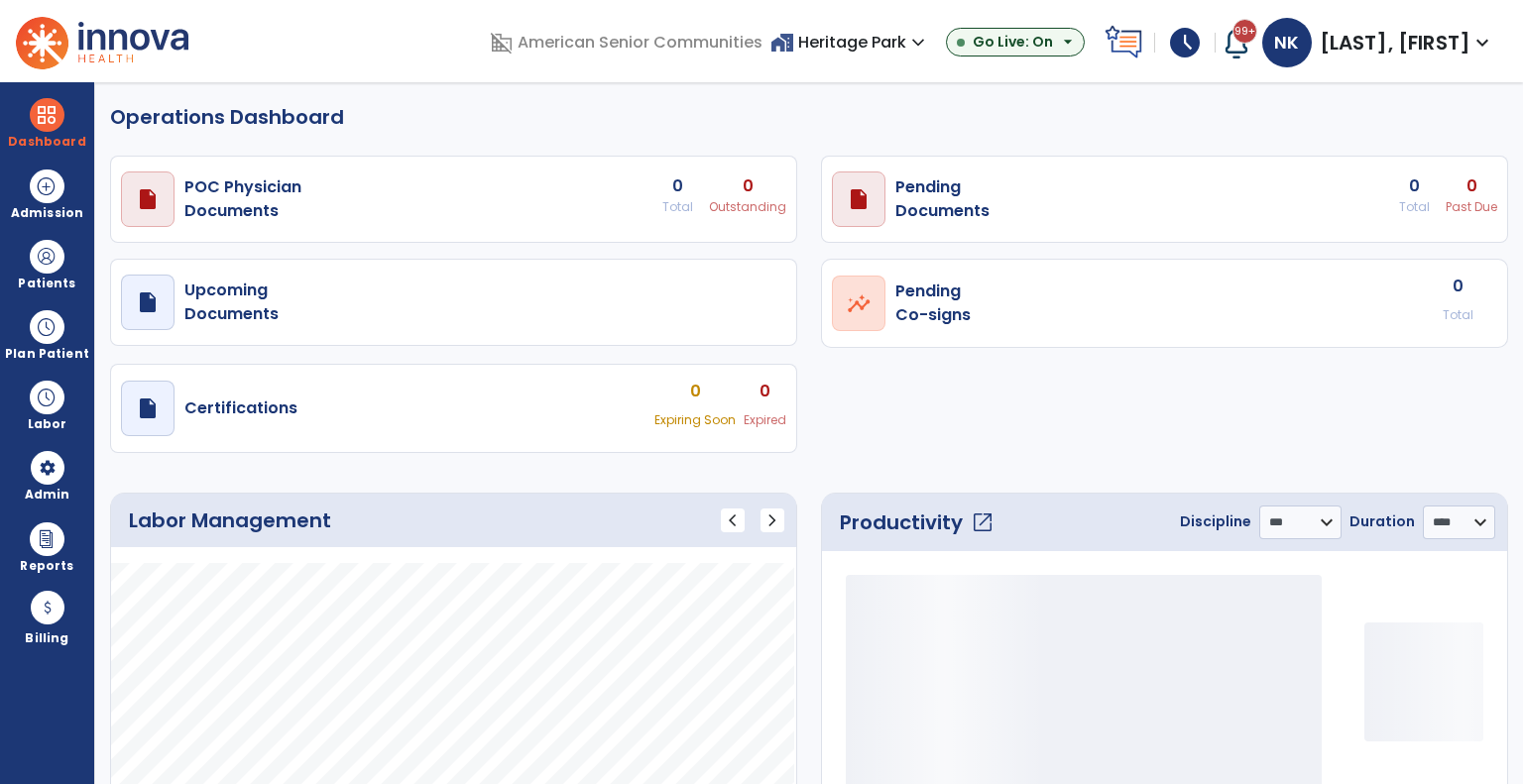 select on "***" 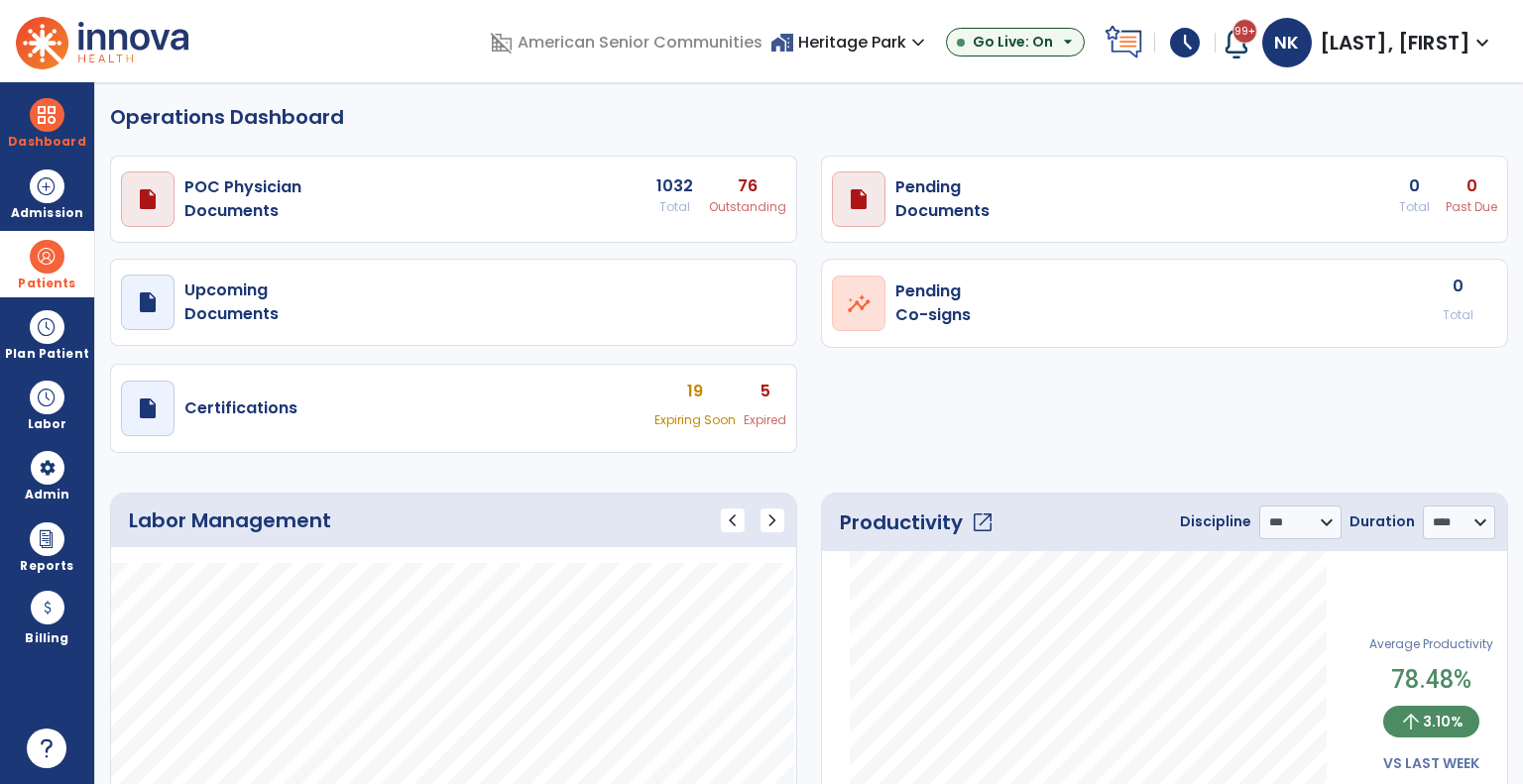 click at bounding box center [47, 257] 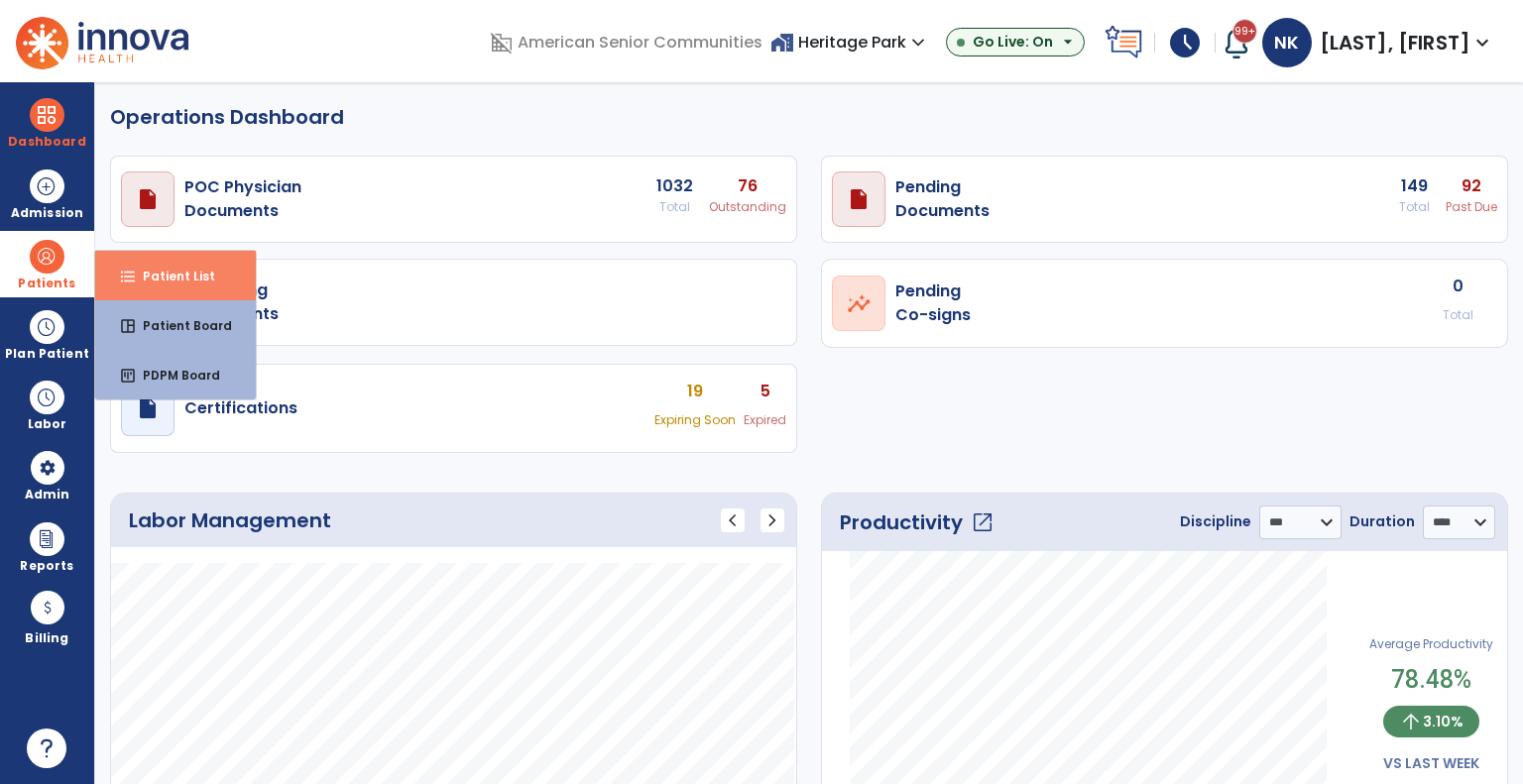 click on "Patient List" at bounding box center (171, 276) 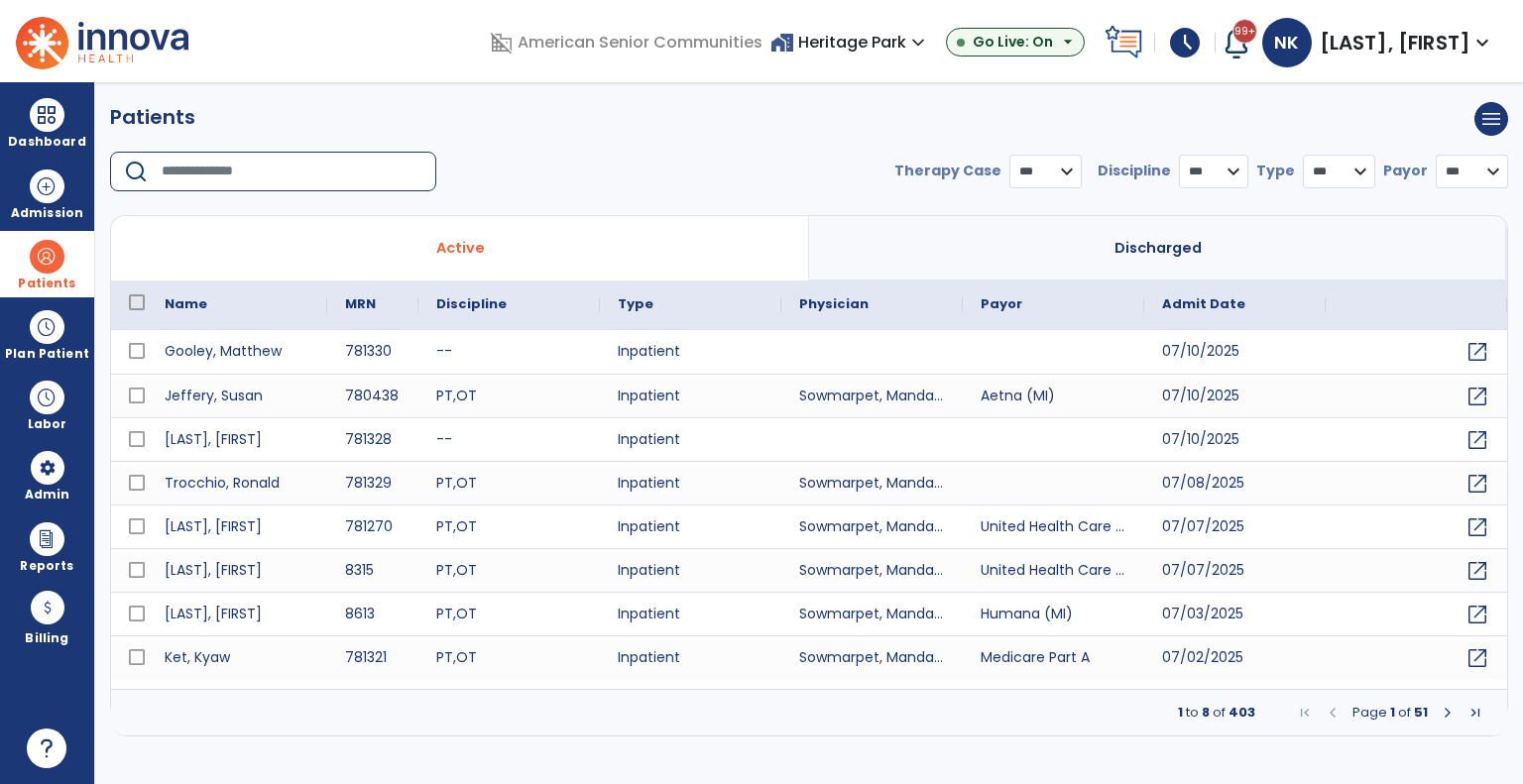 click at bounding box center [292, 171] 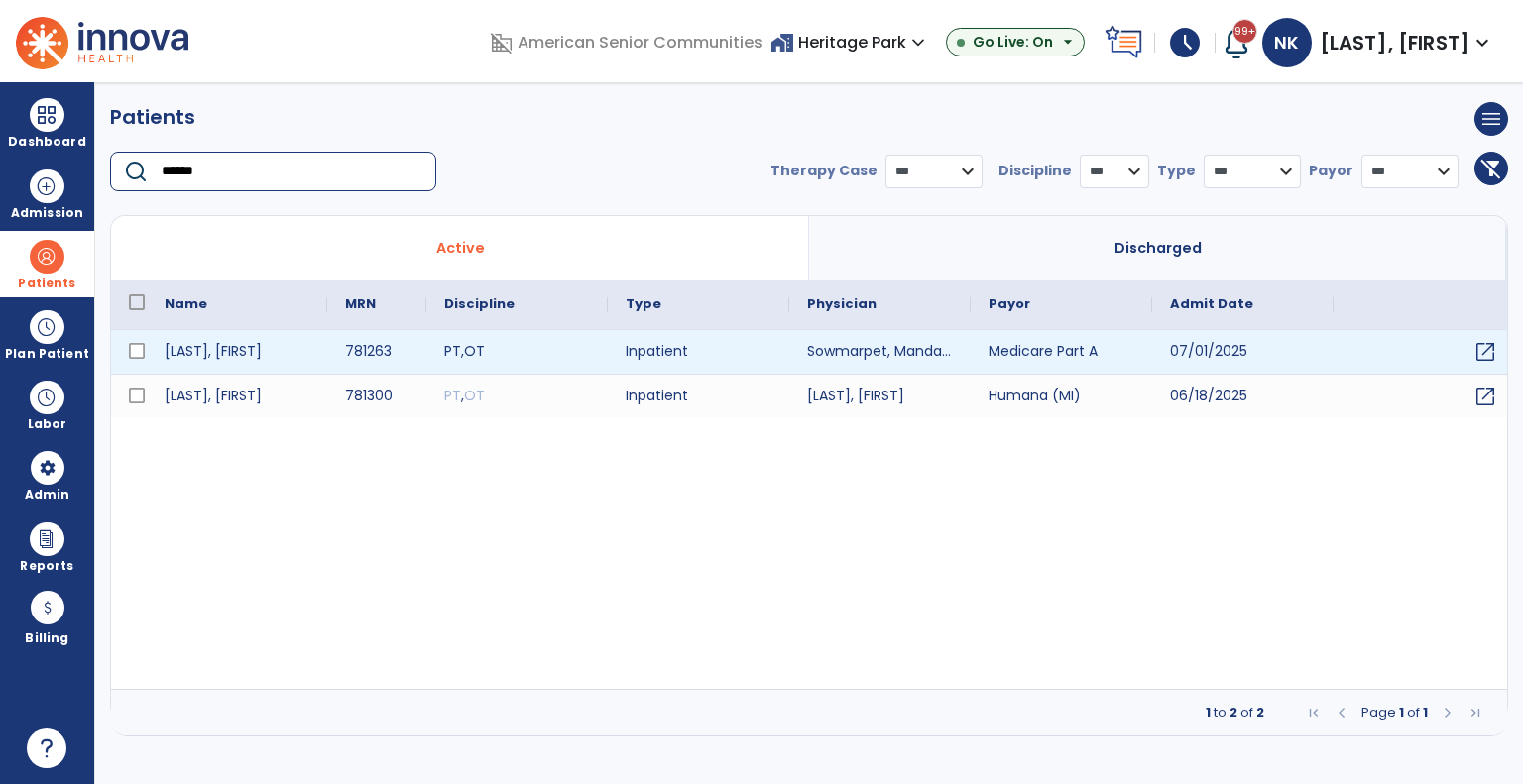 type on "******" 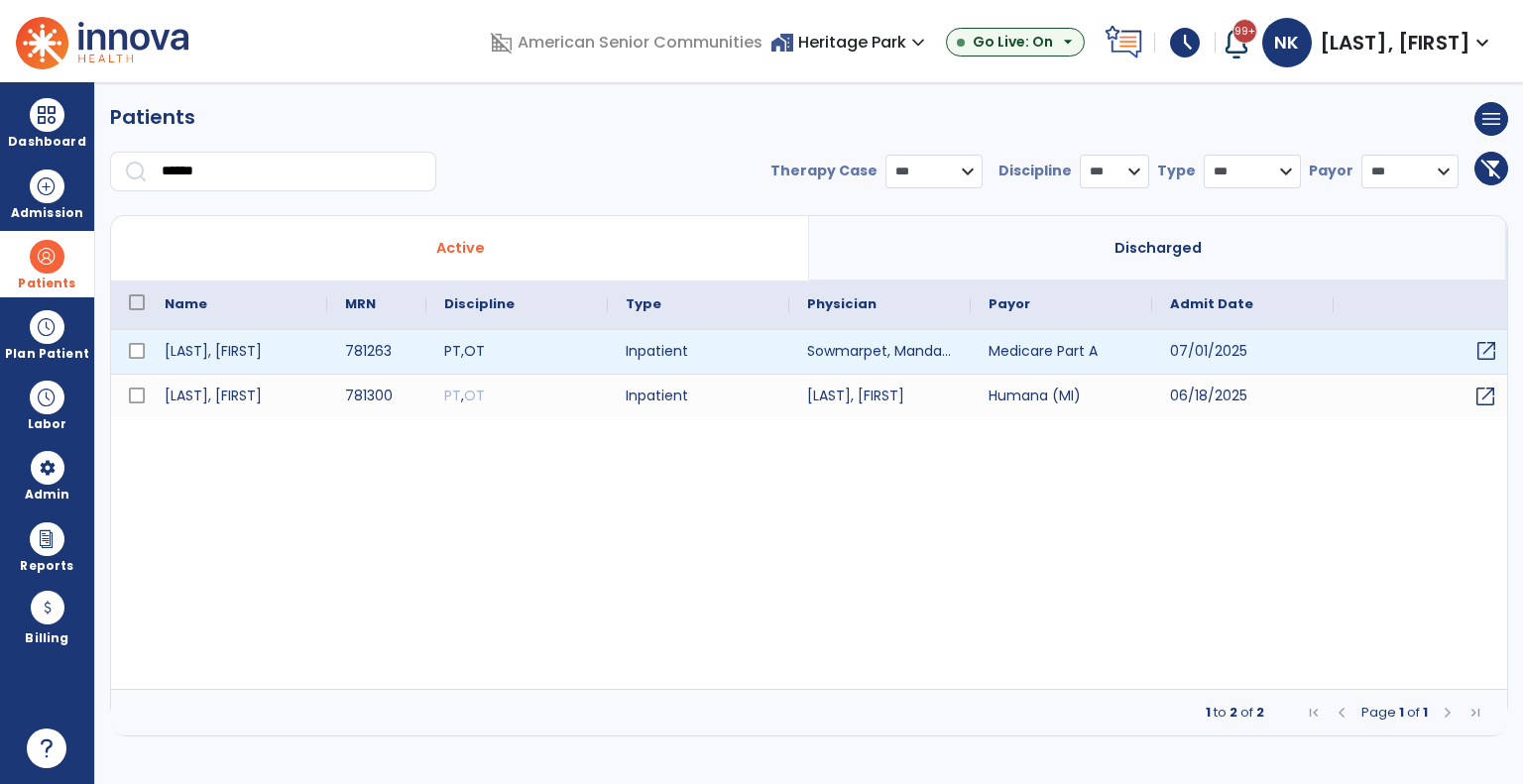 click on "open_in_new" at bounding box center [1486, 351] 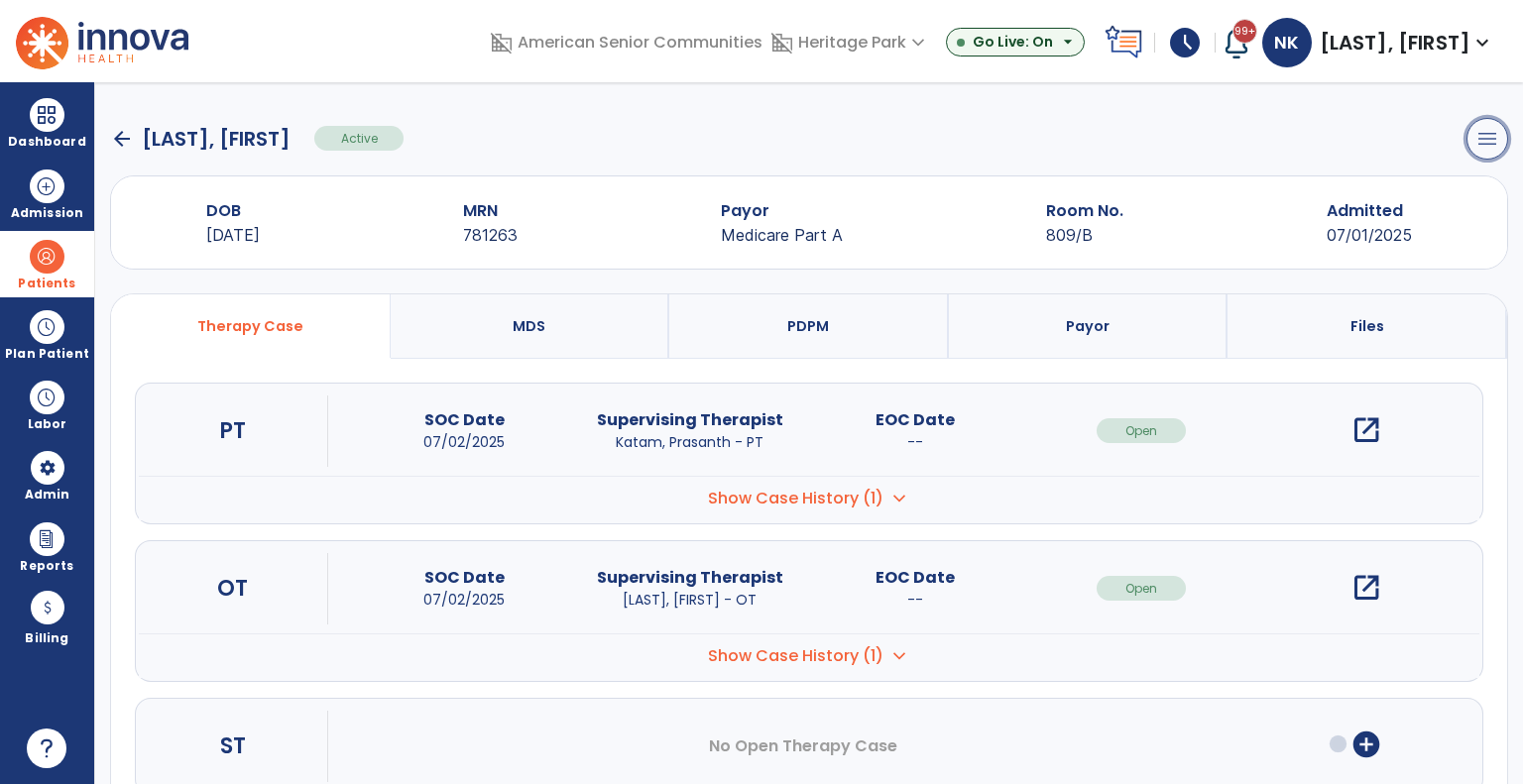 click on "menu" at bounding box center [1487, 139] 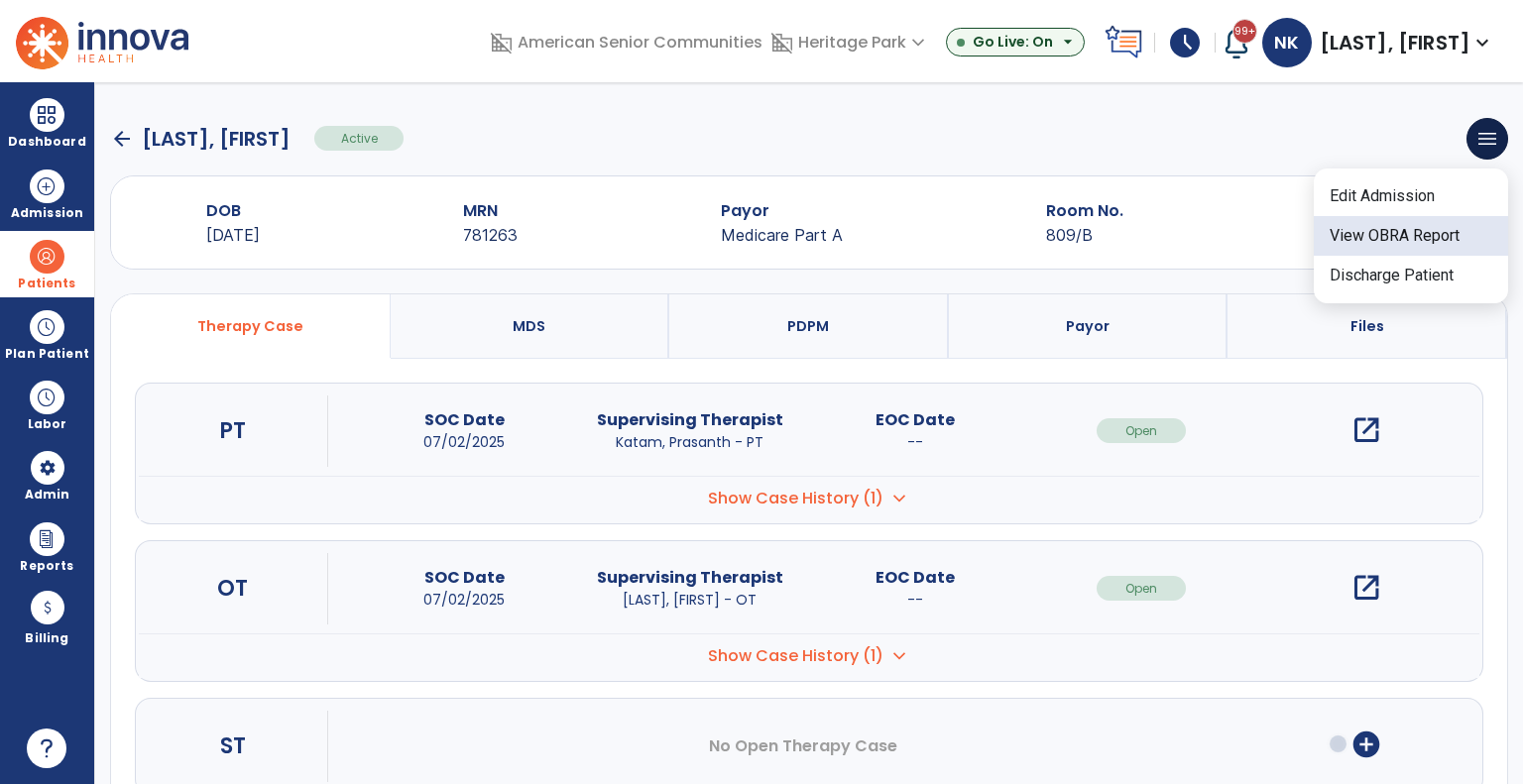 click on "View OBRA Report" 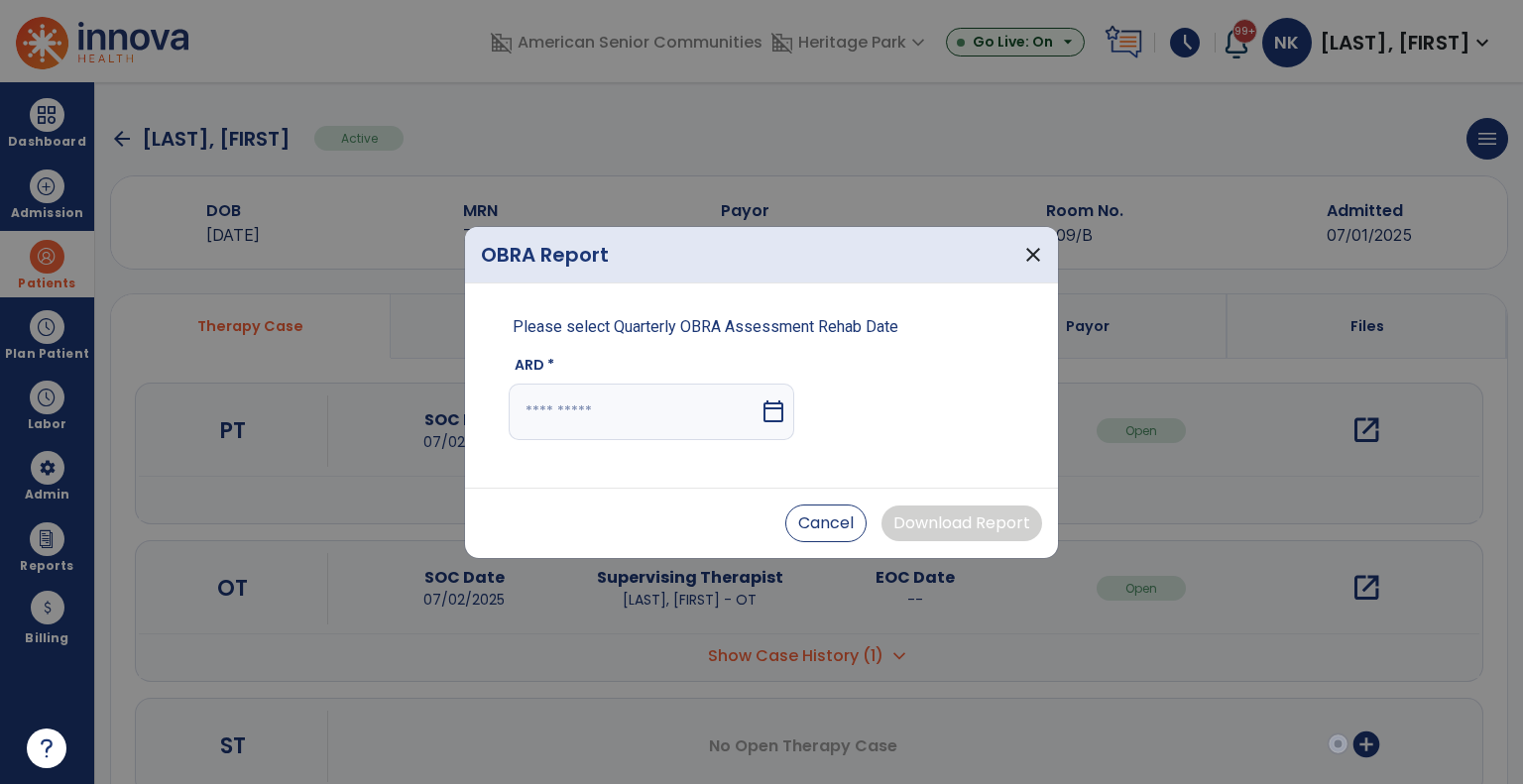 click at bounding box center (634, 411) 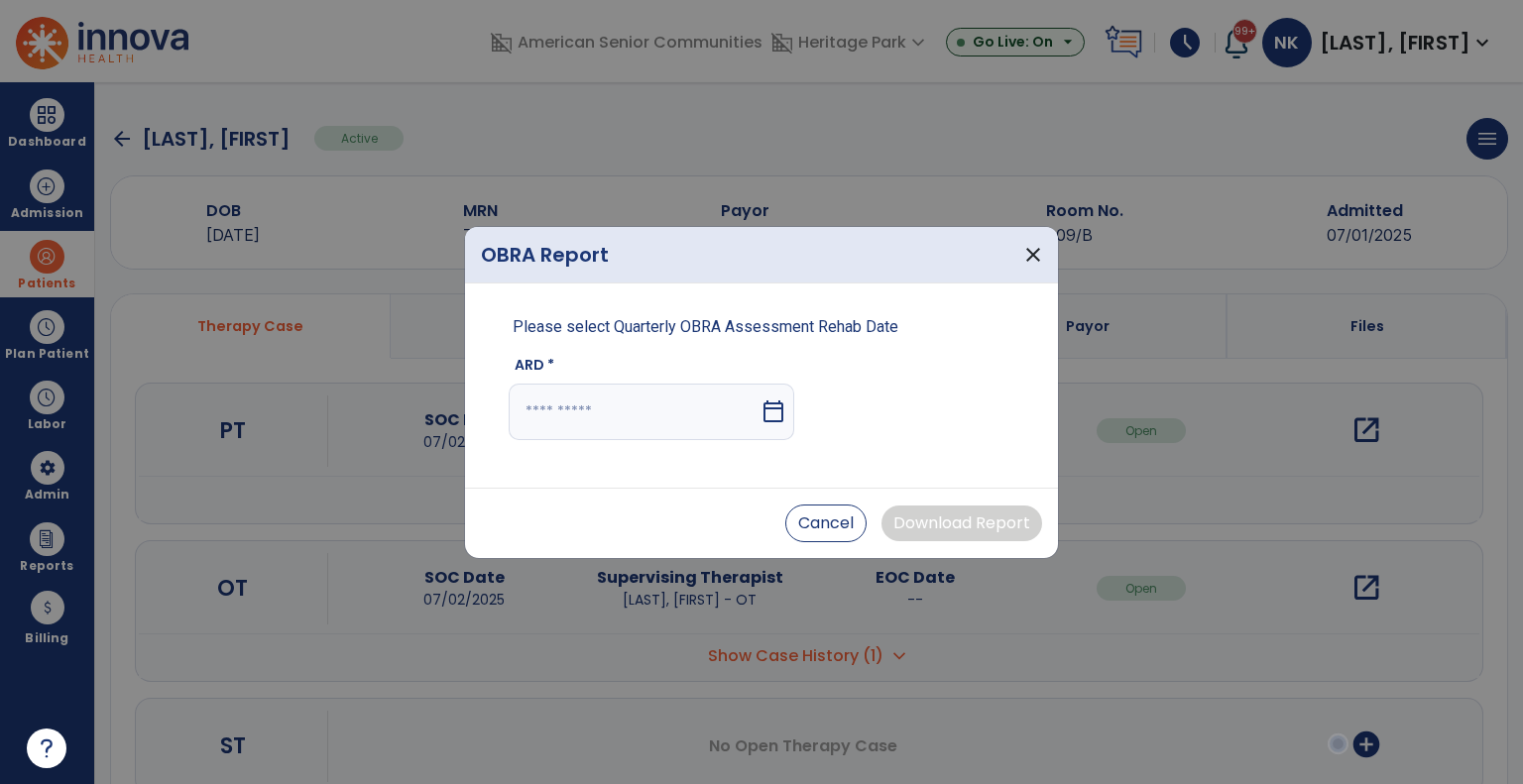 select on "*" 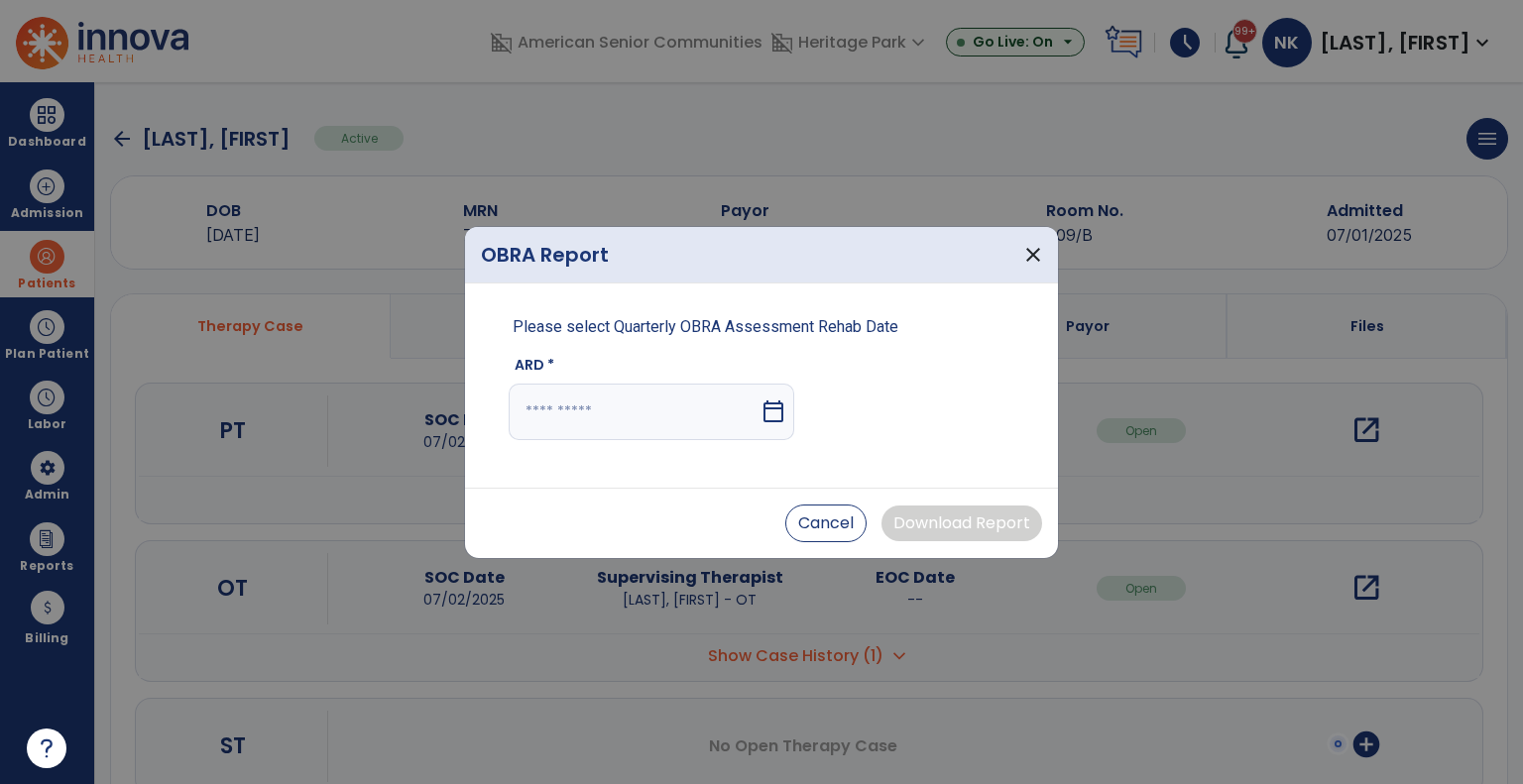 select on "****" 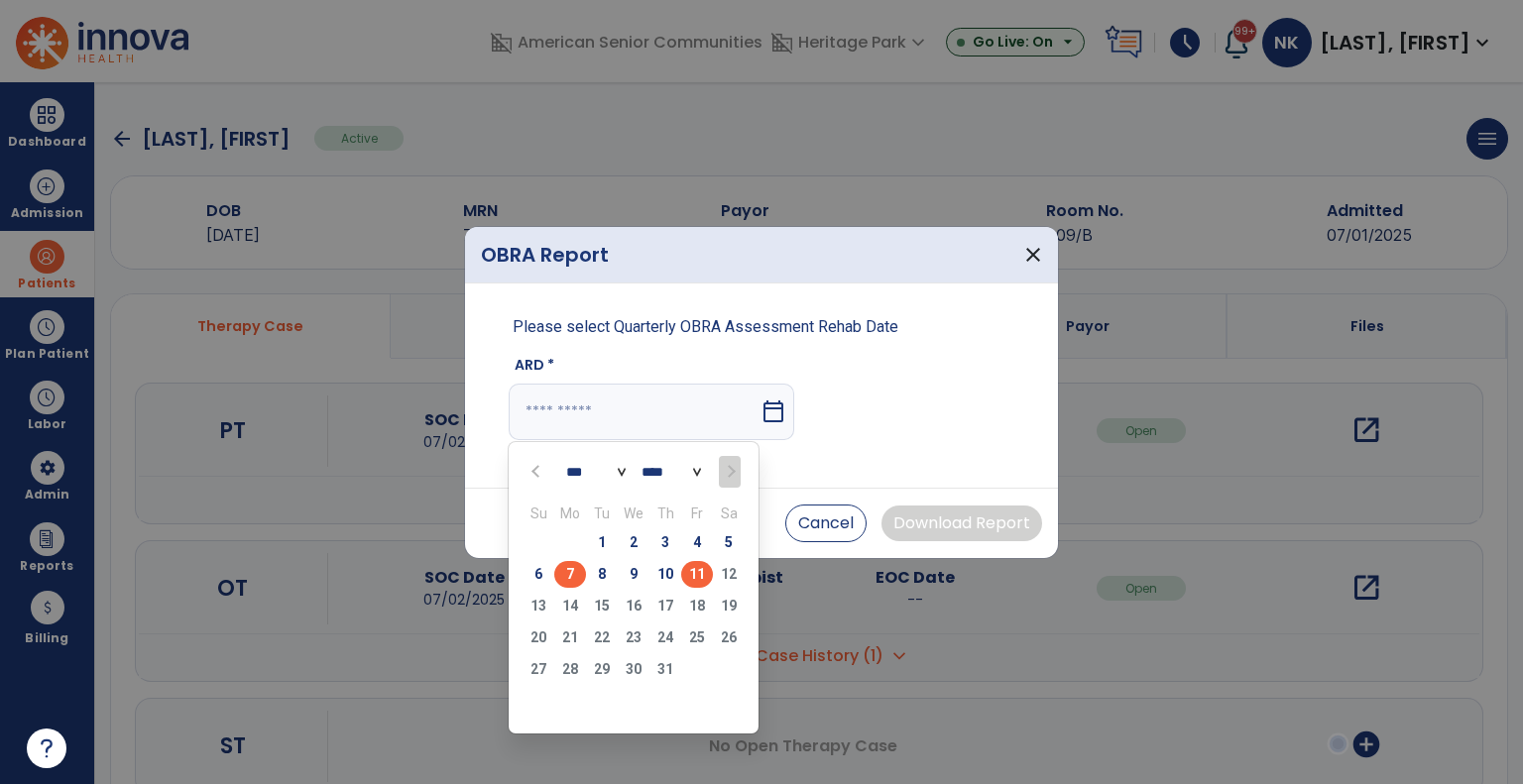 click on "7" at bounding box center [570, 574] 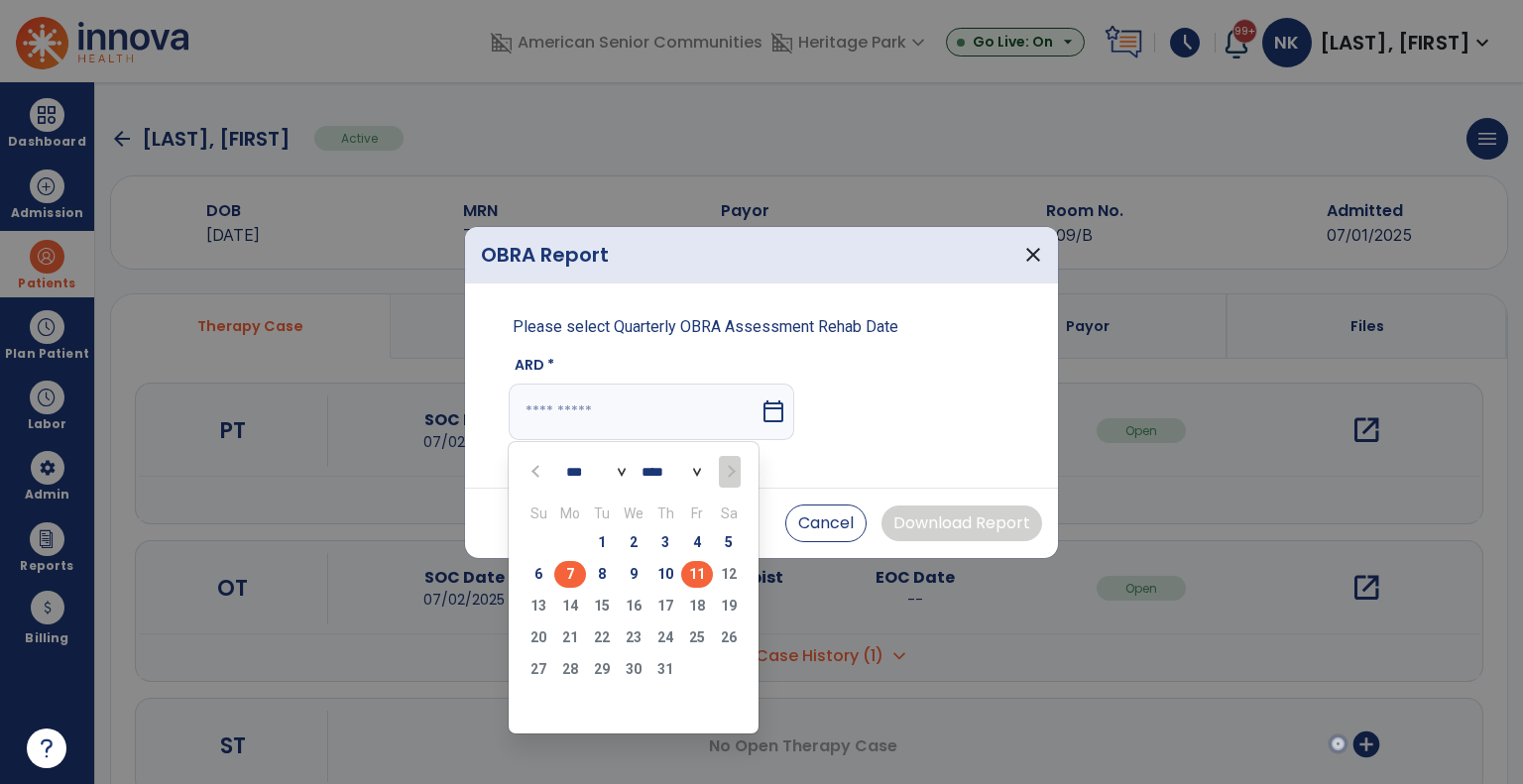 type on "********" 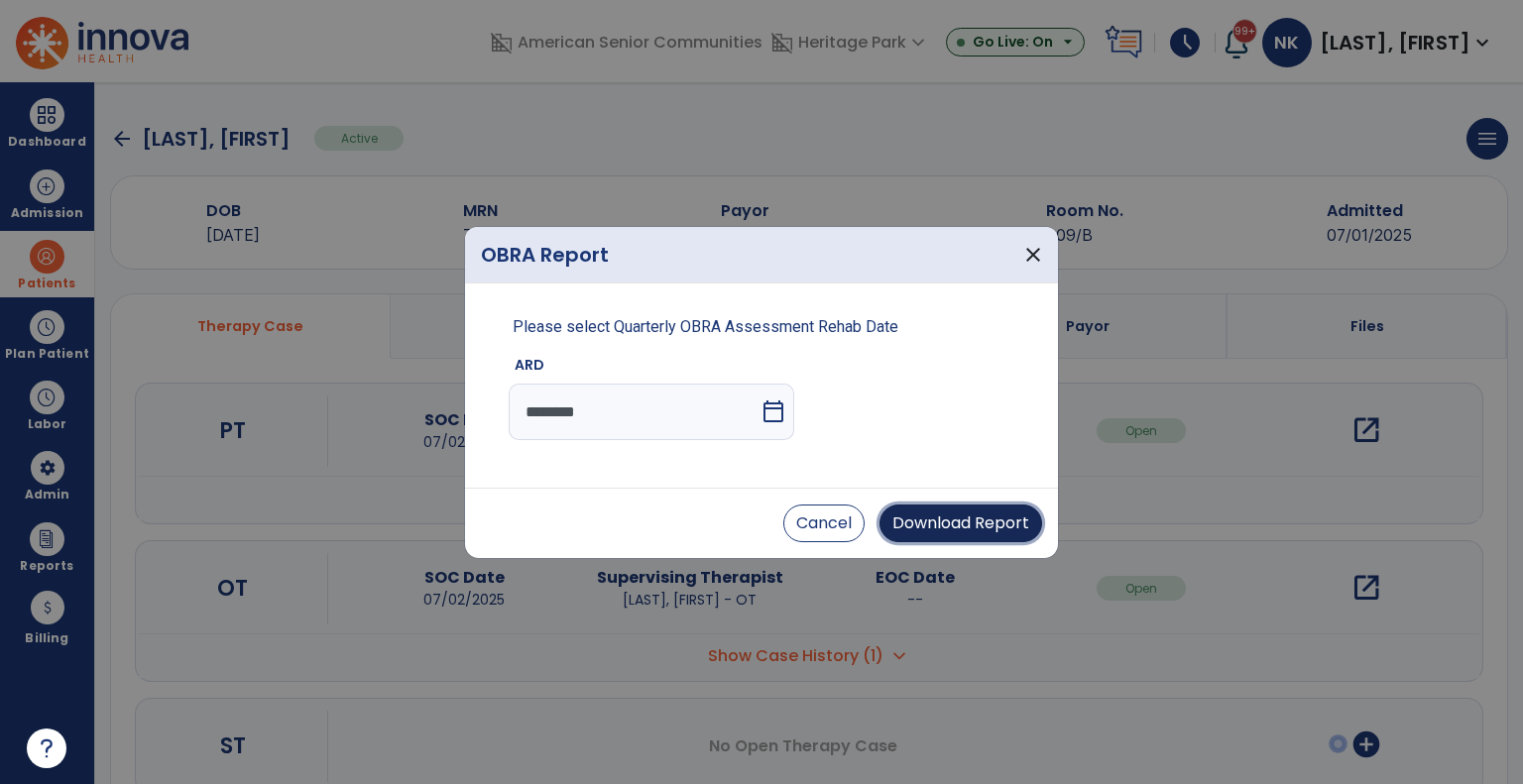 click on "Download Report" at bounding box center (961, 523) 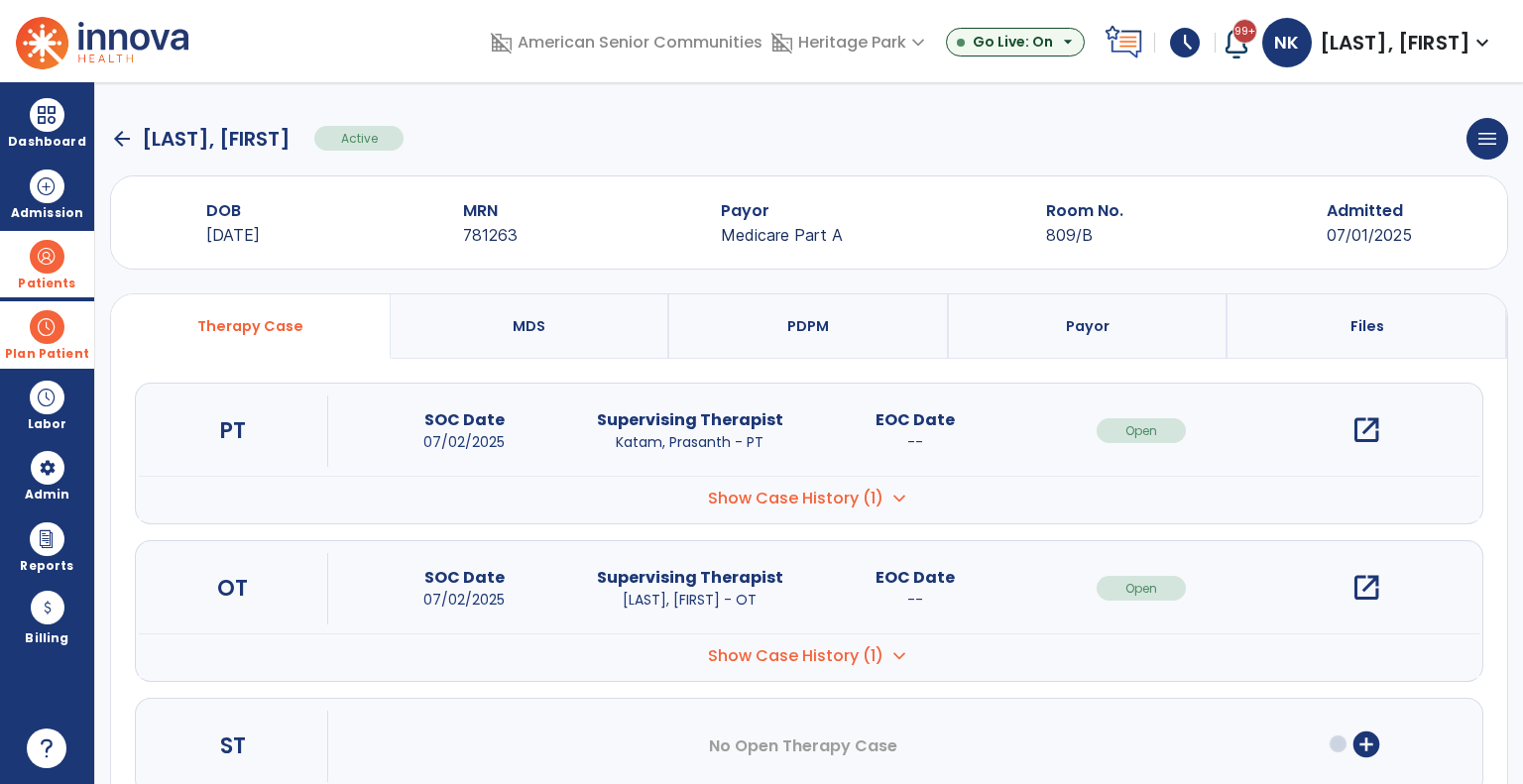 click on "Plan Patient" at bounding box center (47, 264) 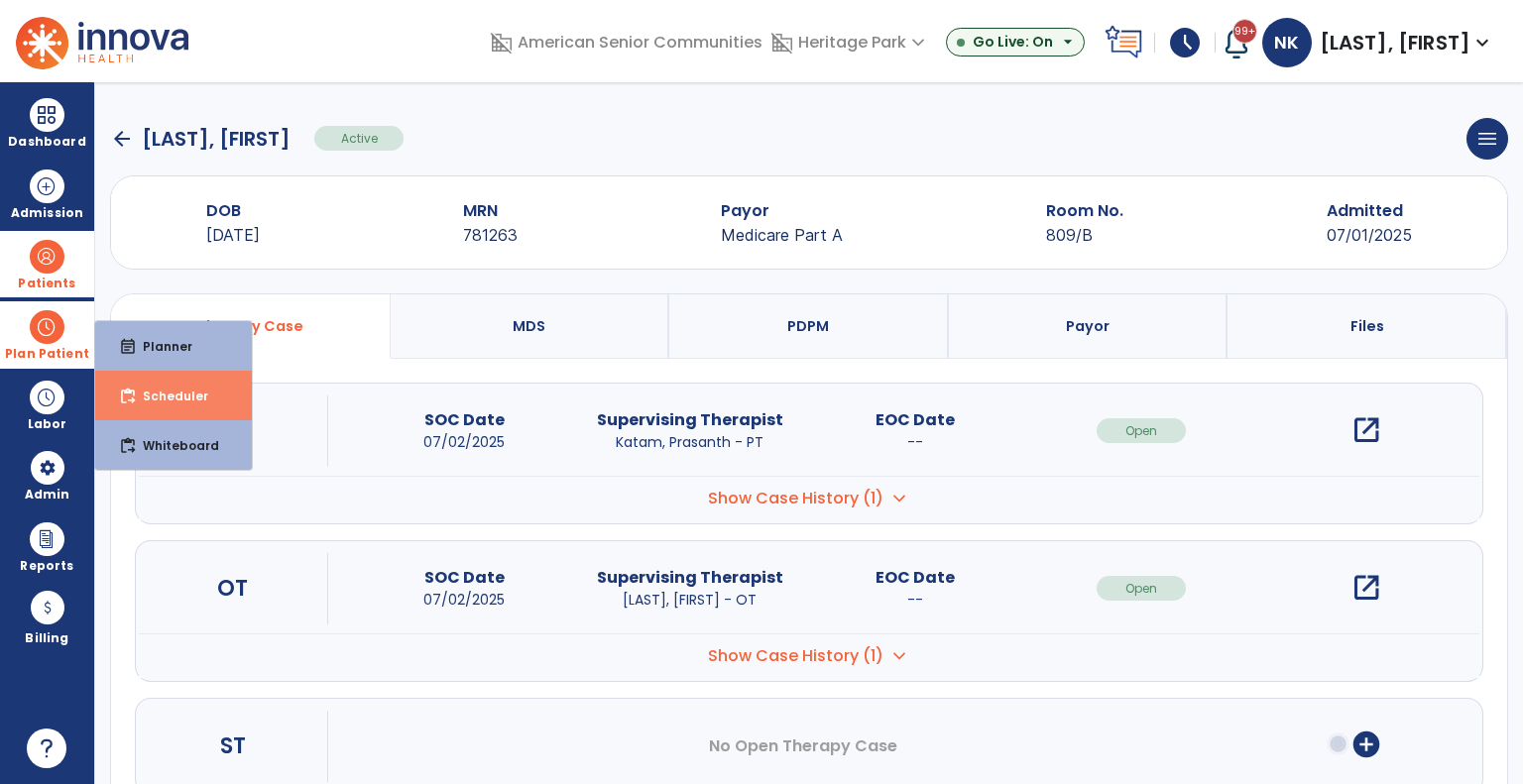 click on "Scheduler" at bounding box center [168, 395] 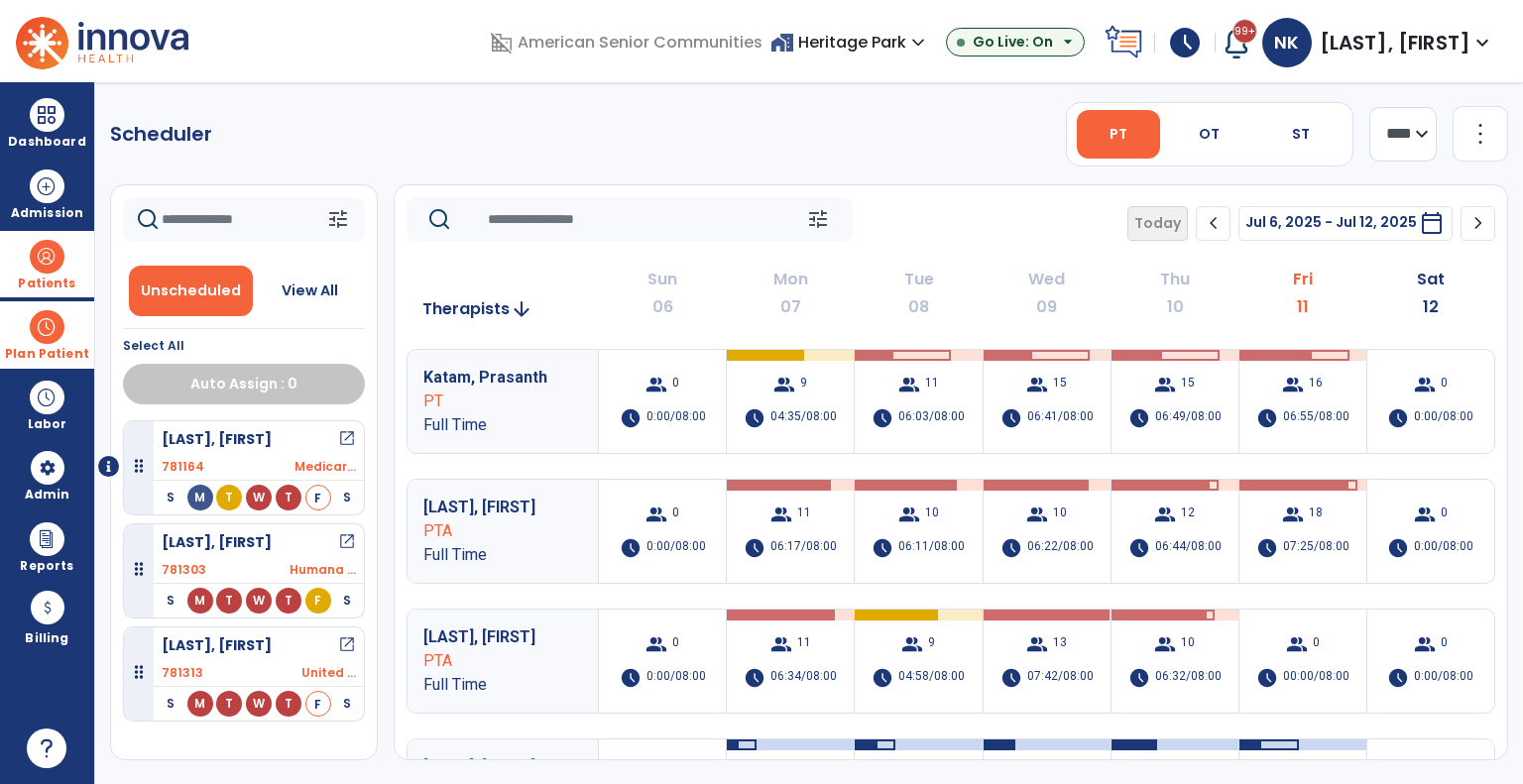 click on "**** ***" 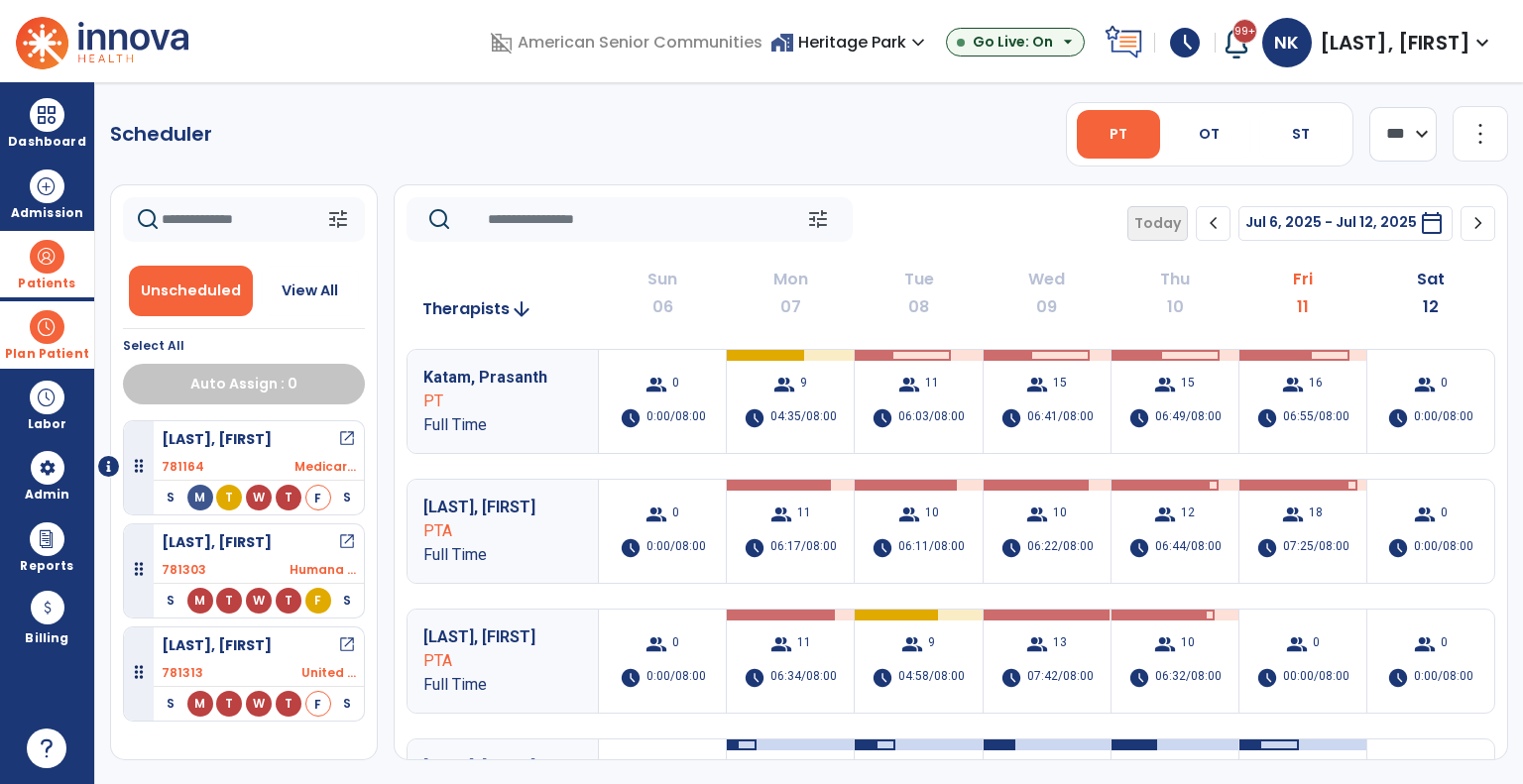 click on "**** ***" 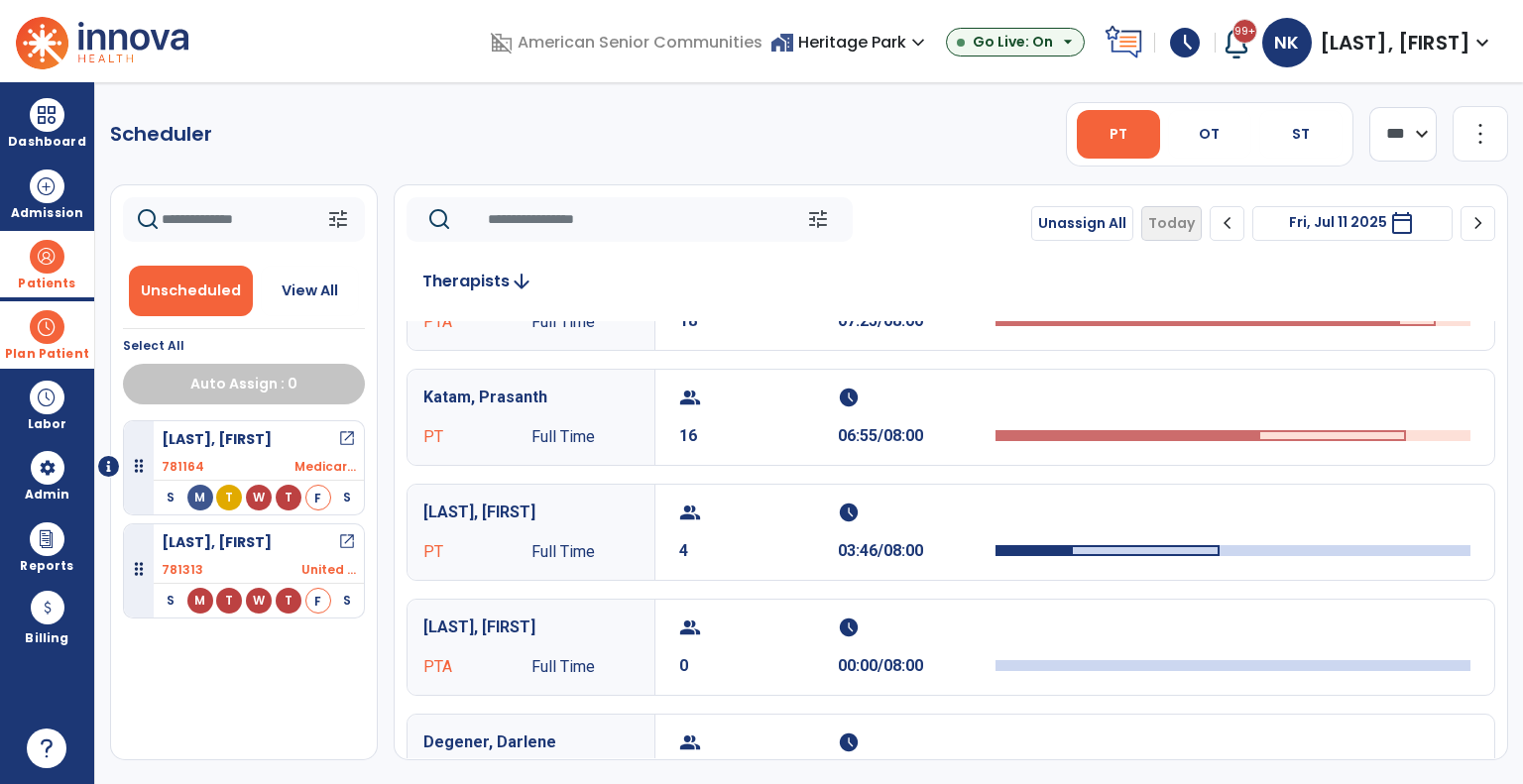 scroll, scrollTop: 0, scrollLeft: 0, axis: both 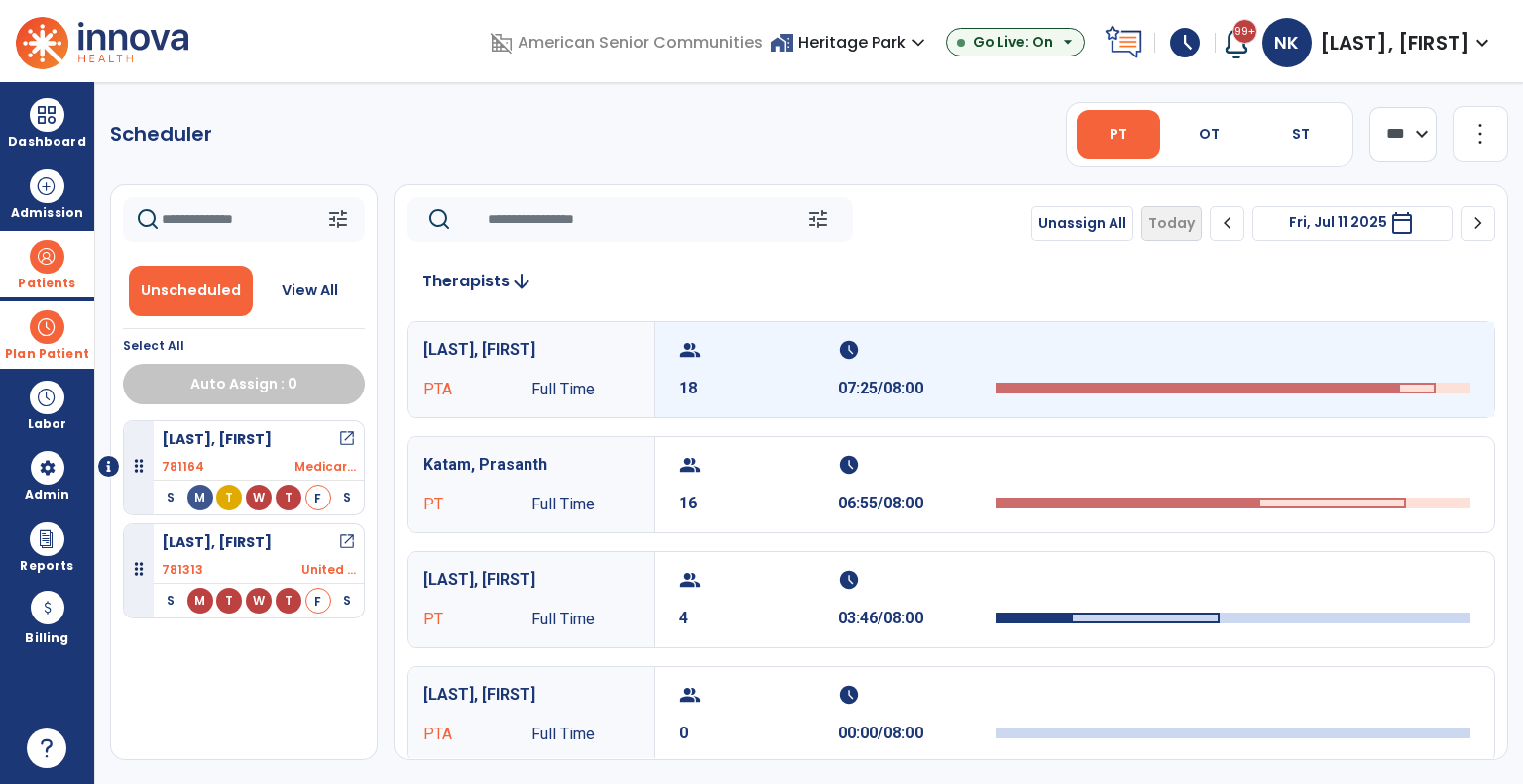 click on "group [NUMBER] schedule [TIME]/[TIME]" at bounding box center [1075, 370] 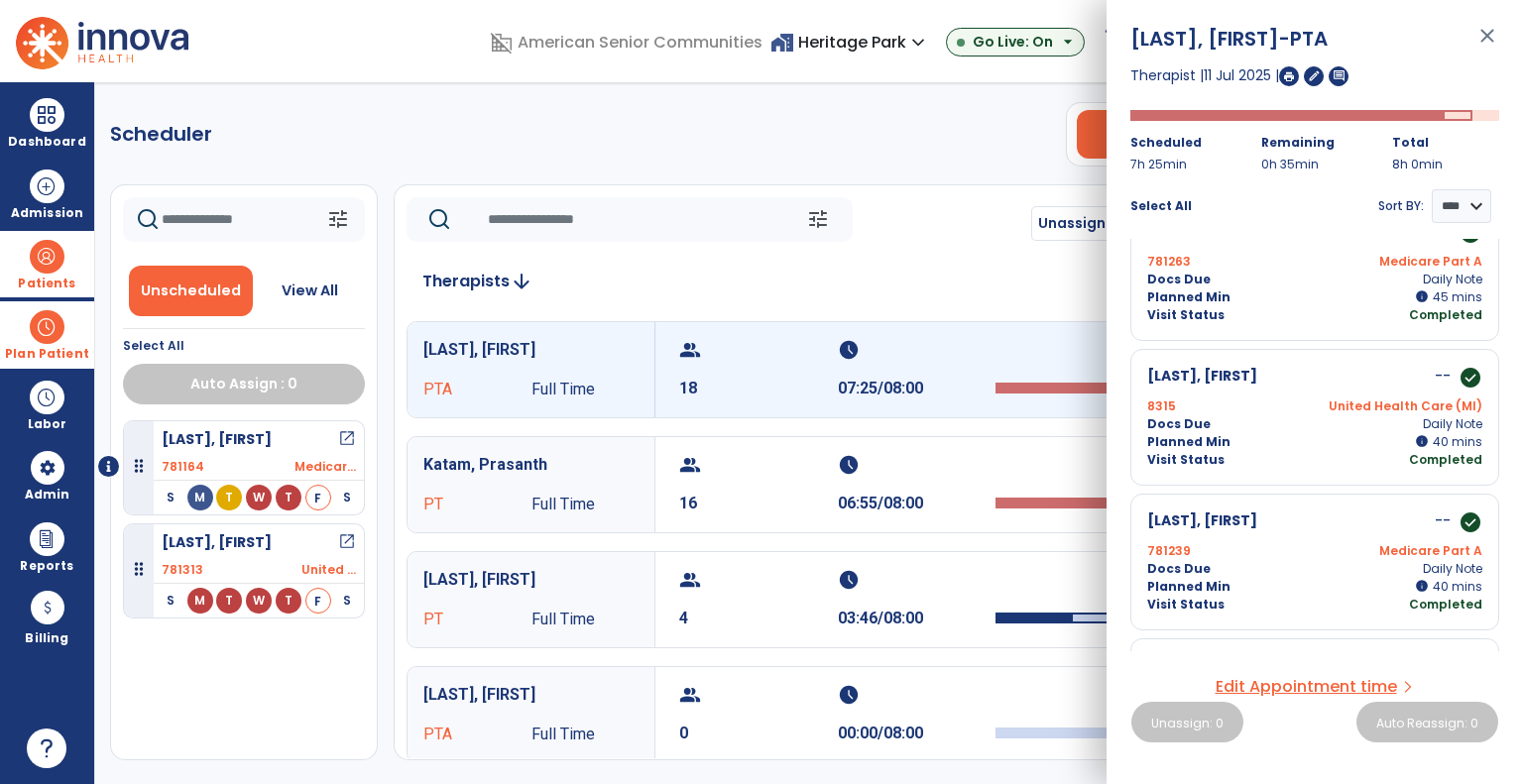 scroll, scrollTop: 0, scrollLeft: 0, axis: both 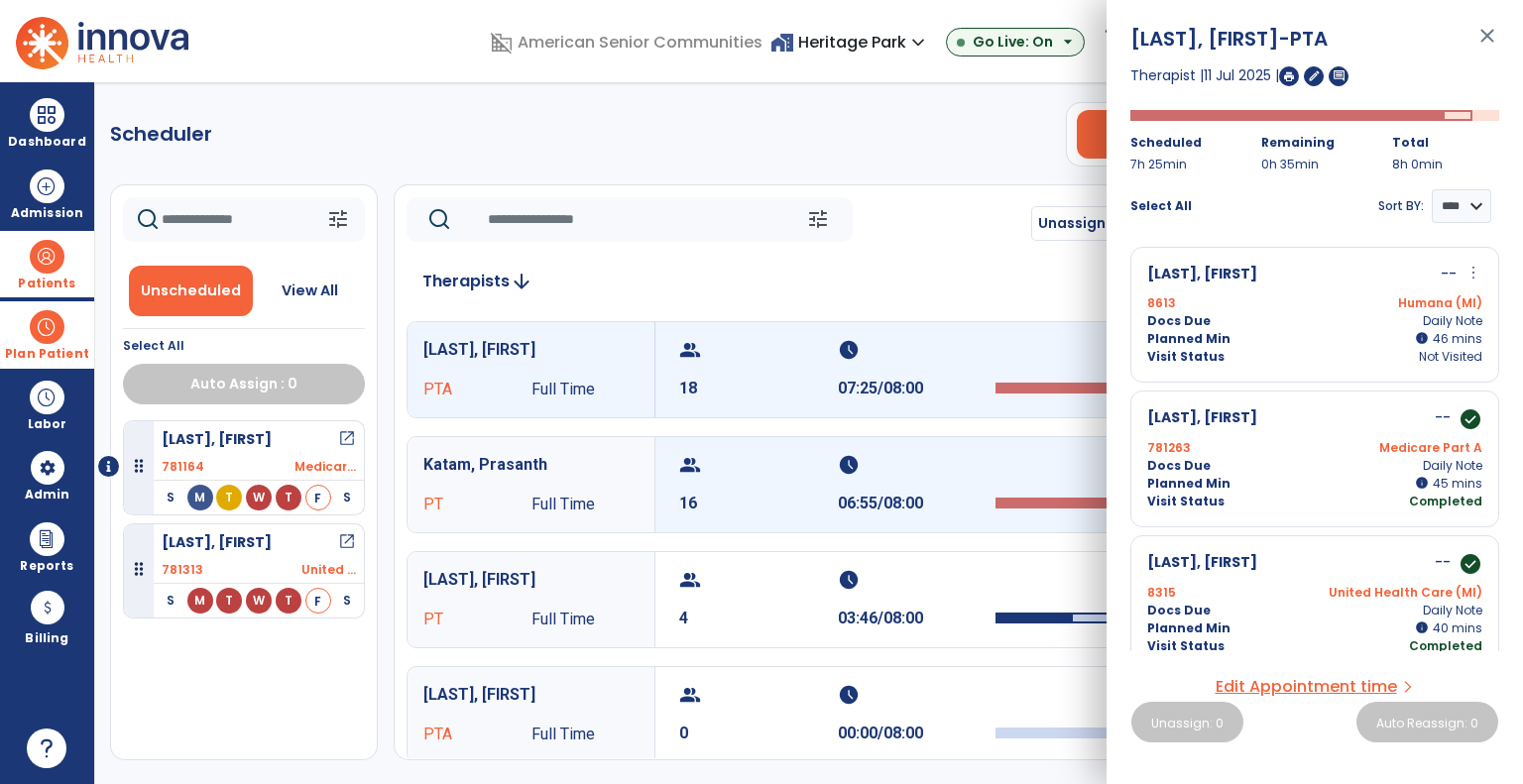 click on "schedule [TIME]/[TIME]" at bounding box center (917, 485) 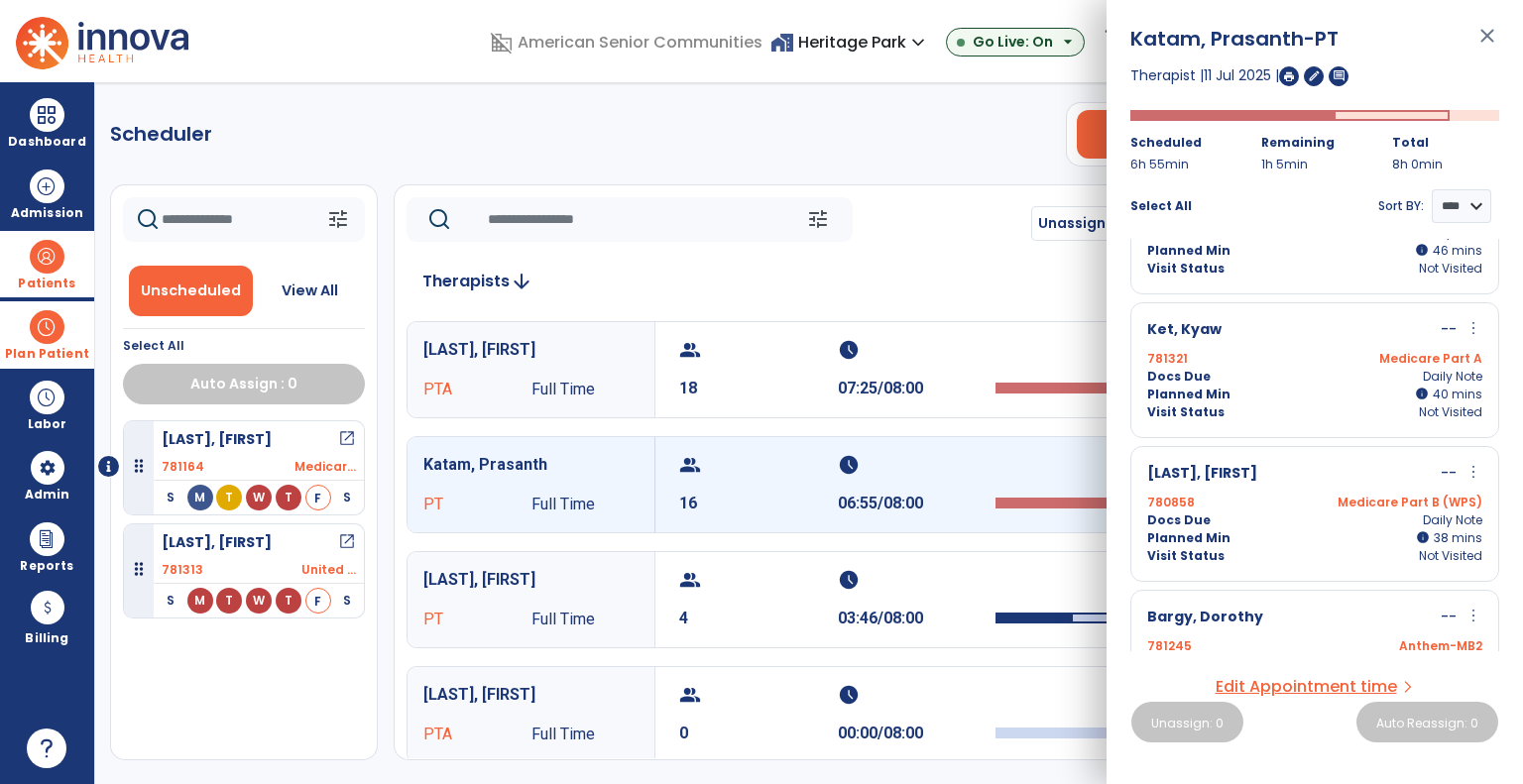 scroll, scrollTop: 0, scrollLeft: 0, axis: both 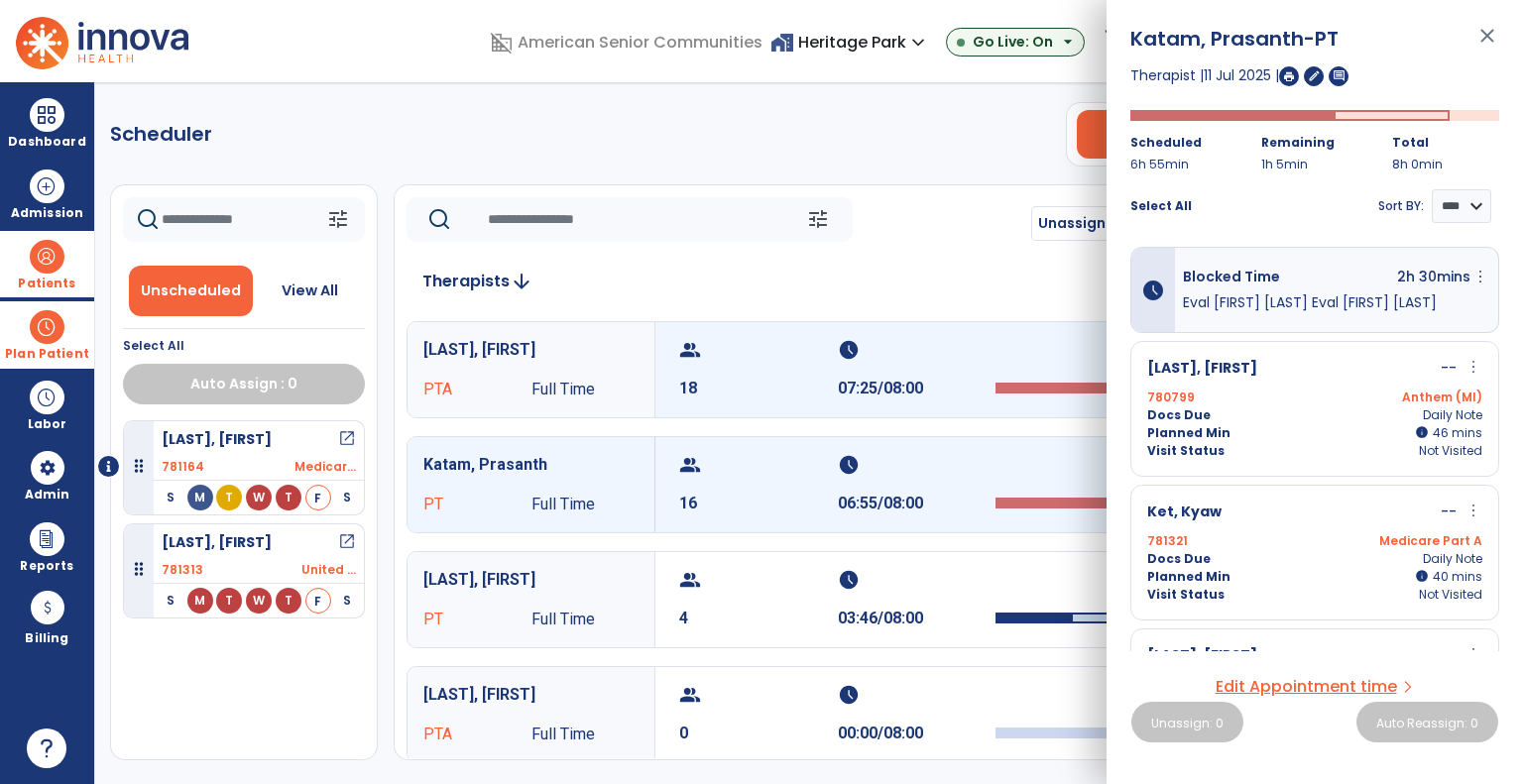 click on "group [NUMBER] schedule [TIME]/[TIME]" at bounding box center (1075, 370) 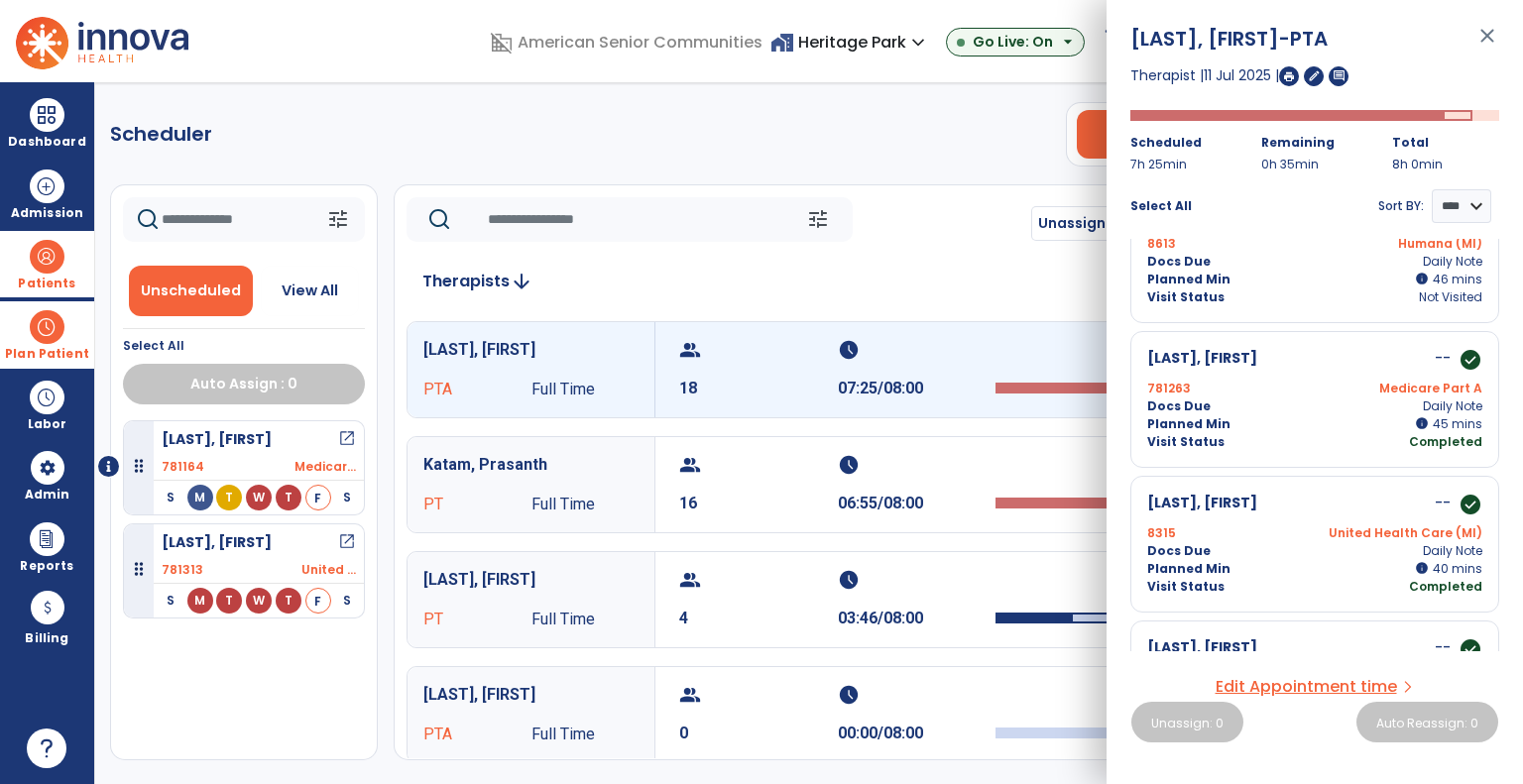 scroll, scrollTop: 0, scrollLeft: 0, axis: both 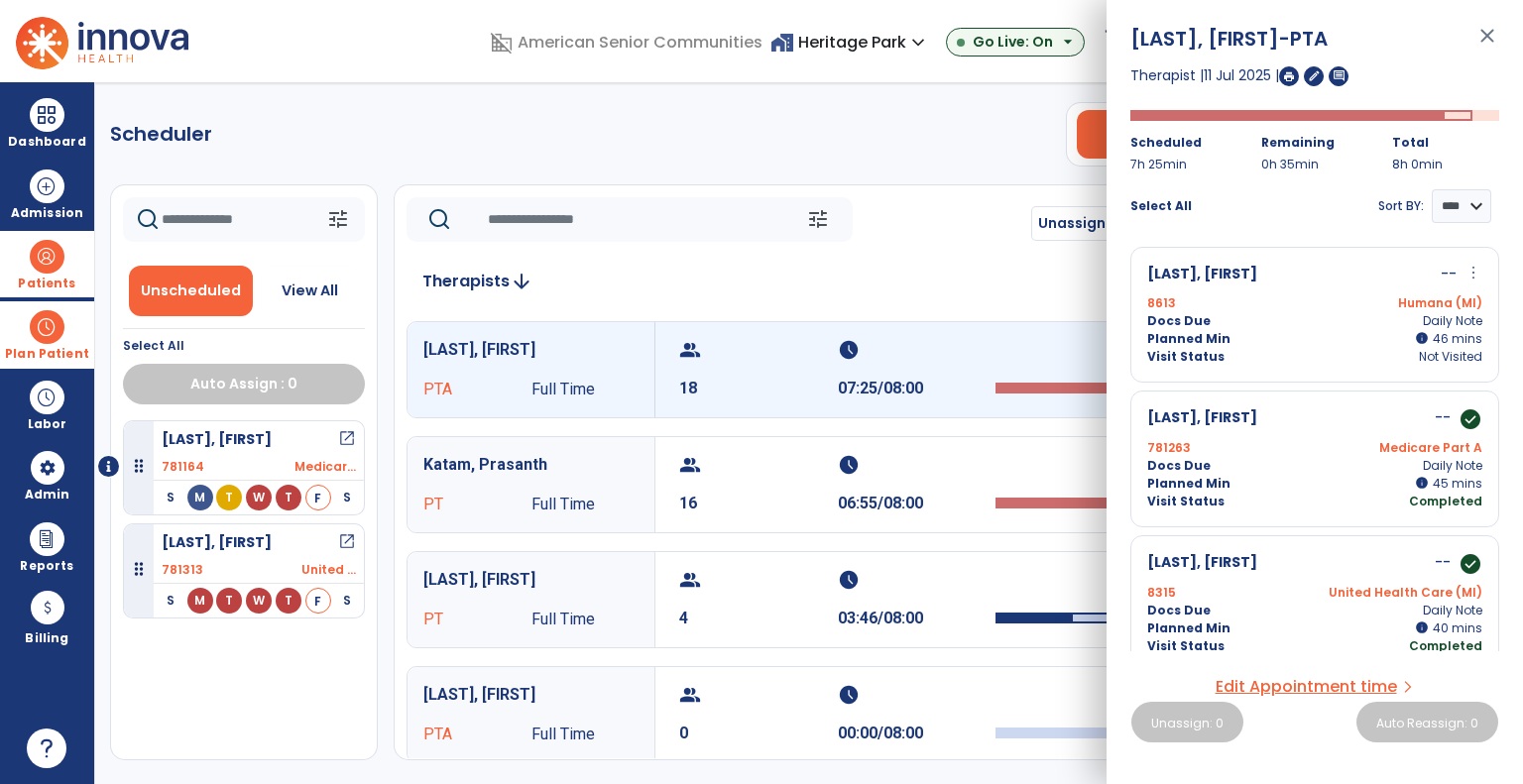 click on "tune   Unassign All   Today  chevron_left Fri, Jul 11 2025  *********  calendar_today  chevron_right" 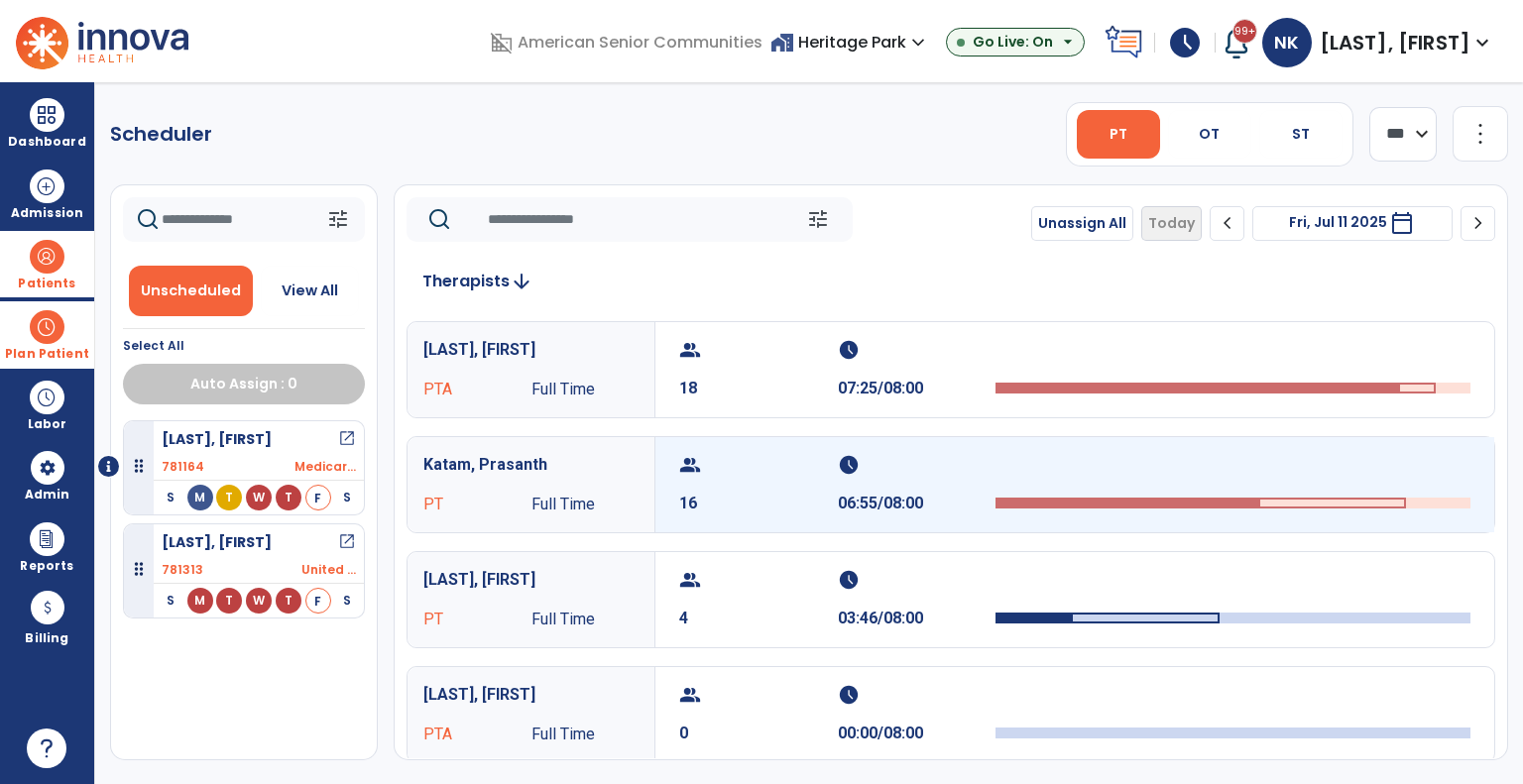 click on "06:55/08:00" at bounding box center [917, 504] 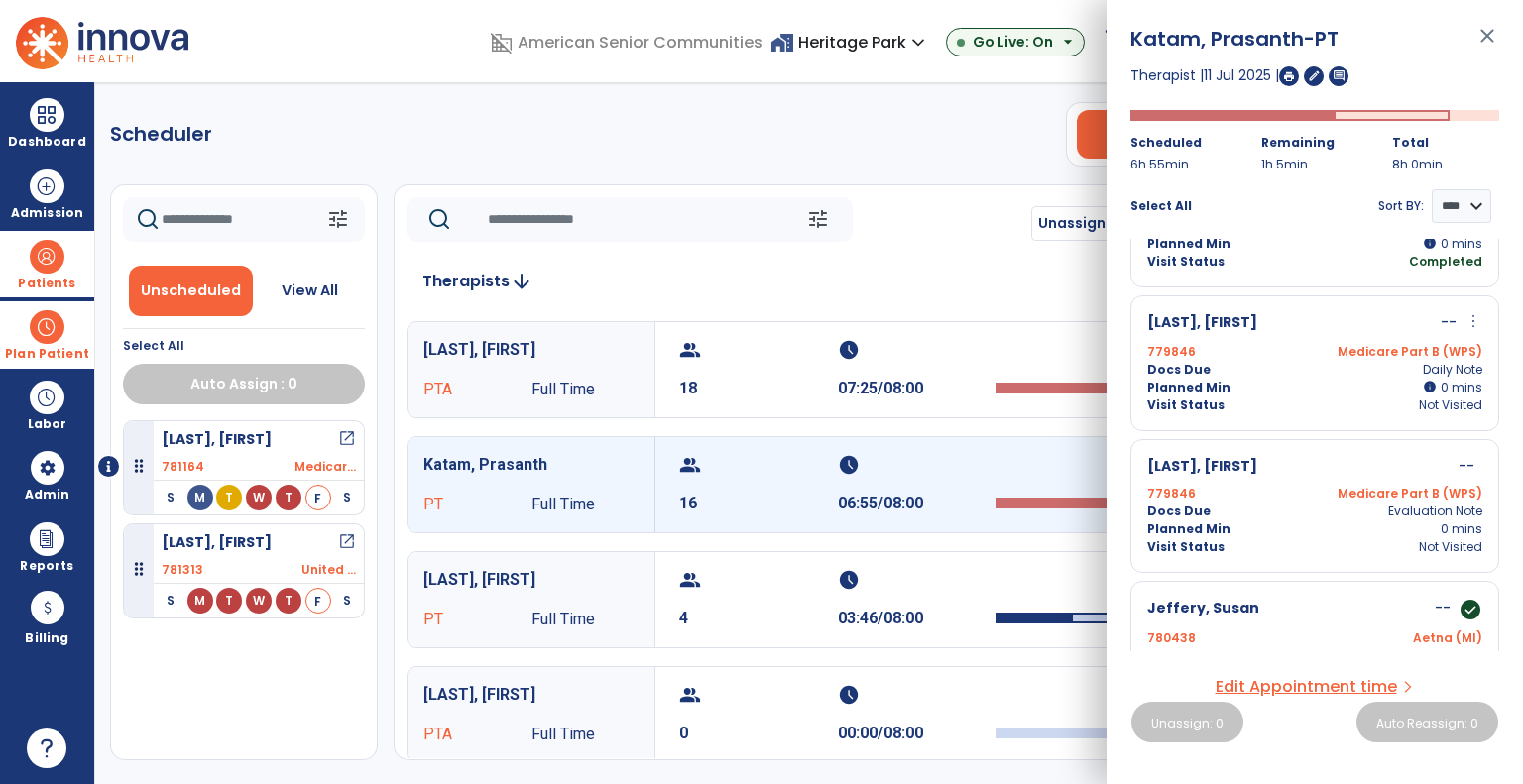 scroll, scrollTop: 1970, scrollLeft: 0, axis: vertical 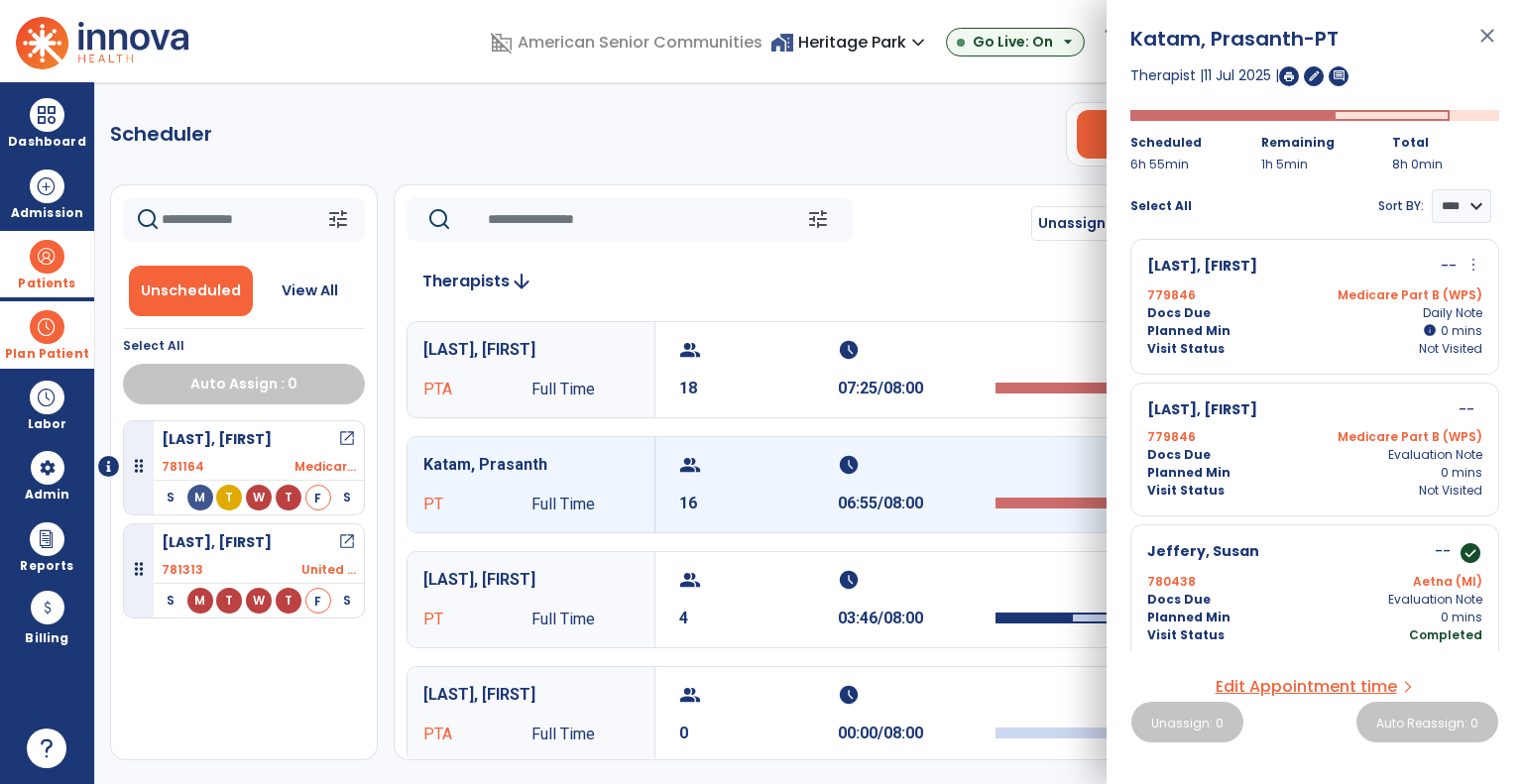 click on "[LAST], [FIRST] open_in_new [NUMBER] Medicar... S M T W T F S [LAST], [FIRST] open_in_new [NUMBER] United ... S M T W T F S" at bounding box center [244, 590] 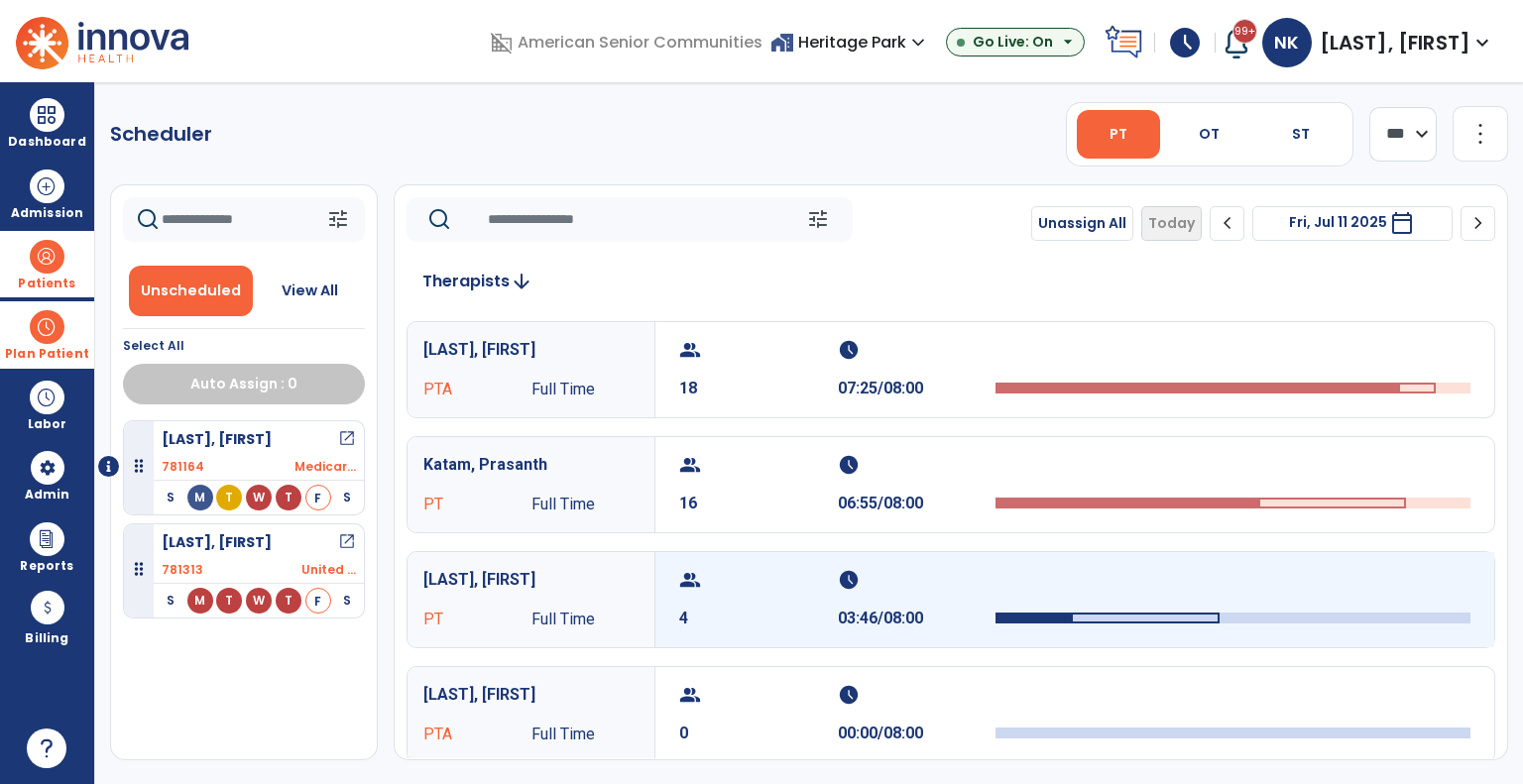 click on "03:46/08:00" at bounding box center (917, 618) 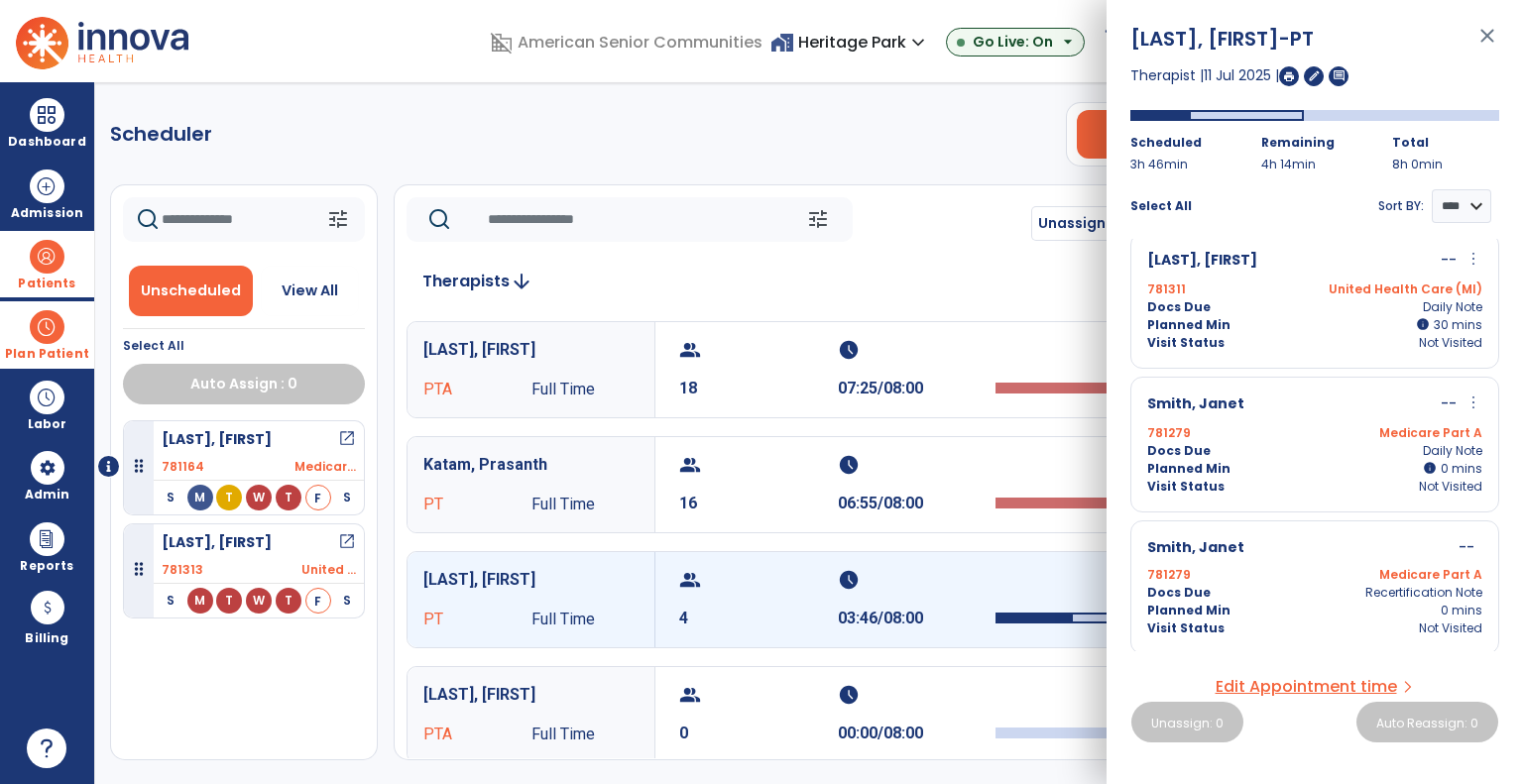 scroll, scrollTop: 0, scrollLeft: 0, axis: both 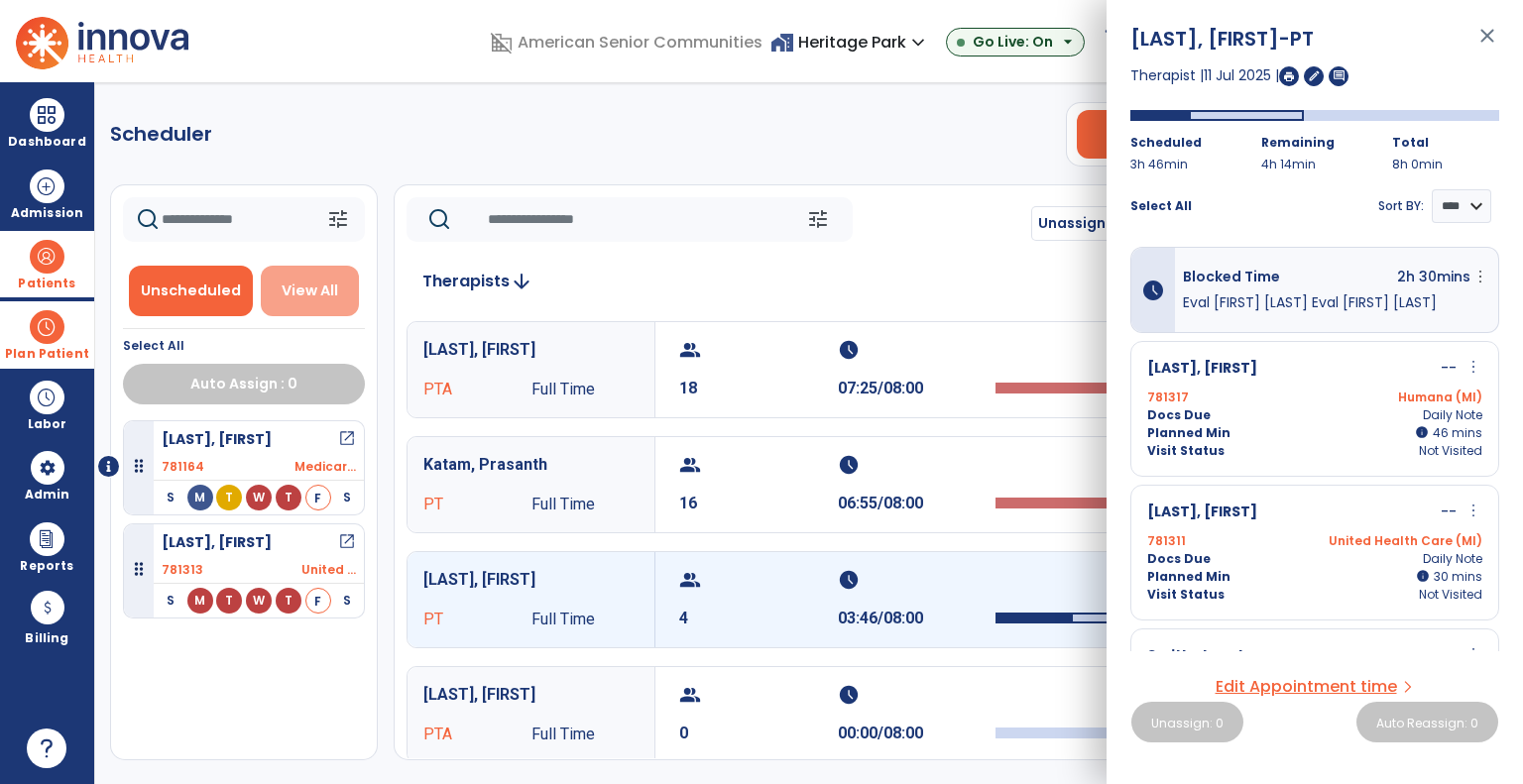 click on "View All" at bounding box center (310, 290) 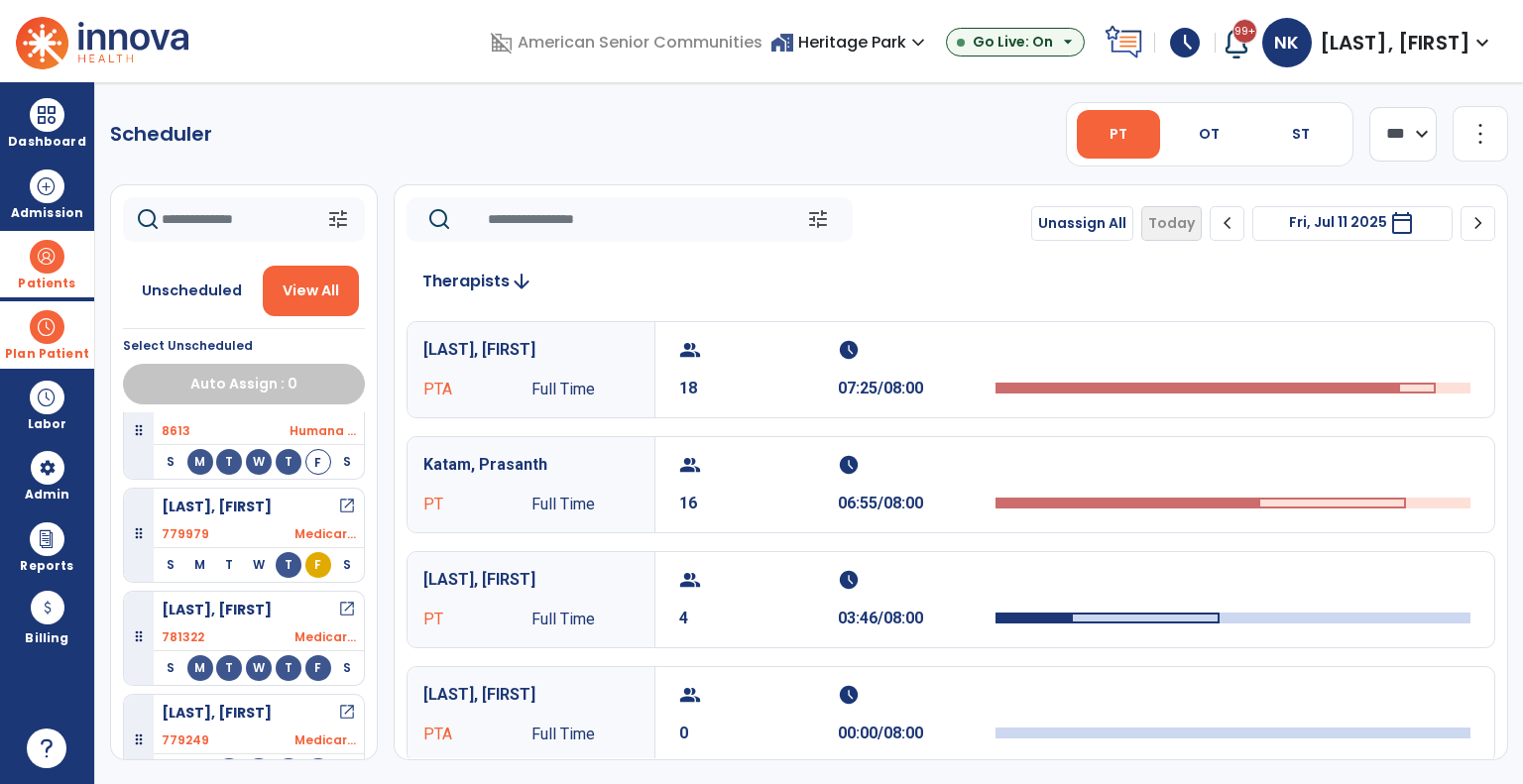 scroll, scrollTop: 1170, scrollLeft: 0, axis: vertical 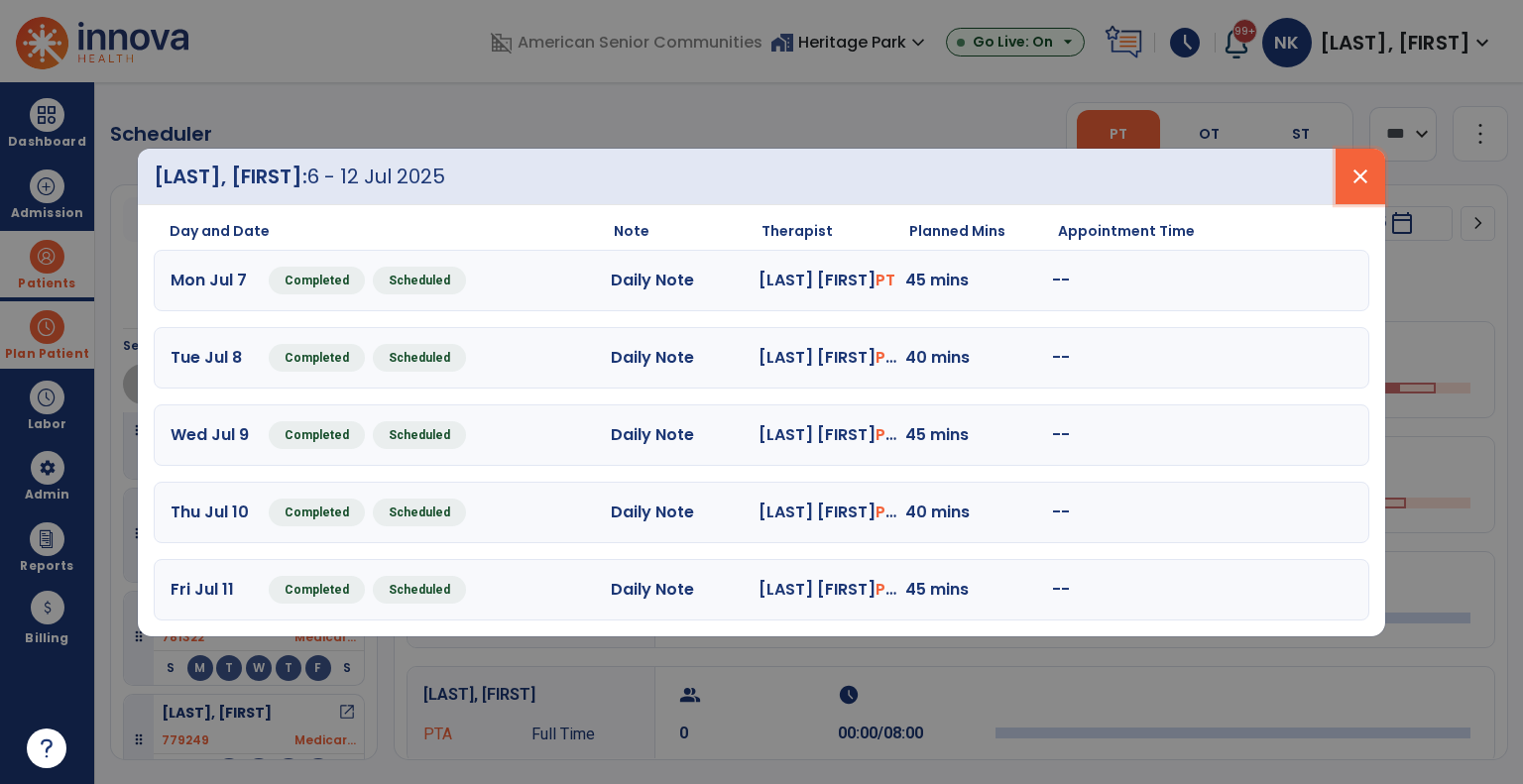 click on "close" at bounding box center (1360, 176) 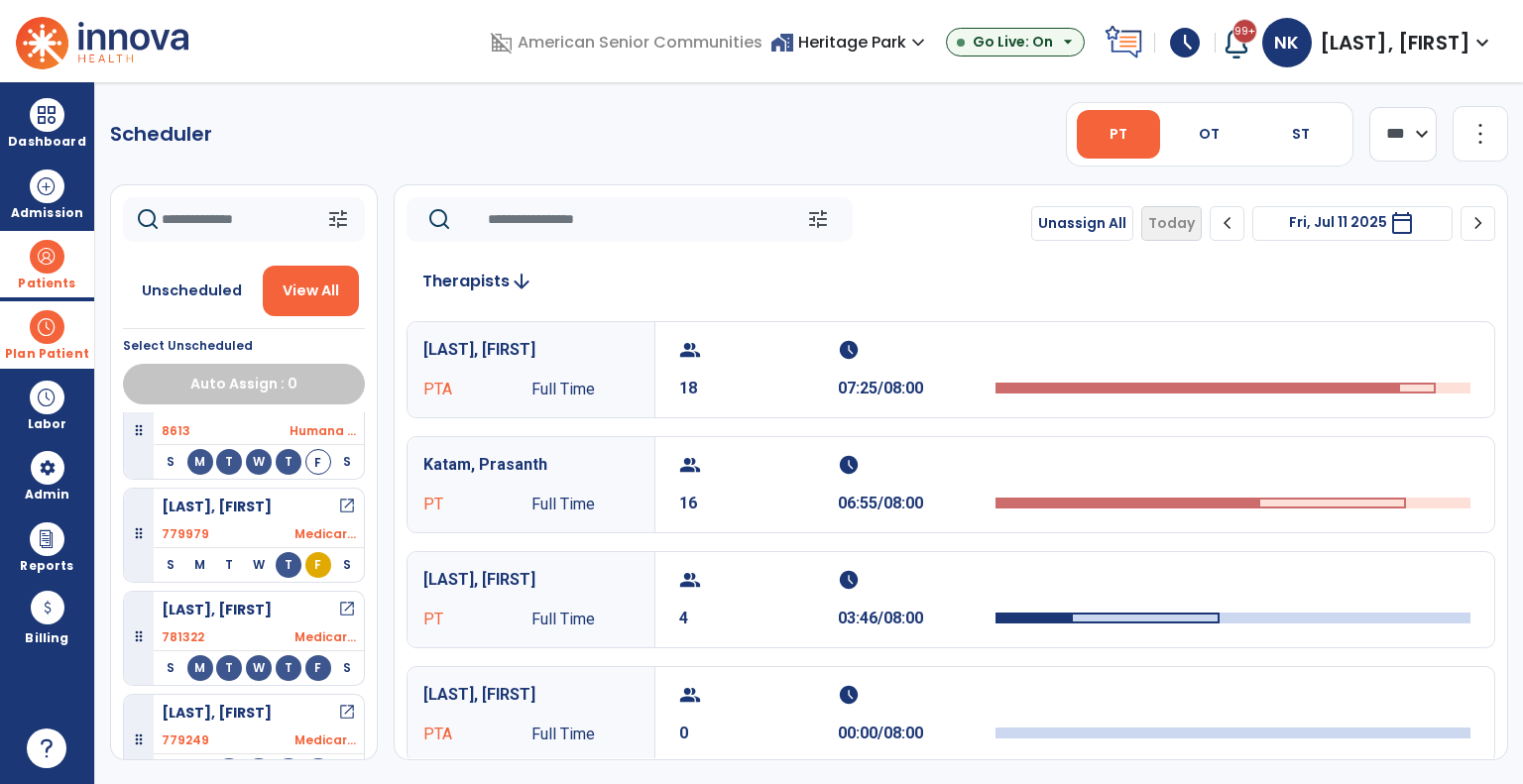 click on "Patients" at bounding box center [47, 283] 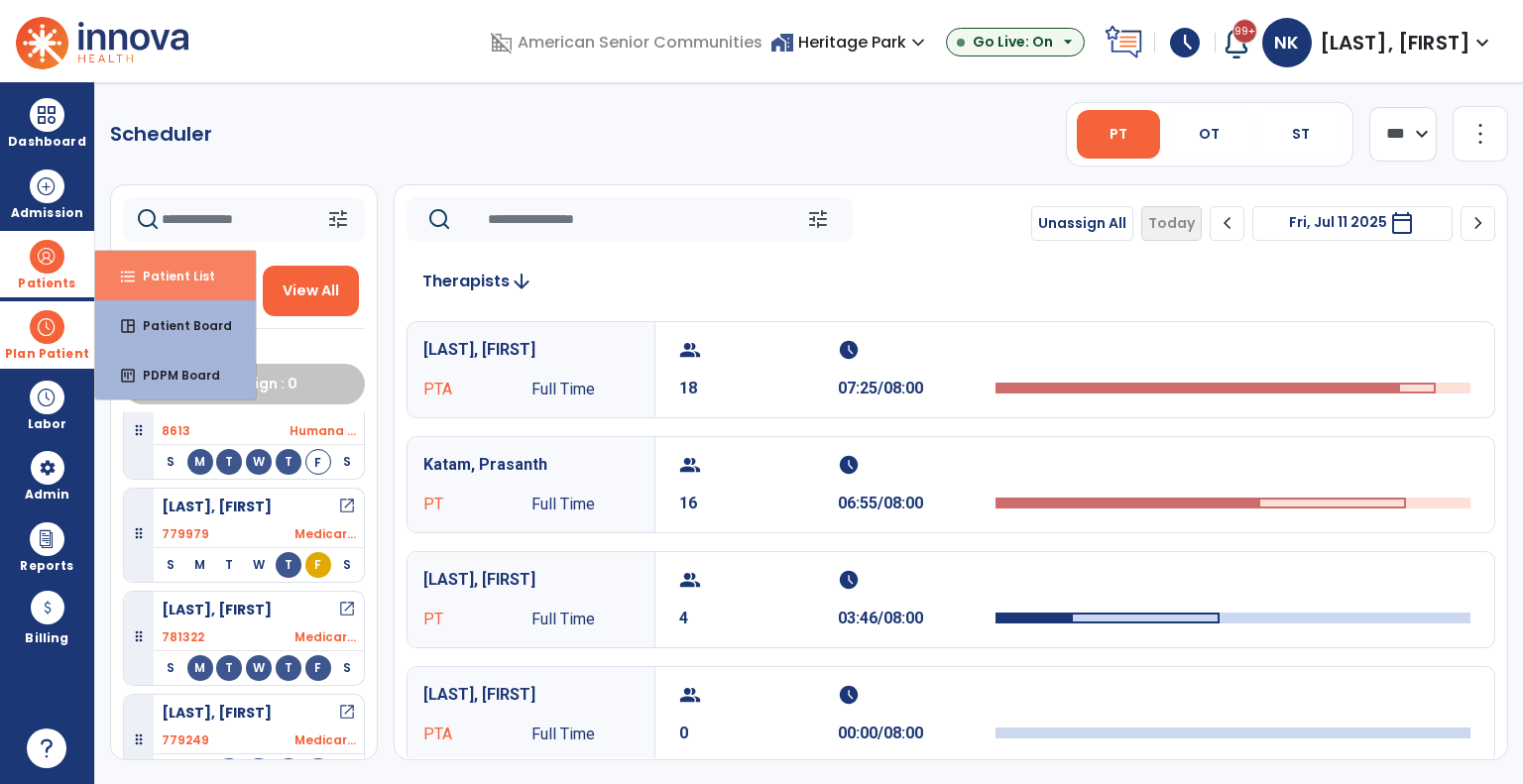click on "format_list_bulleted  Patient List" at bounding box center (176, 276) 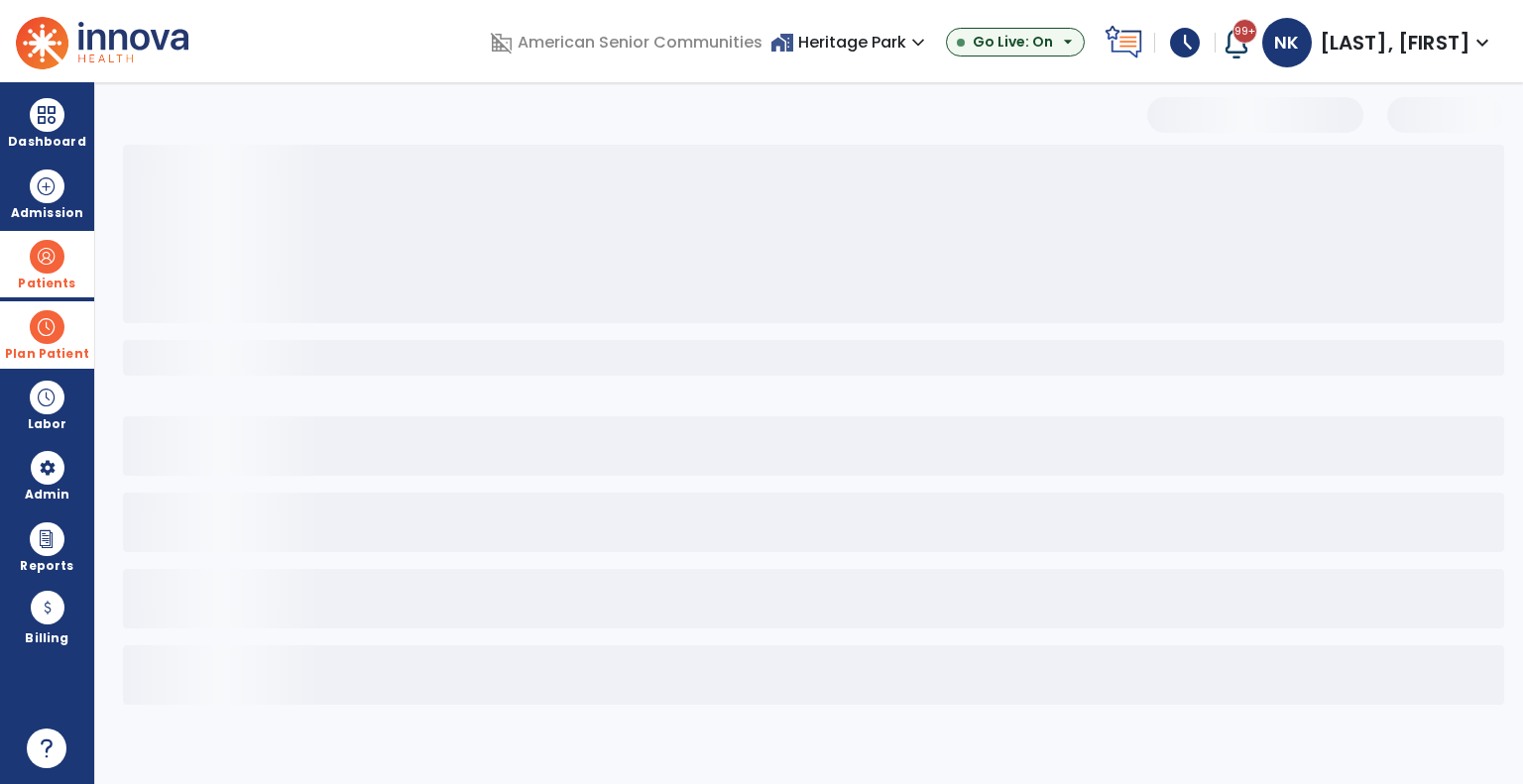 select on "***" 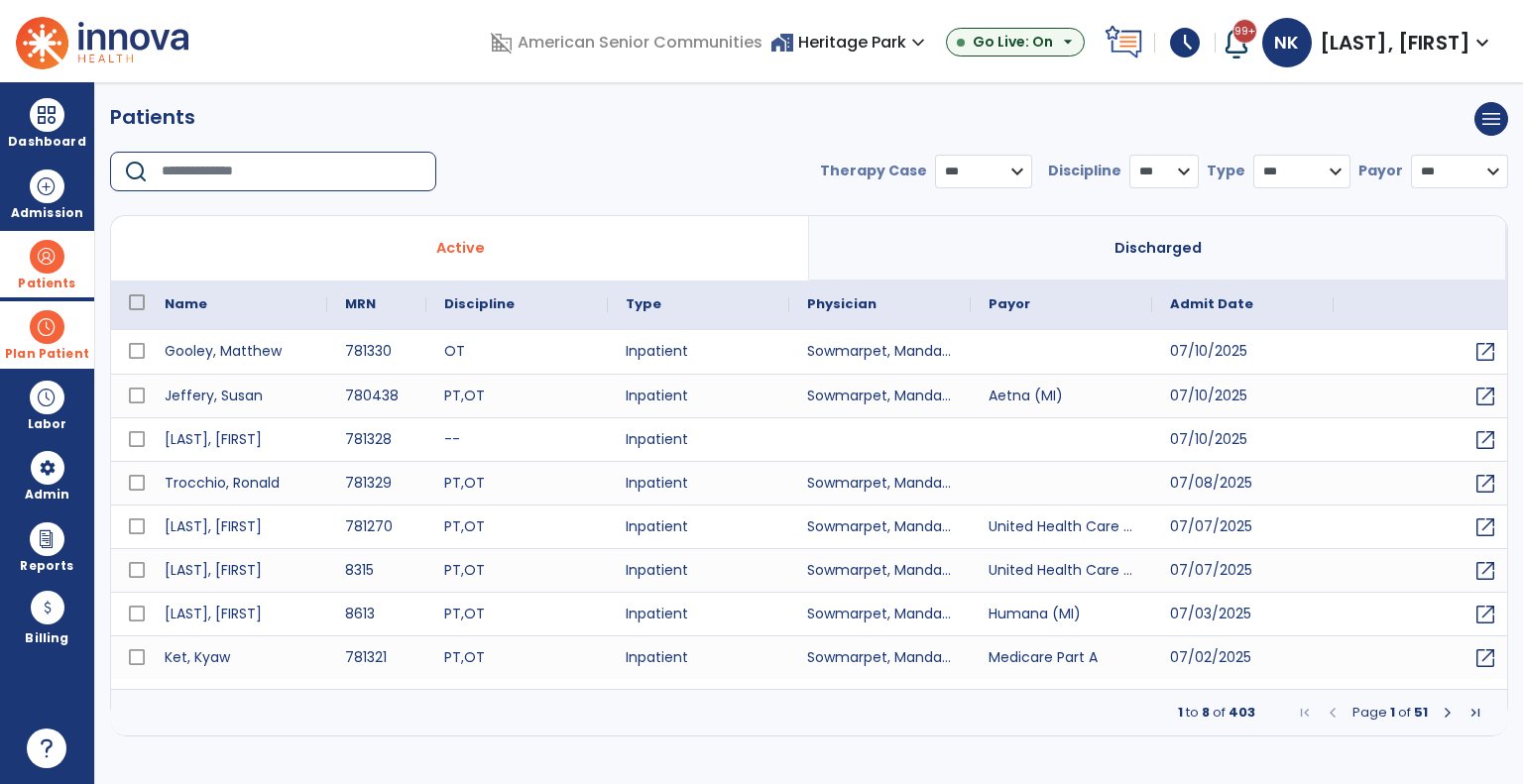 drag, startPoint x: 349, startPoint y: 198, endPoint x: 350, endPoint y: 167, distance: 31.01612 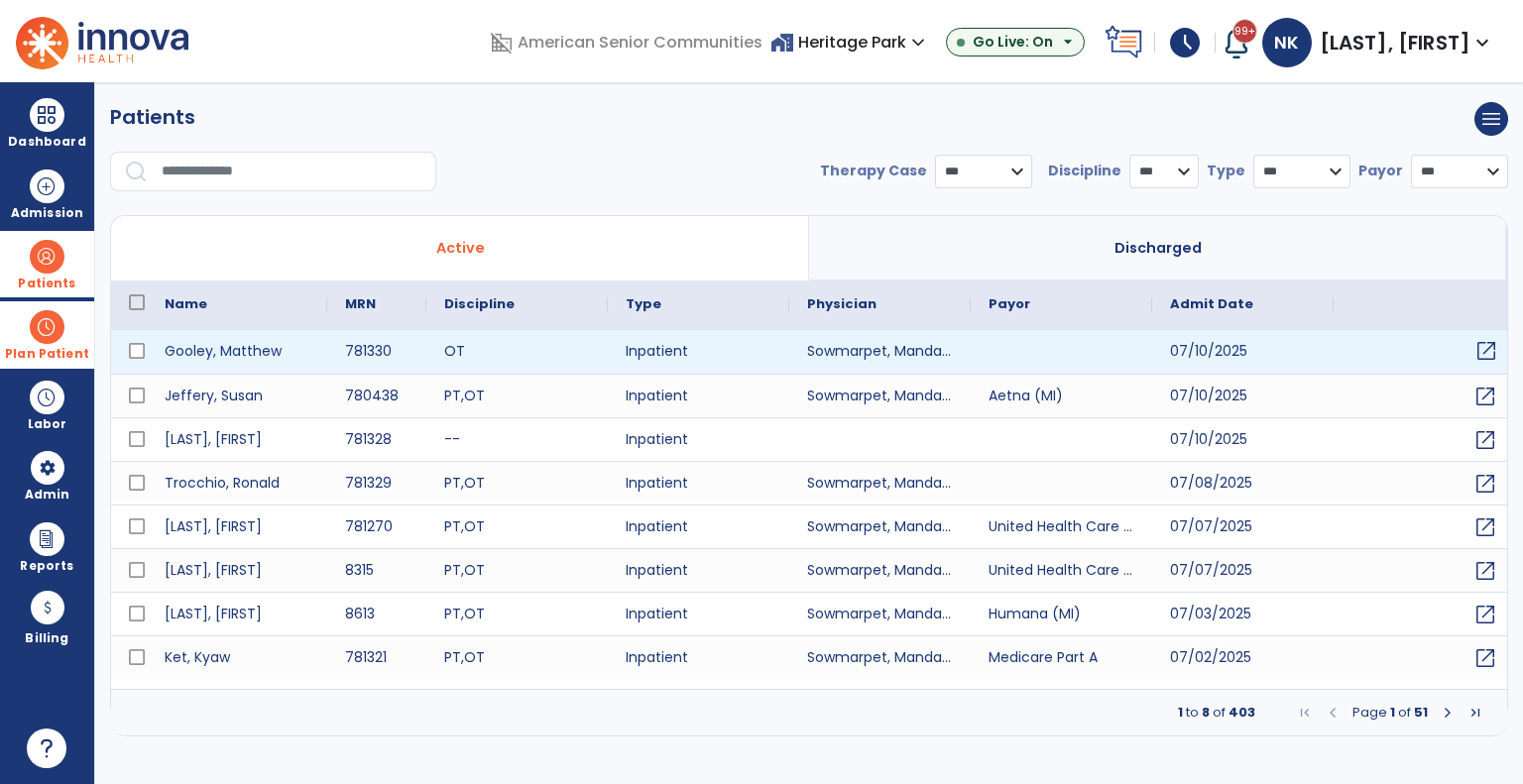 click on "open_in_new" at bounding box center (1486, 351) 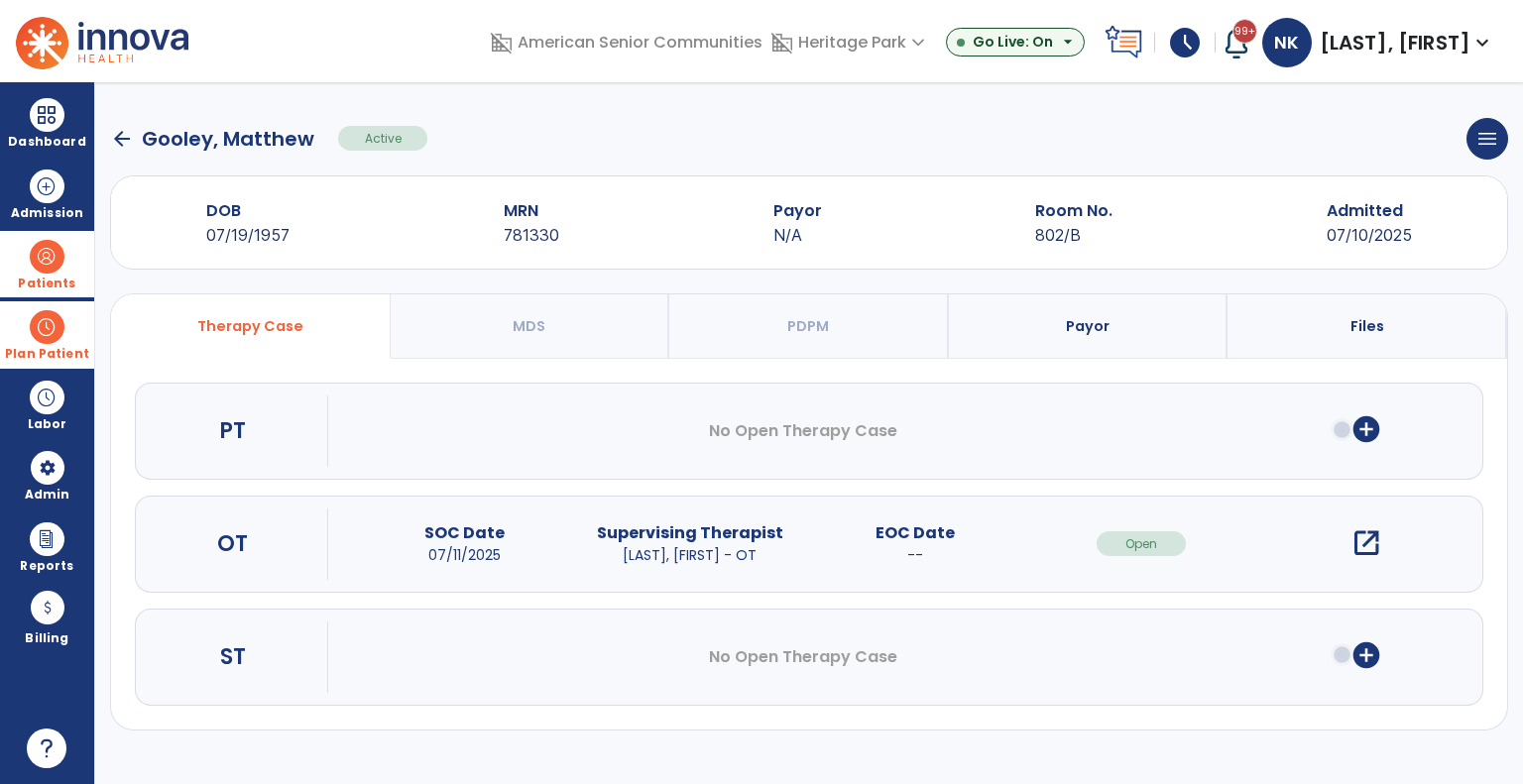 click on "add_circle" at bounding box center (1366, 429) 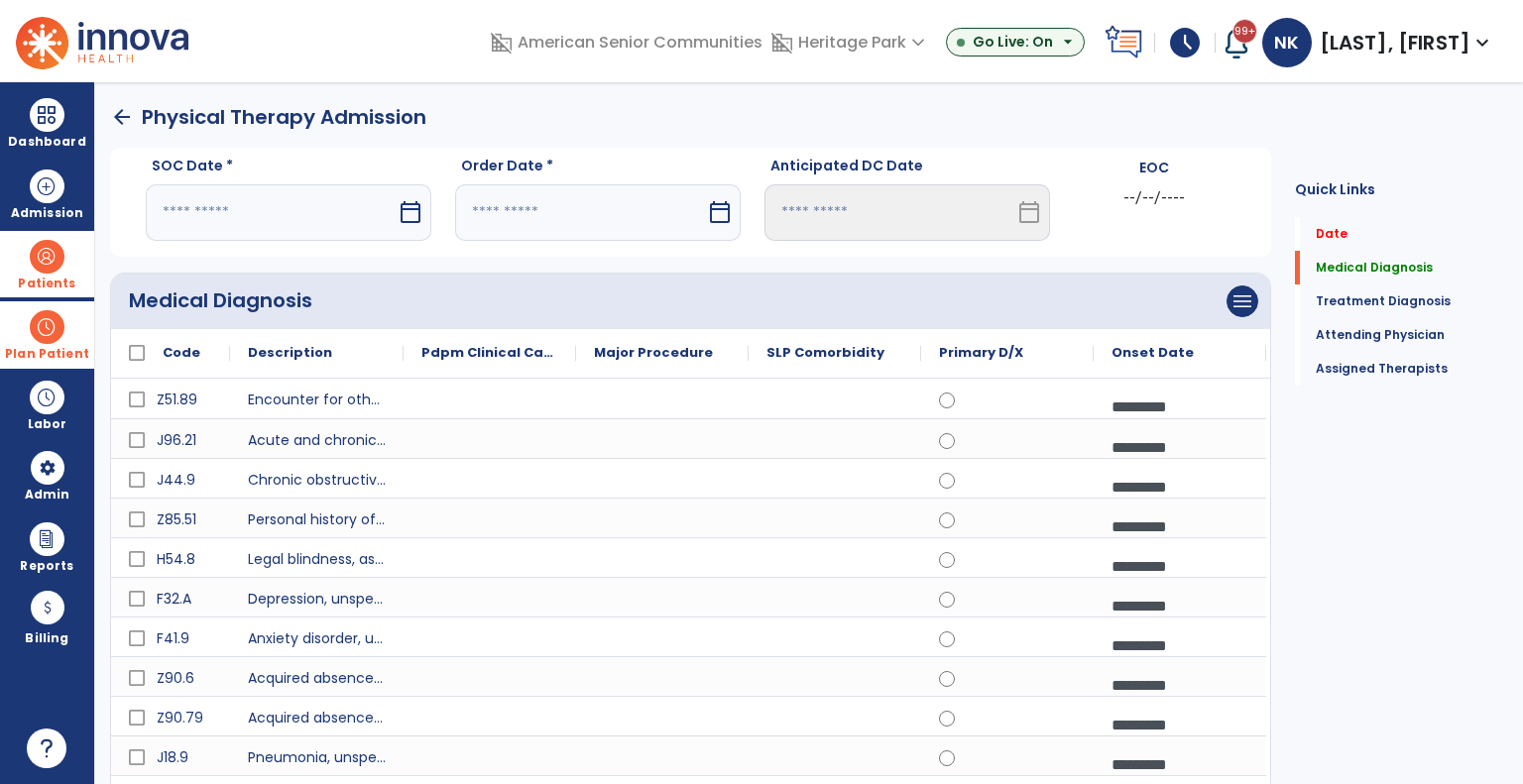 click on "calendar_today" at bounding box center [410, 212] 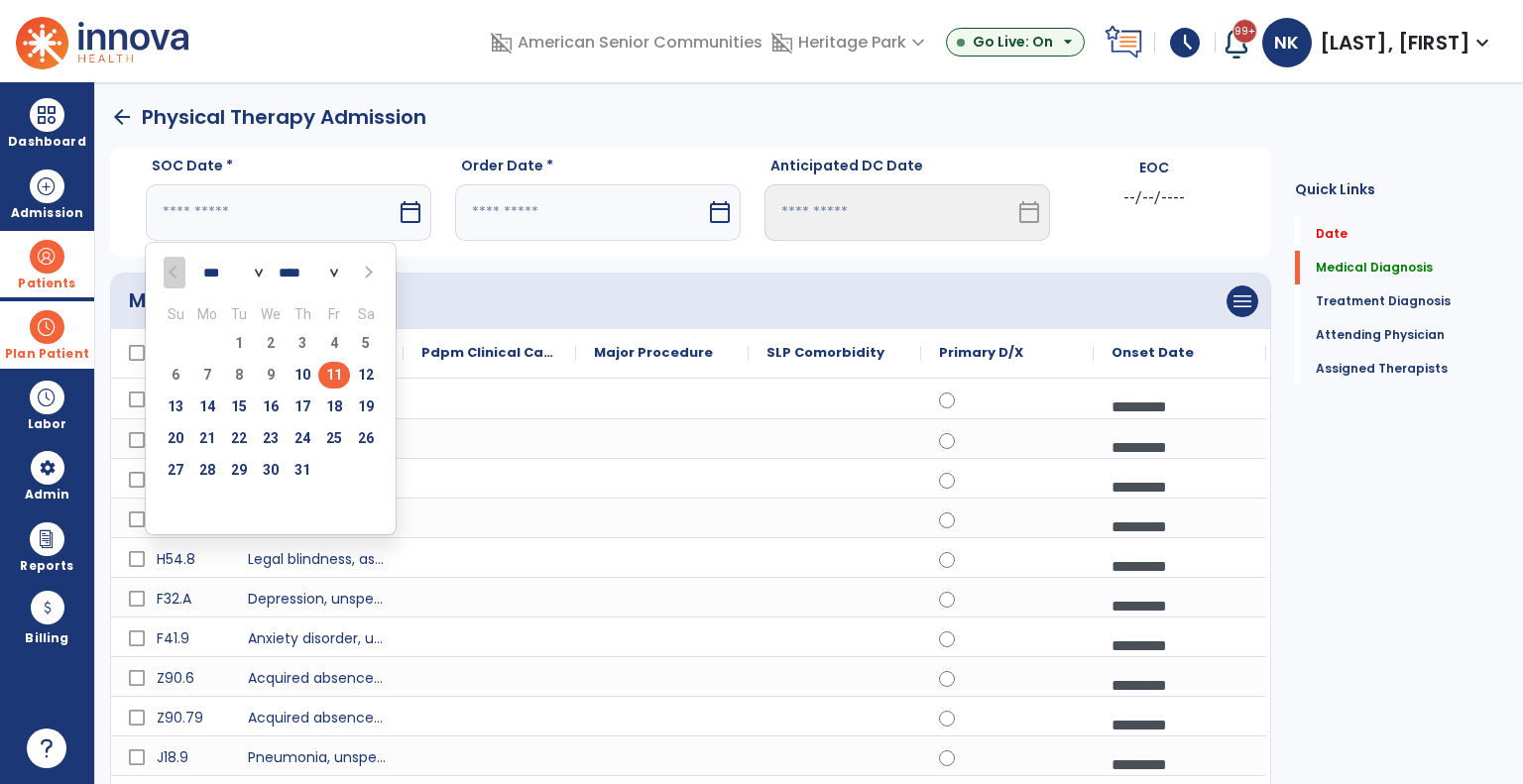 click on "11" at bounding box center [334, 375] 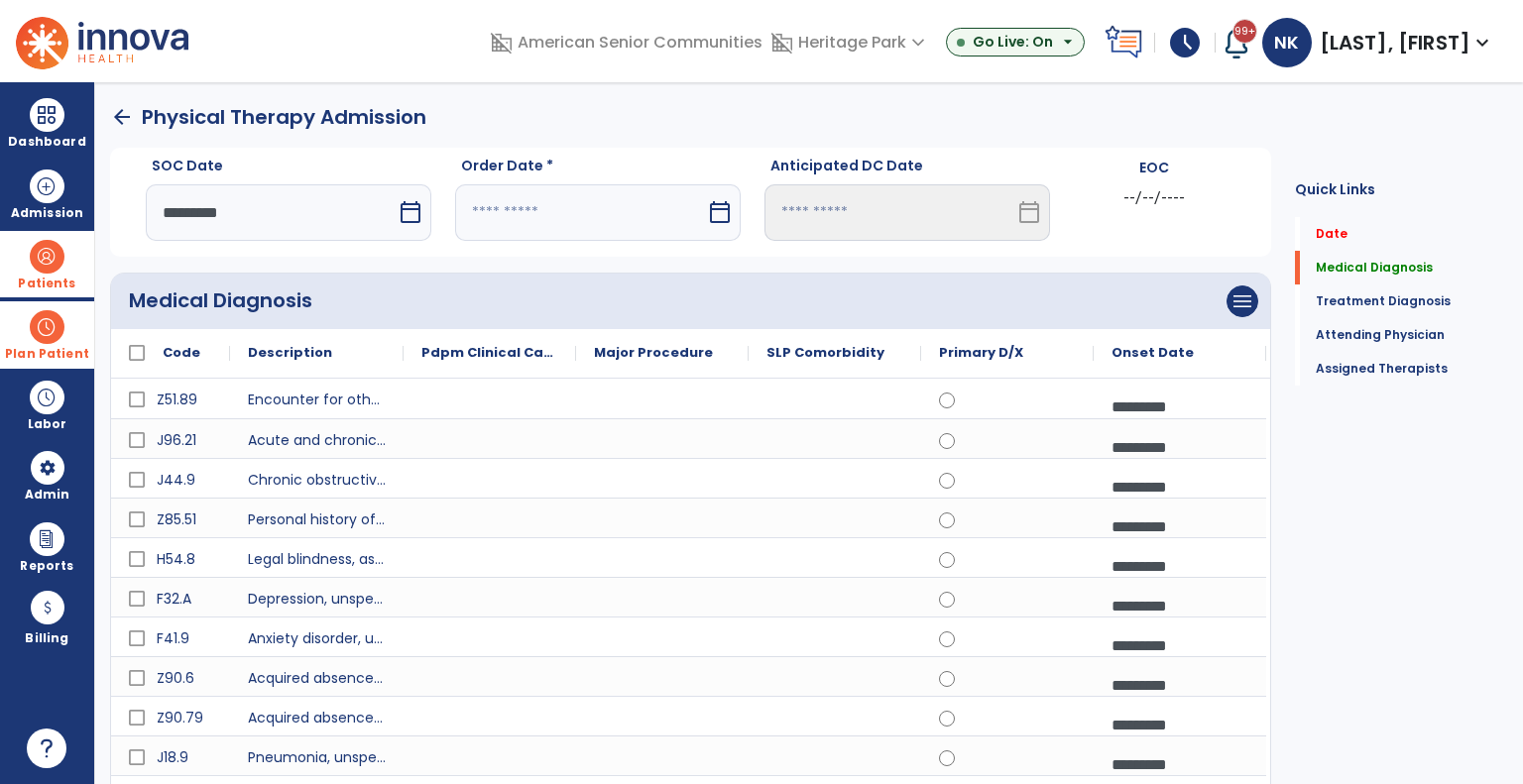 click on "calendar_today" at bounding box center [722, 212] 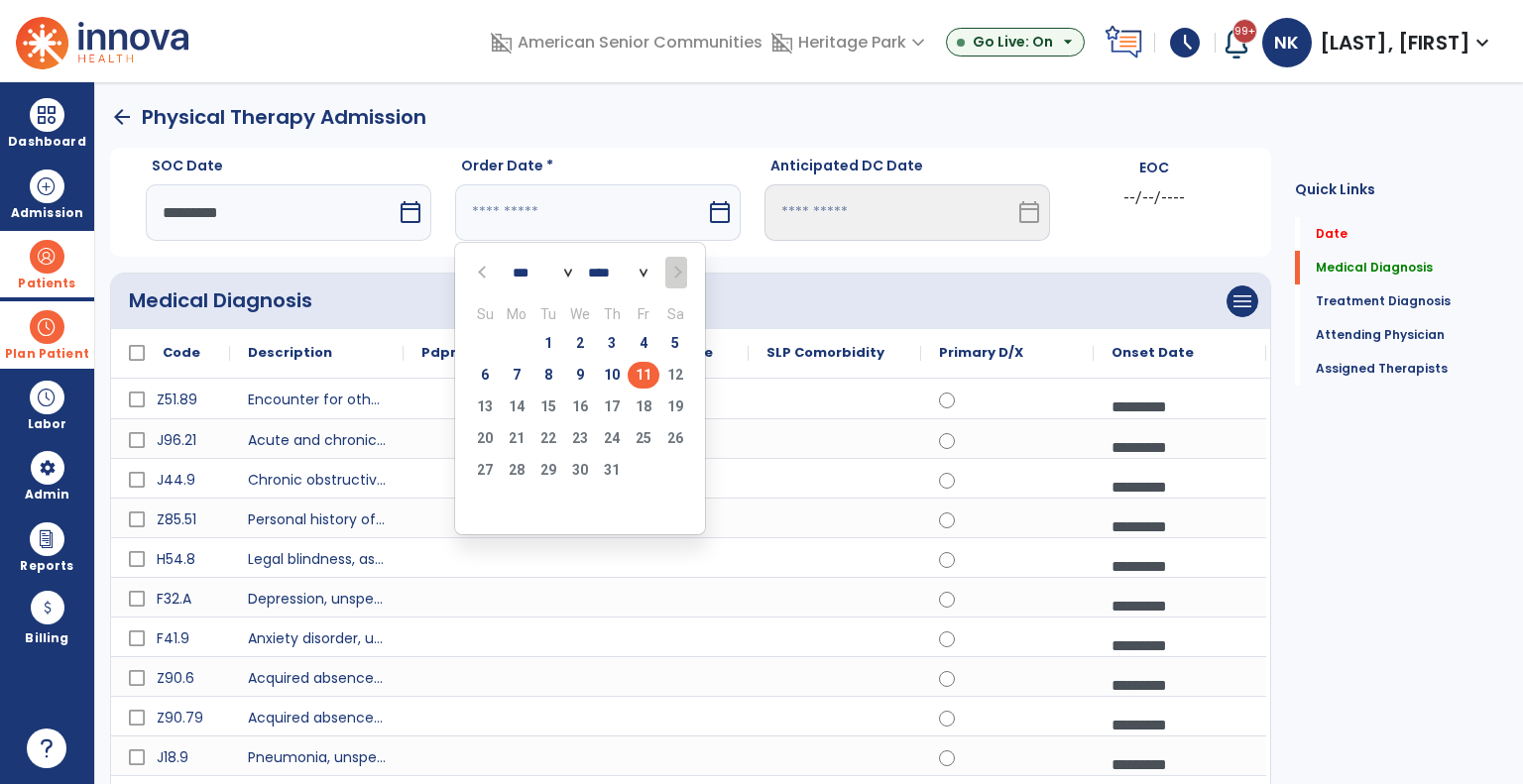 click on "11" at bounding box center [644, 375] 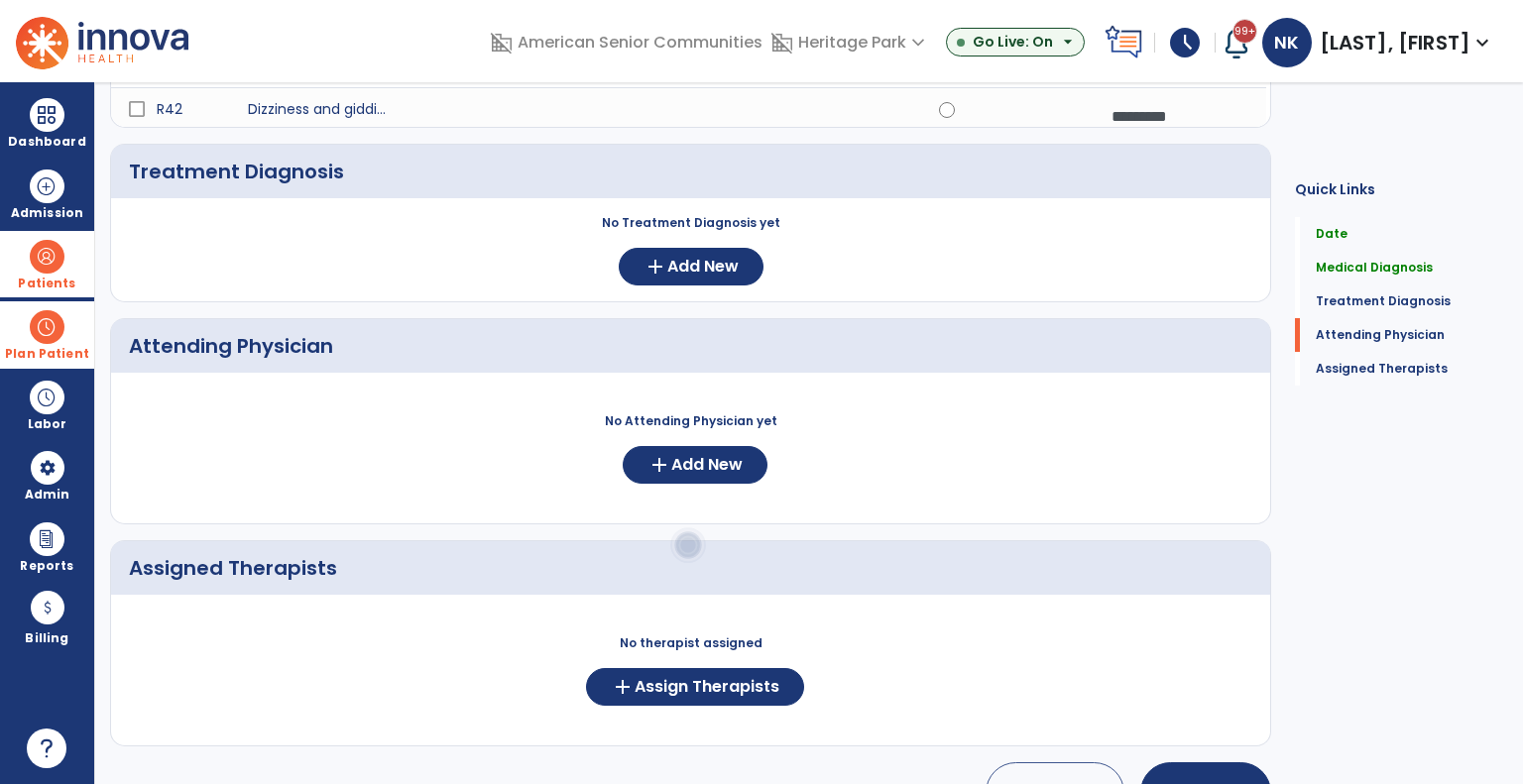 scroll, scrollTop: 1328, scrollLeft: 0, axis: vertical 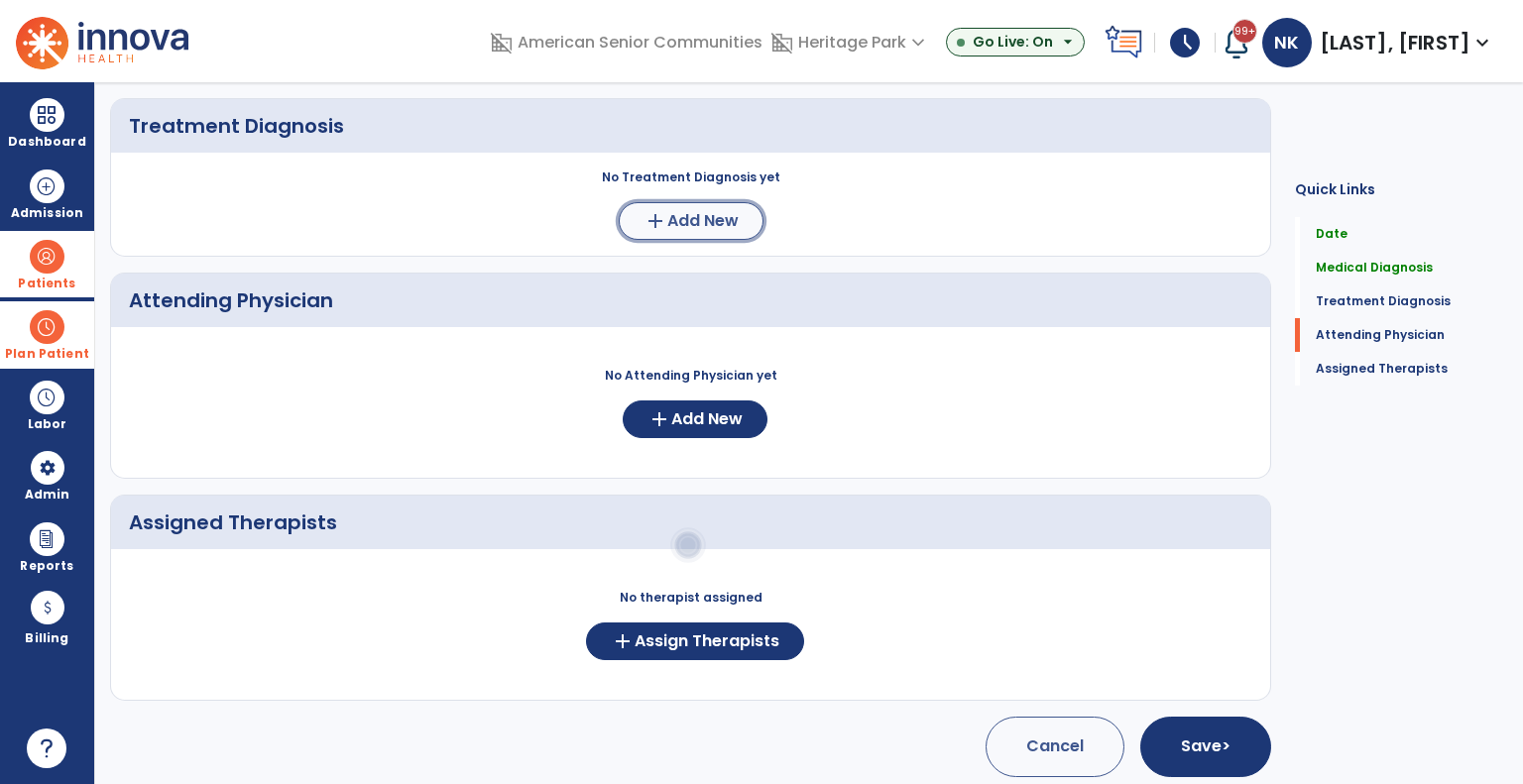 click on "Add New" 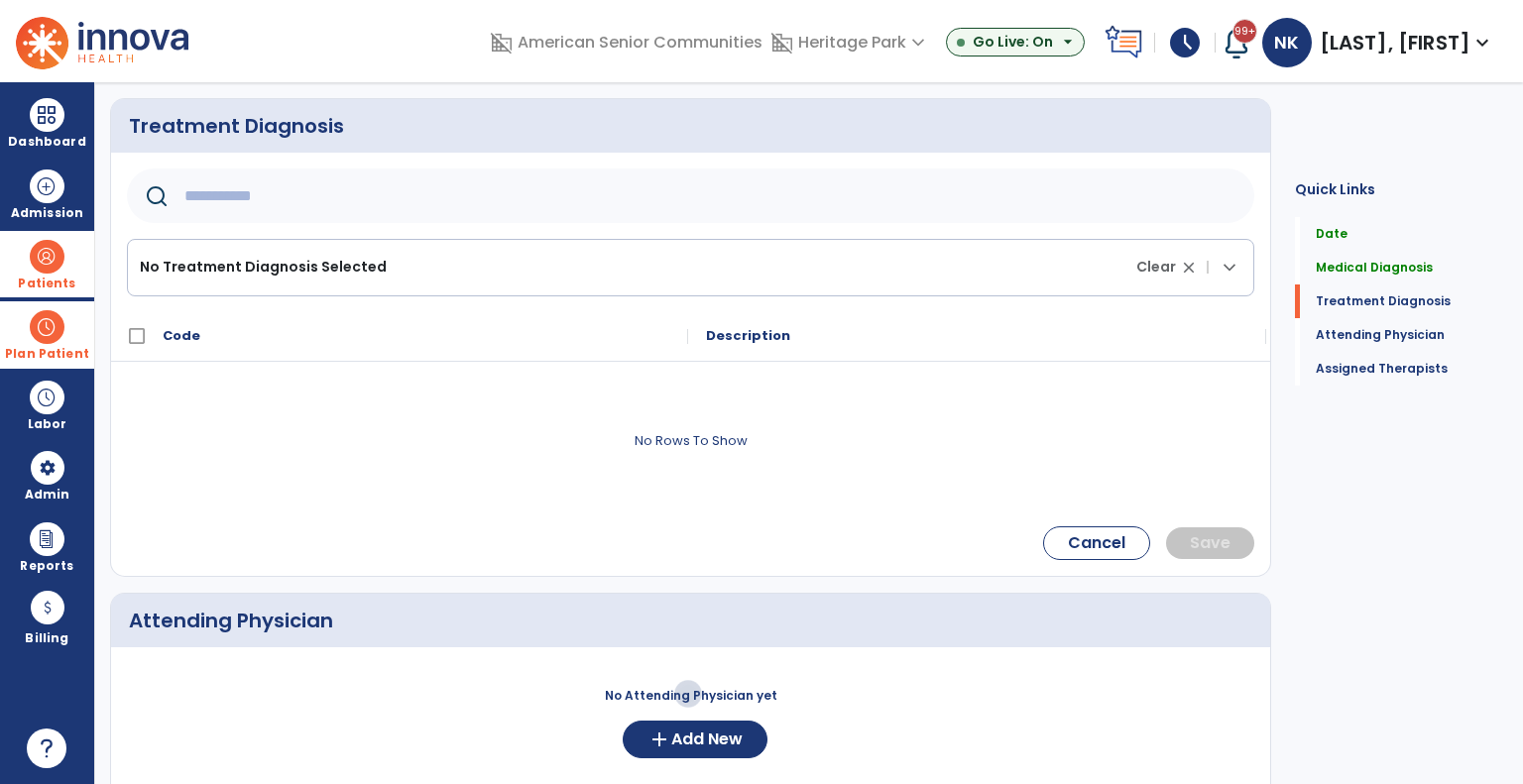click on "No Treatment Diagnosis Selected Clear close |  keyboard_arrow_down" 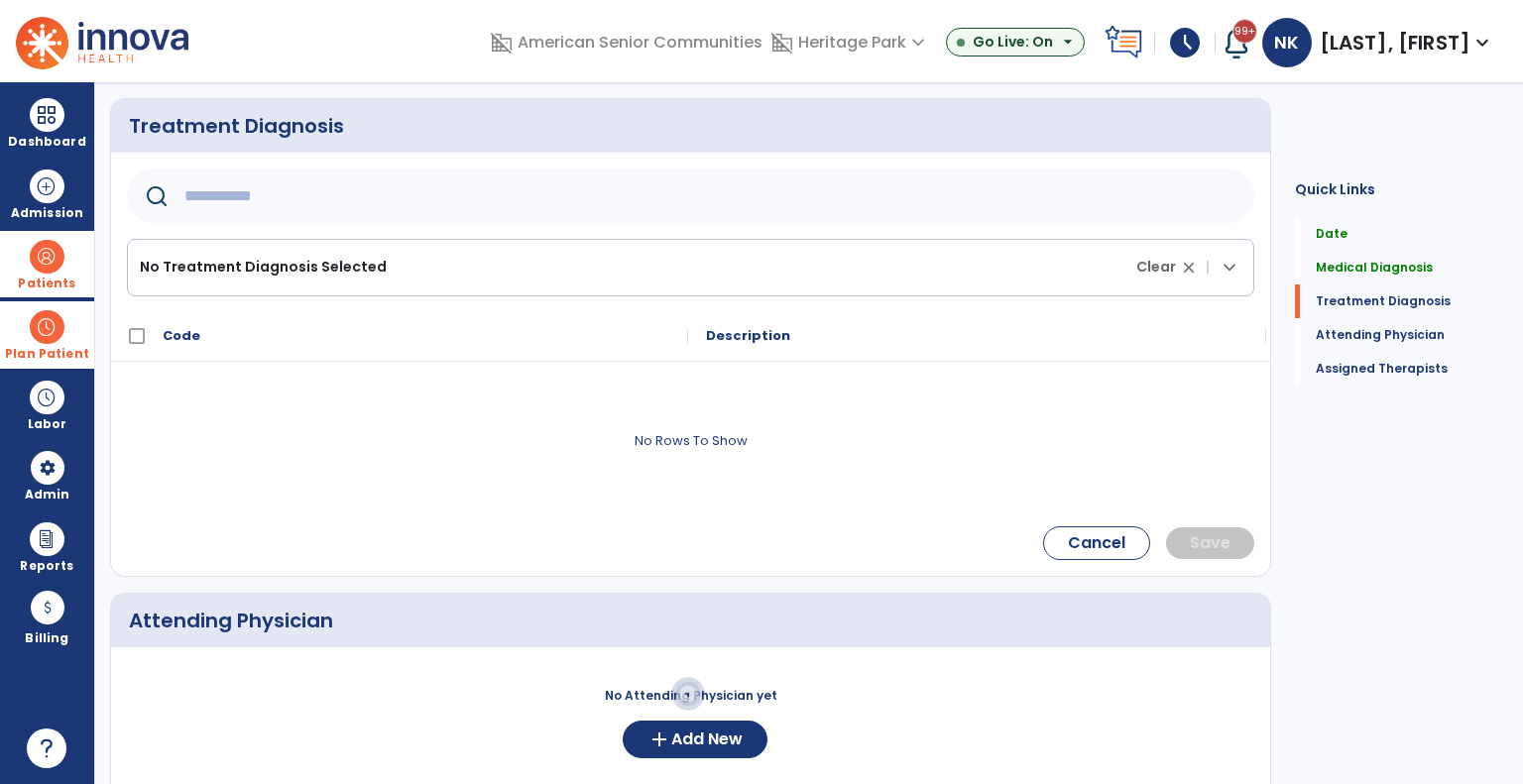 click 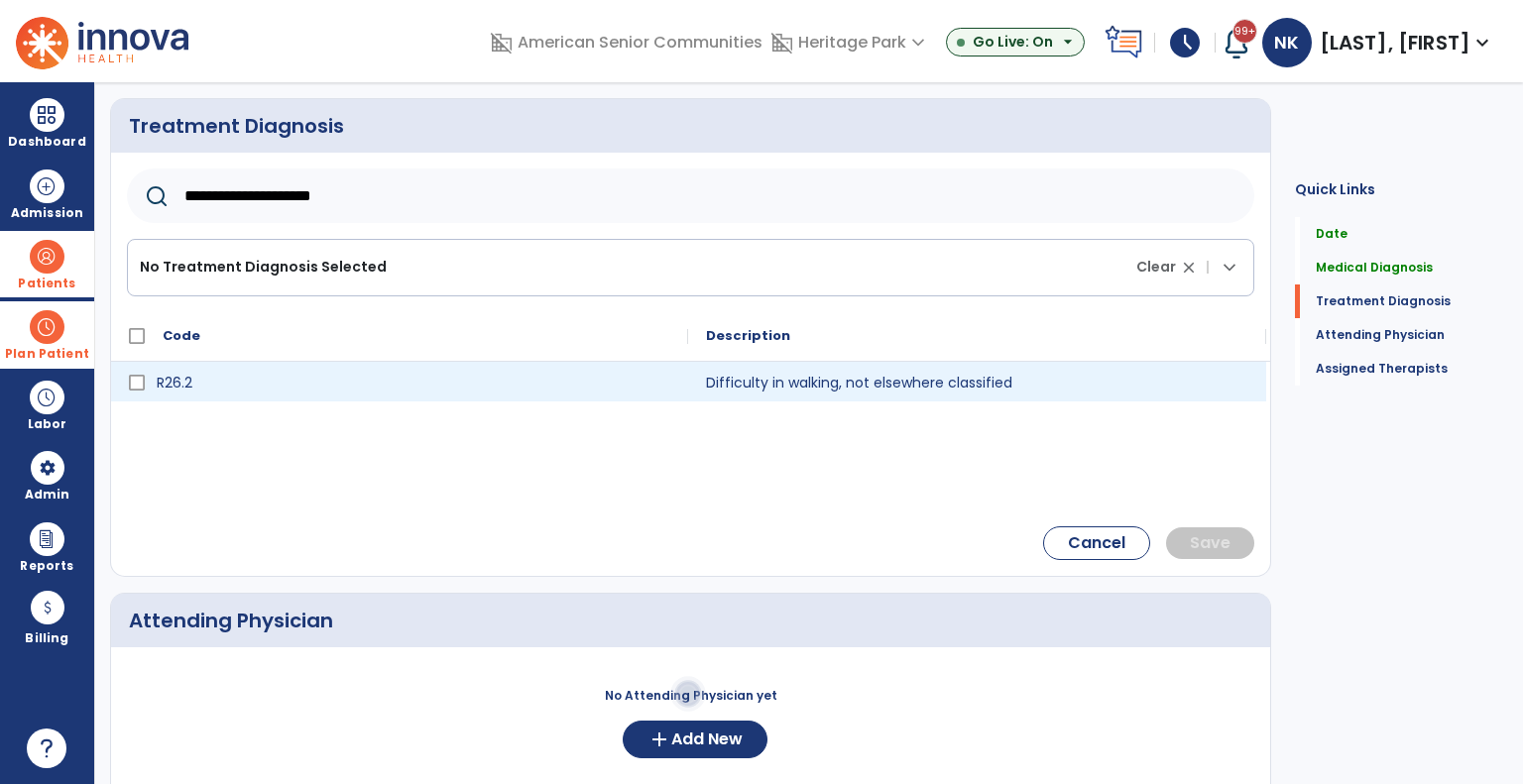 type on "**********" 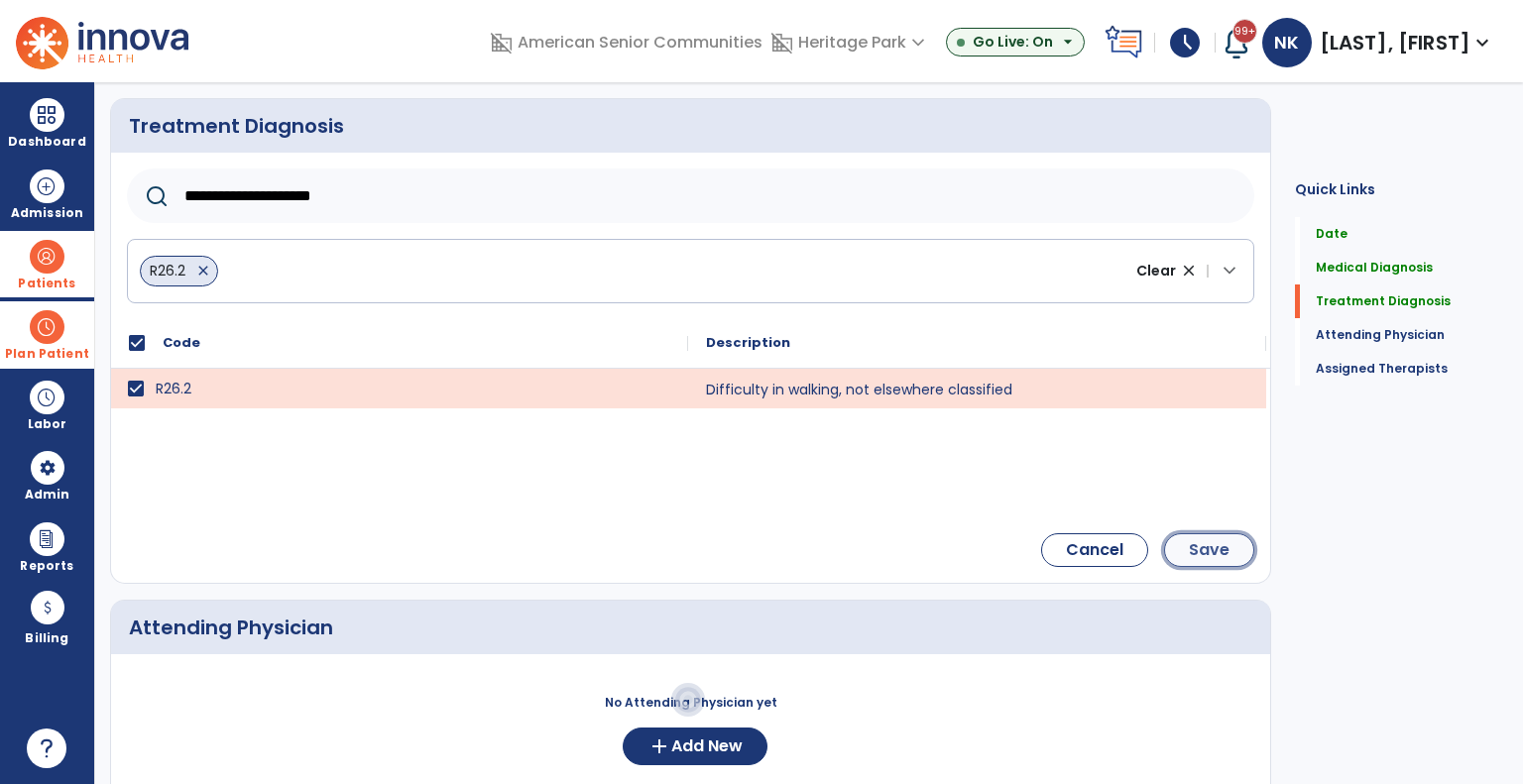 click on "Save" 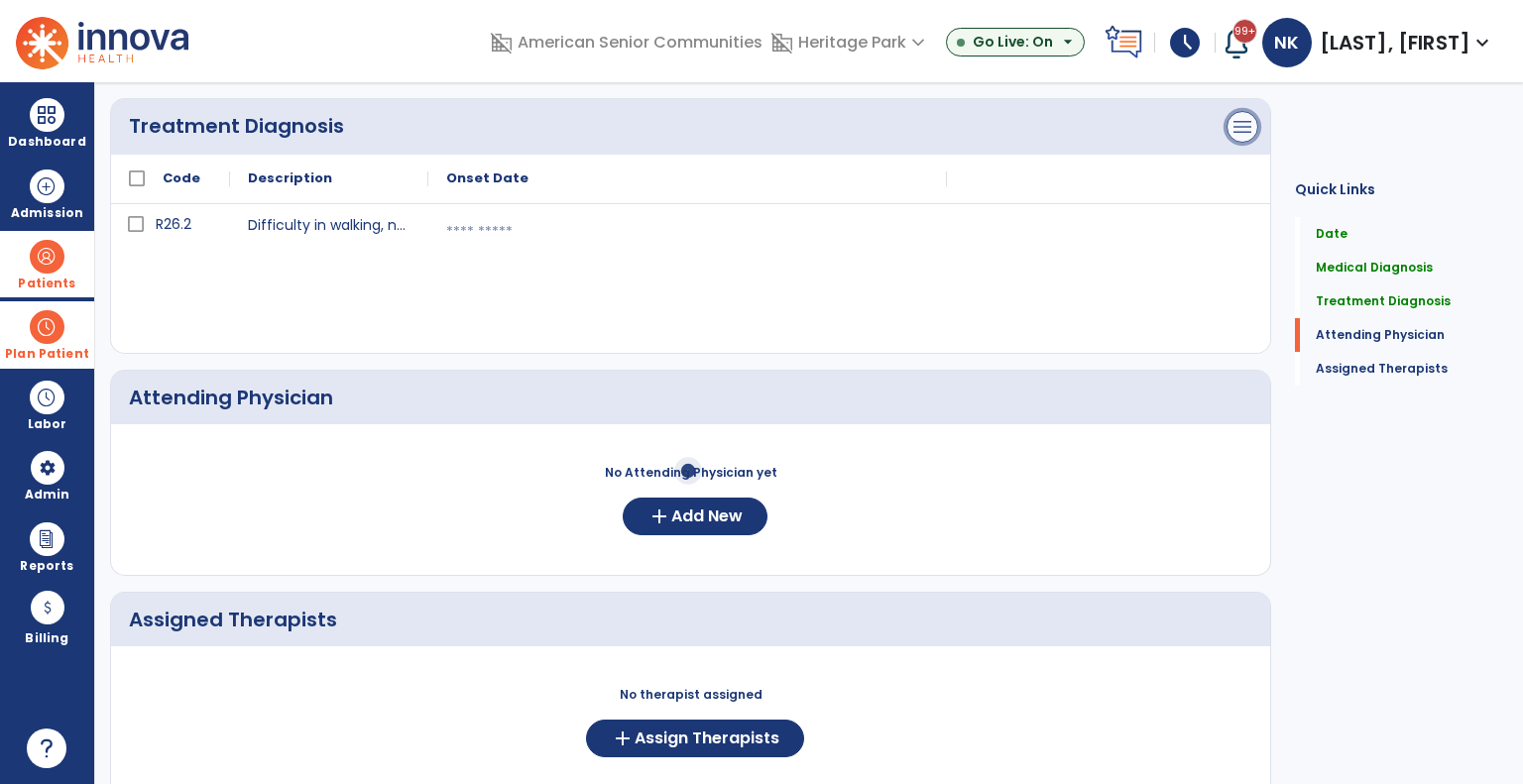 click on "menu" at bounding box center (1242, -1027) 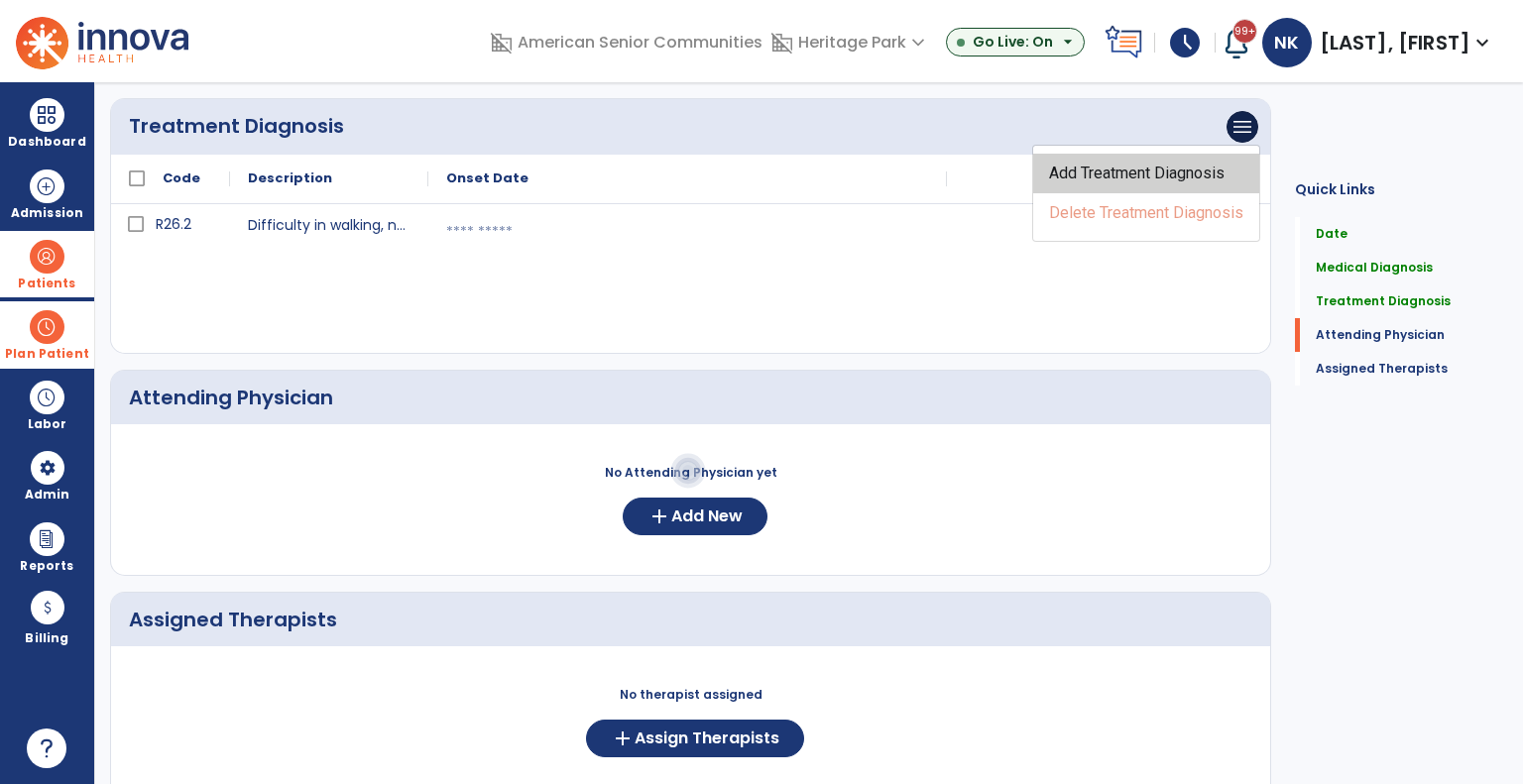 click on "Add Treatment Diagnosis" 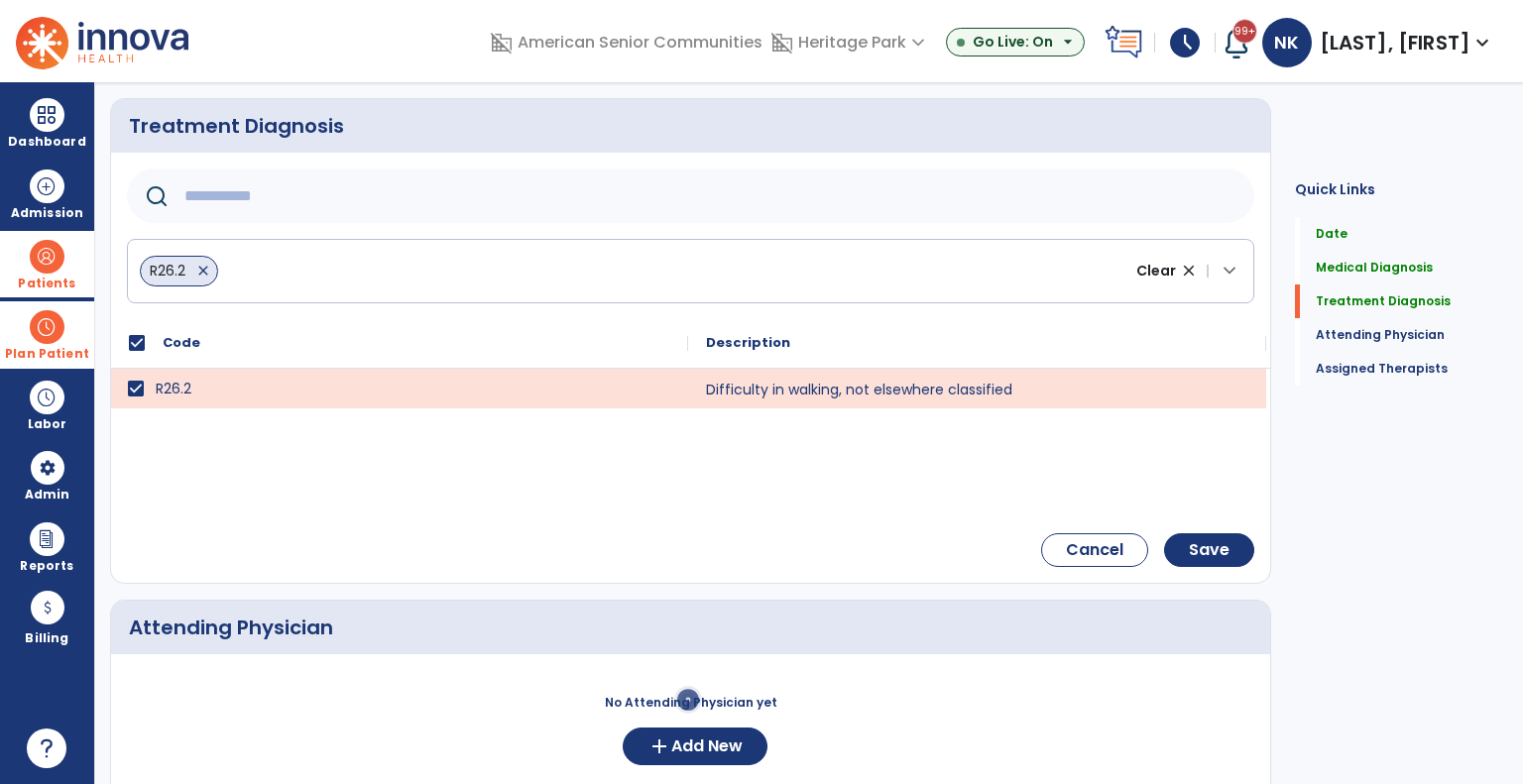 click 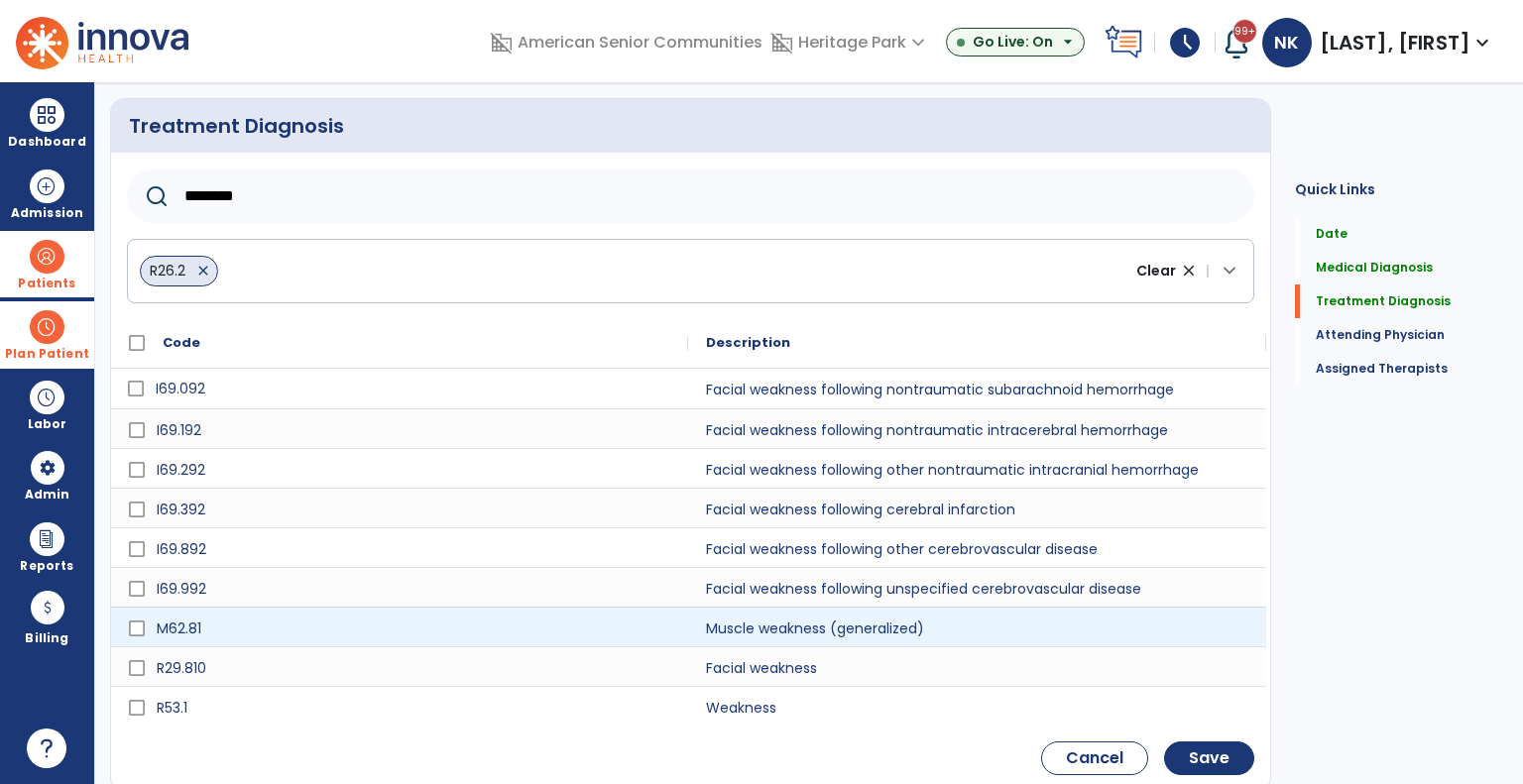 type on "********" 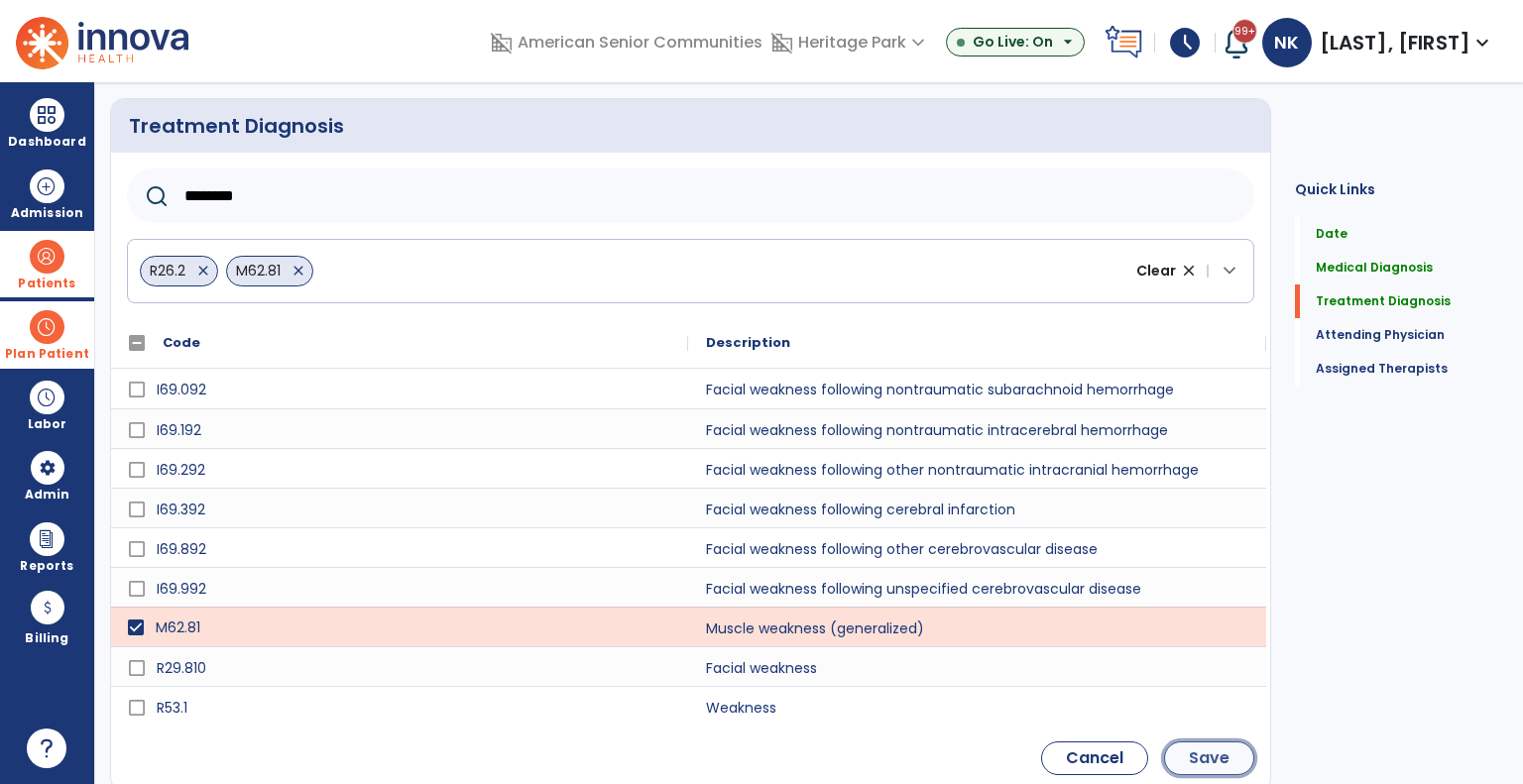 click on "Save" 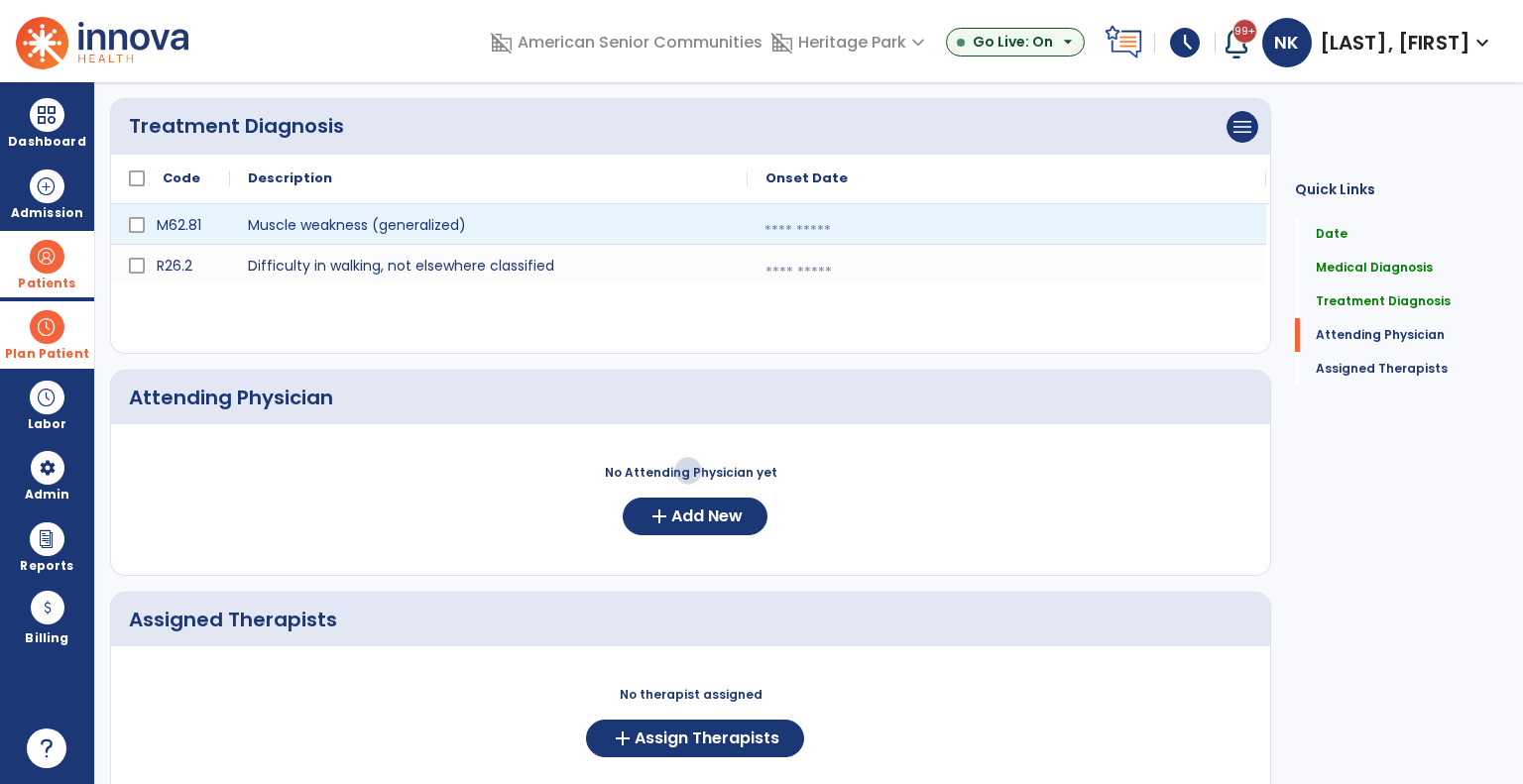 click at bounding box center (1006, 231) 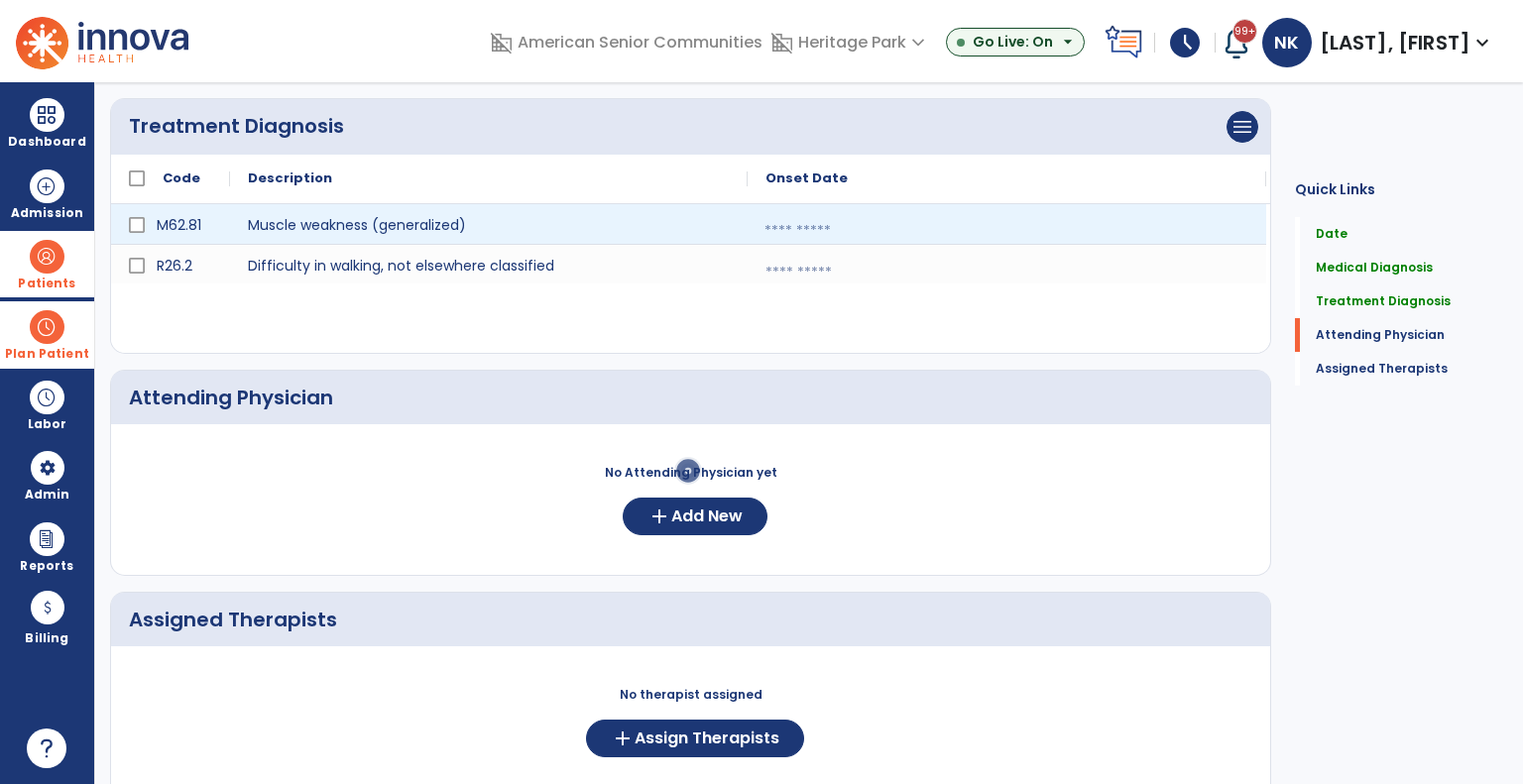 select on "*" 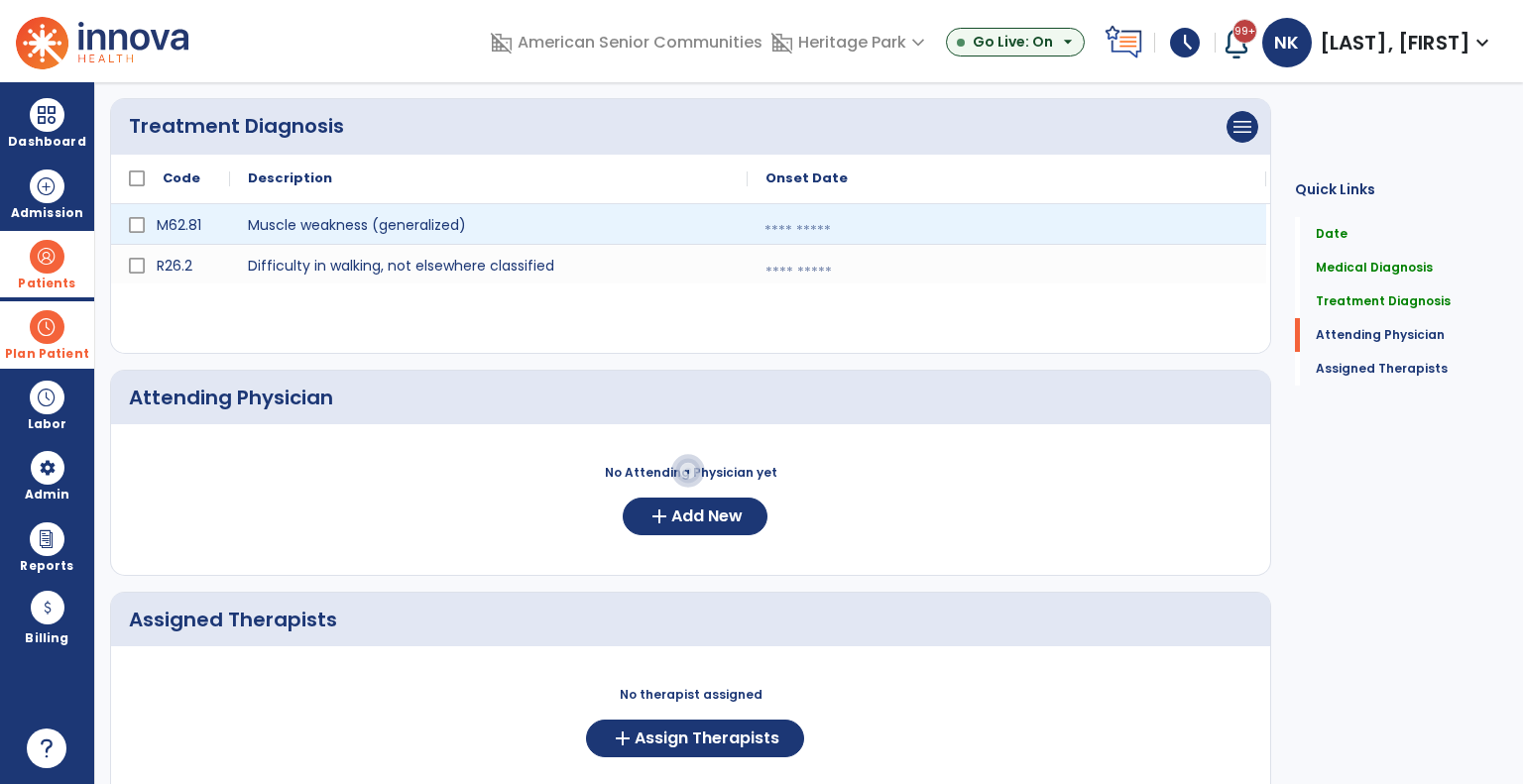 select on "****" 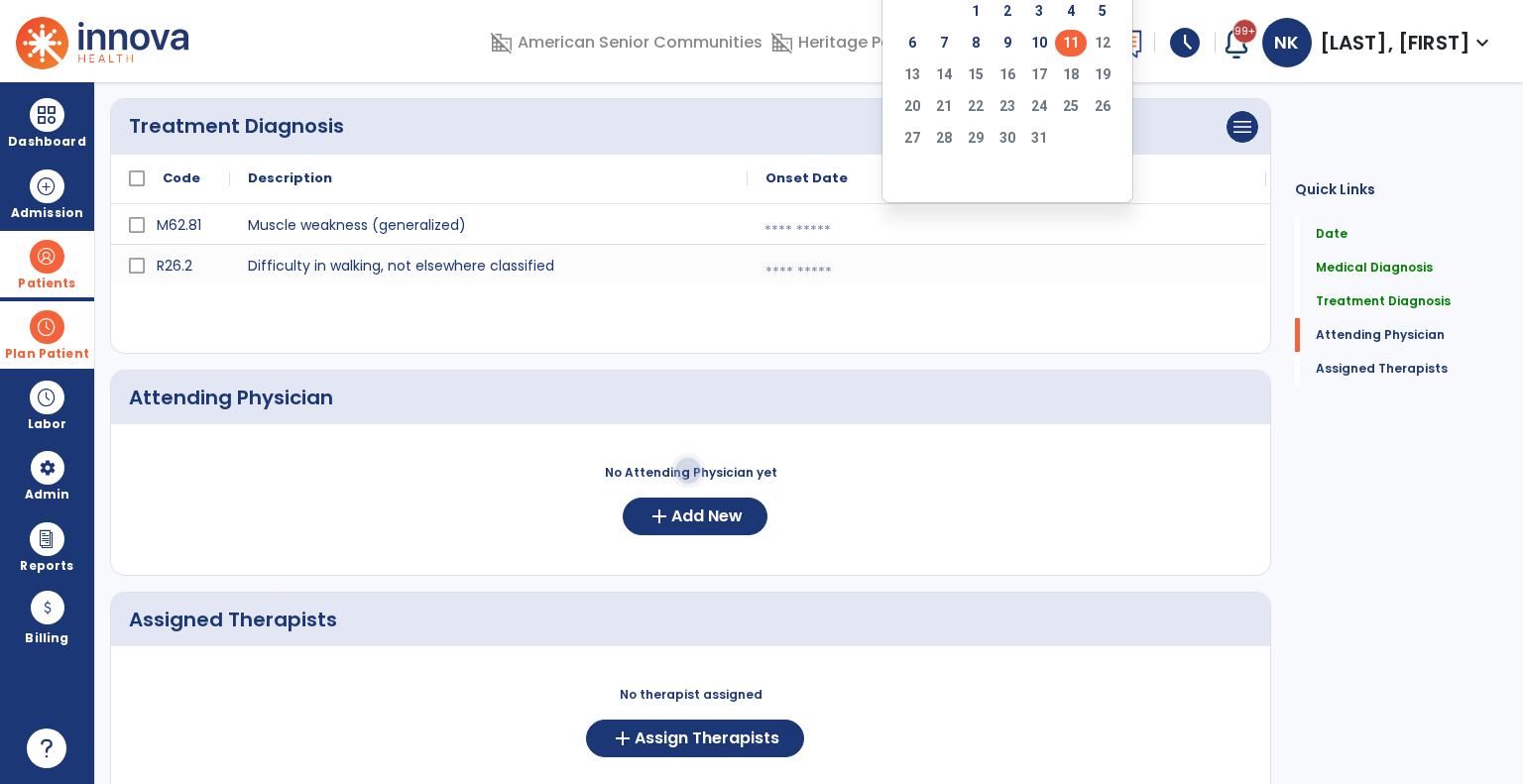 click on "11" 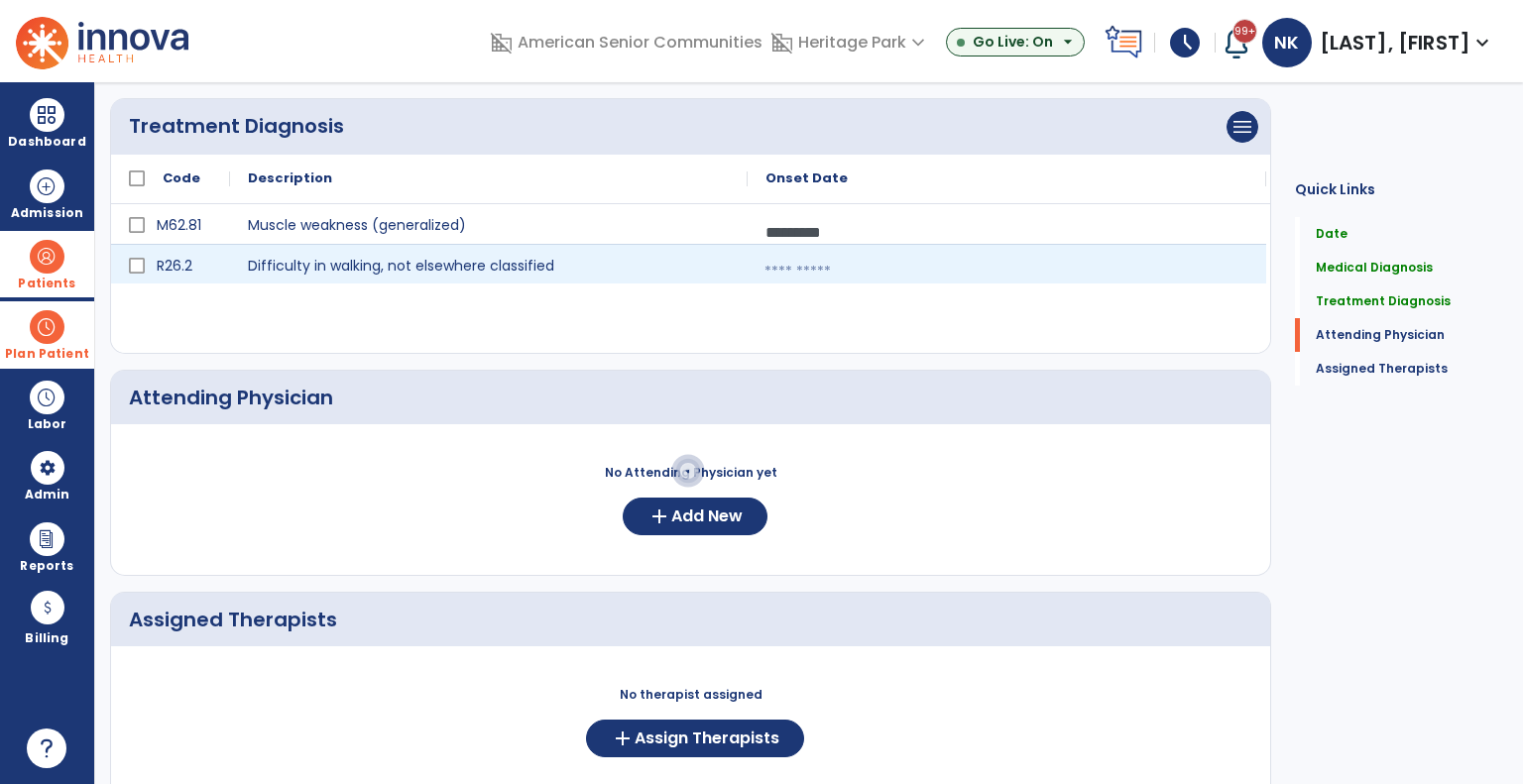 click at bounding box center [1006, 272] 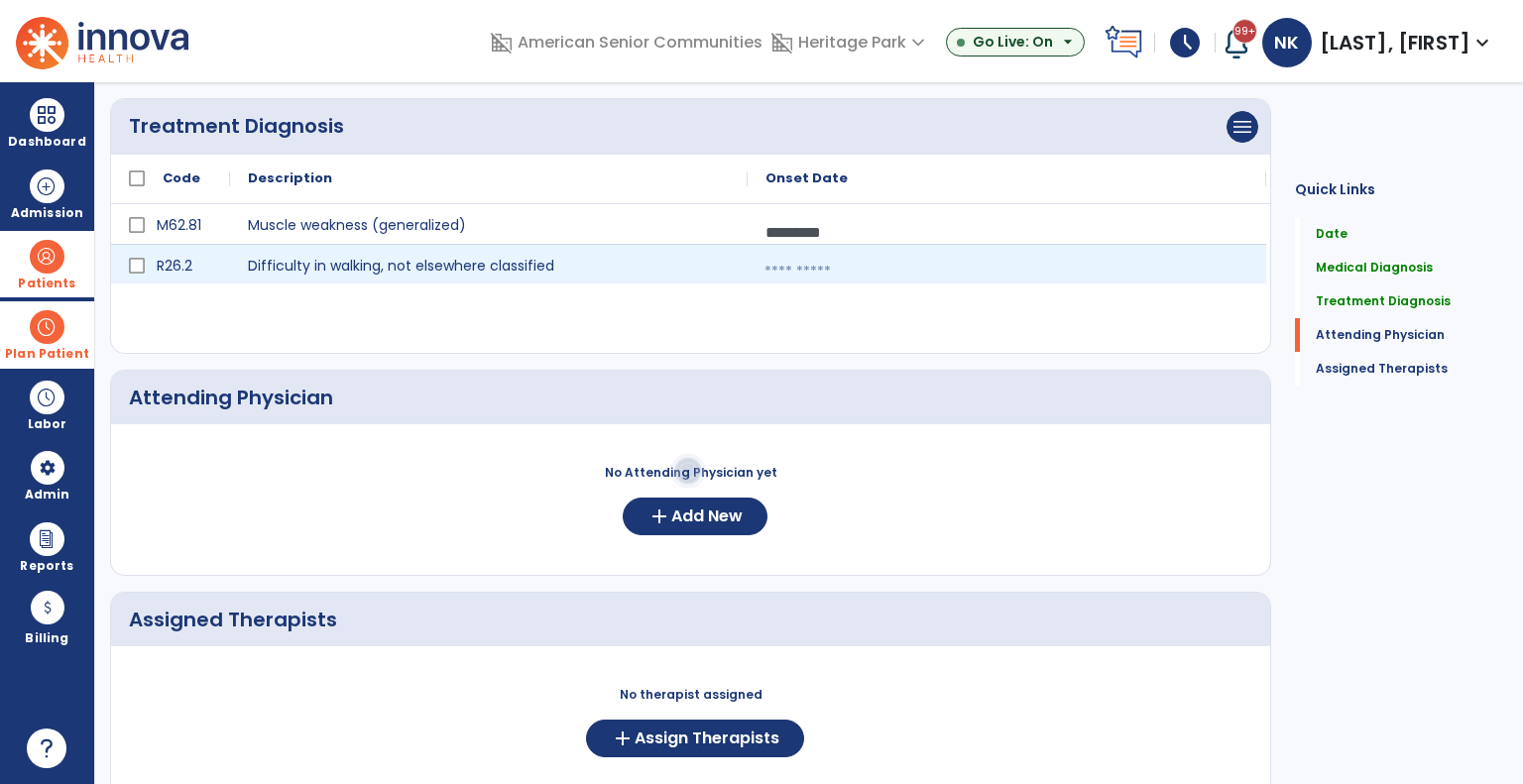 select on "*" 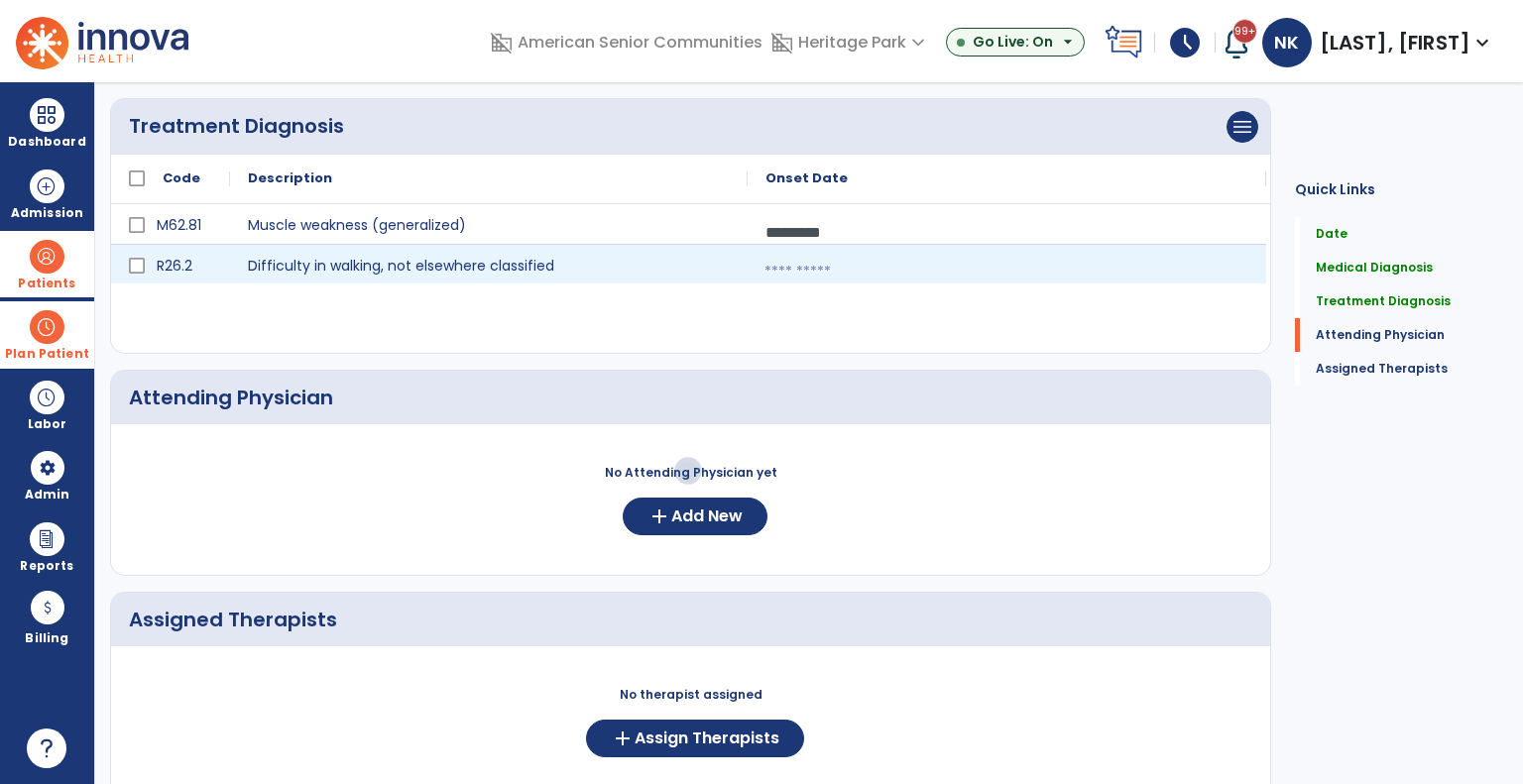 select on "****" 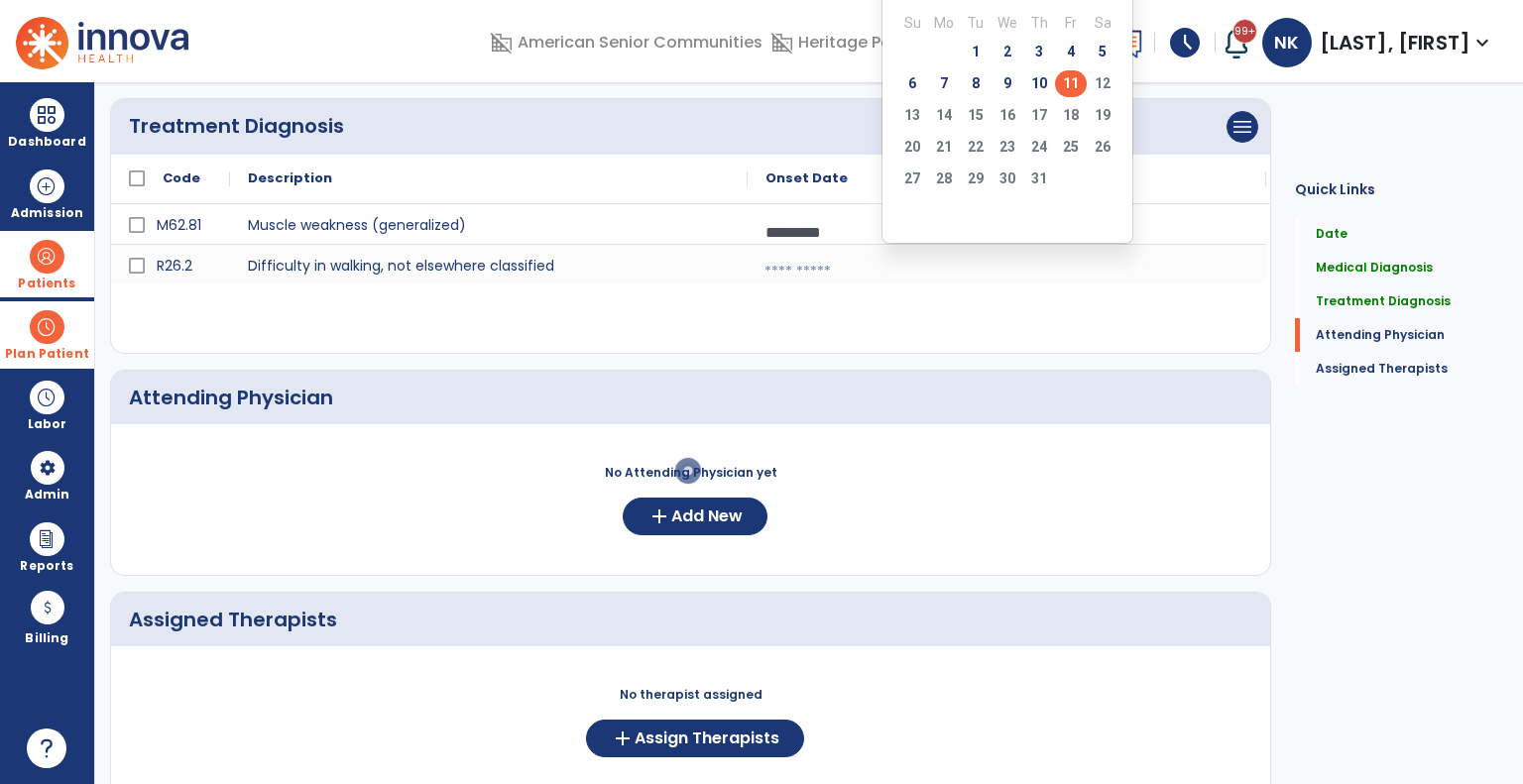 click on "11" 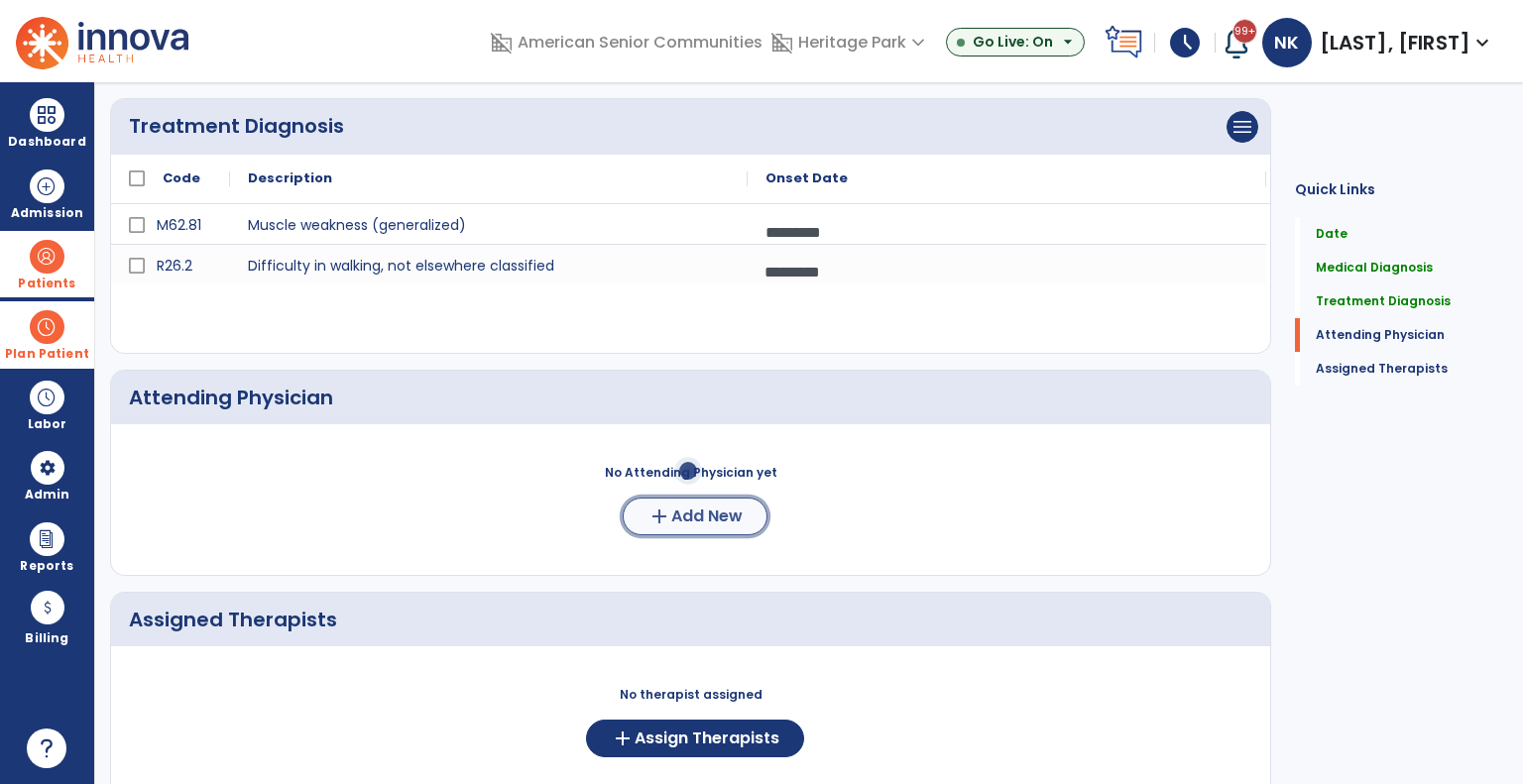 click on "add  Add New" 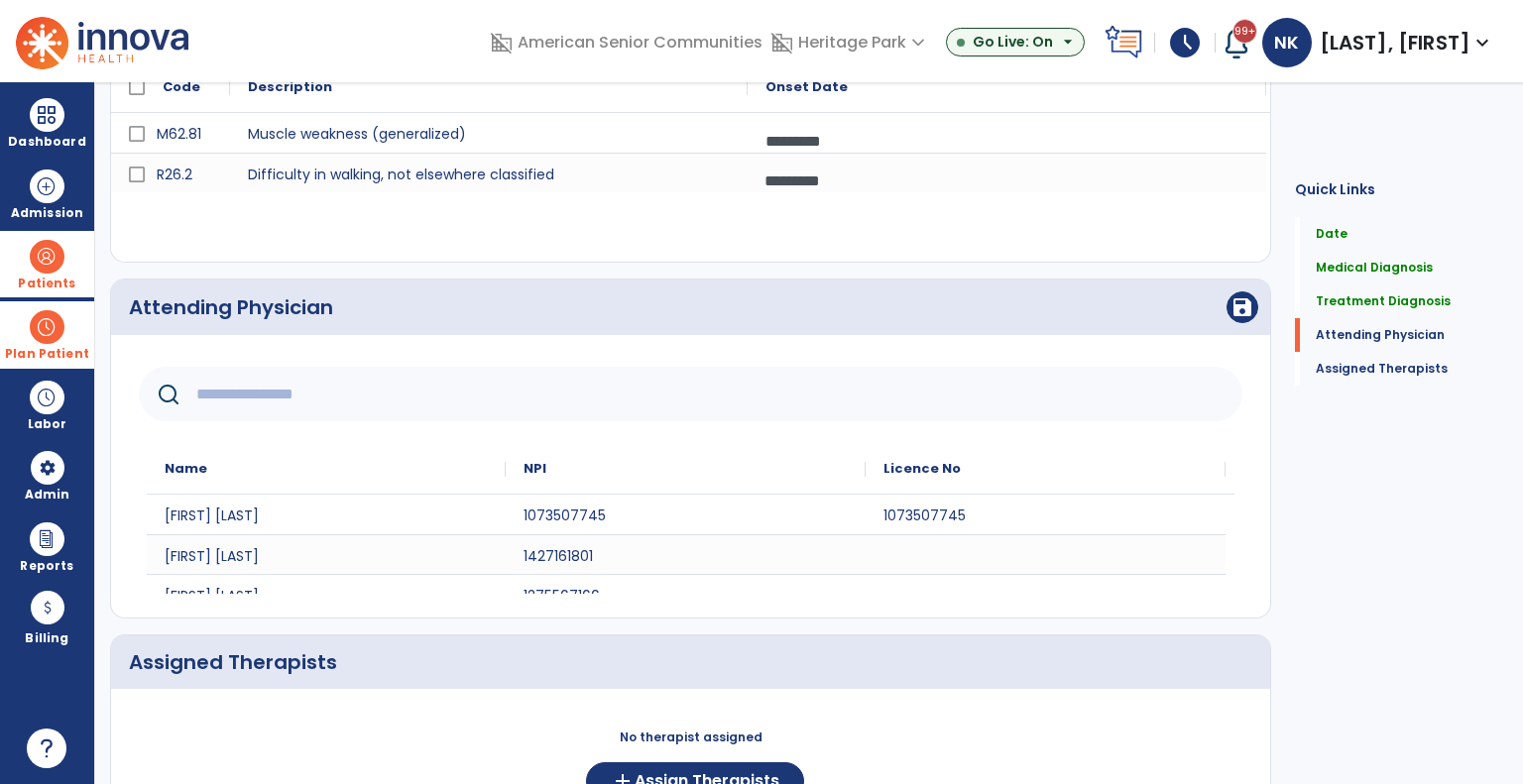 scroll, scrollTop: 1447, scrollLeft: 0, axis: vertical 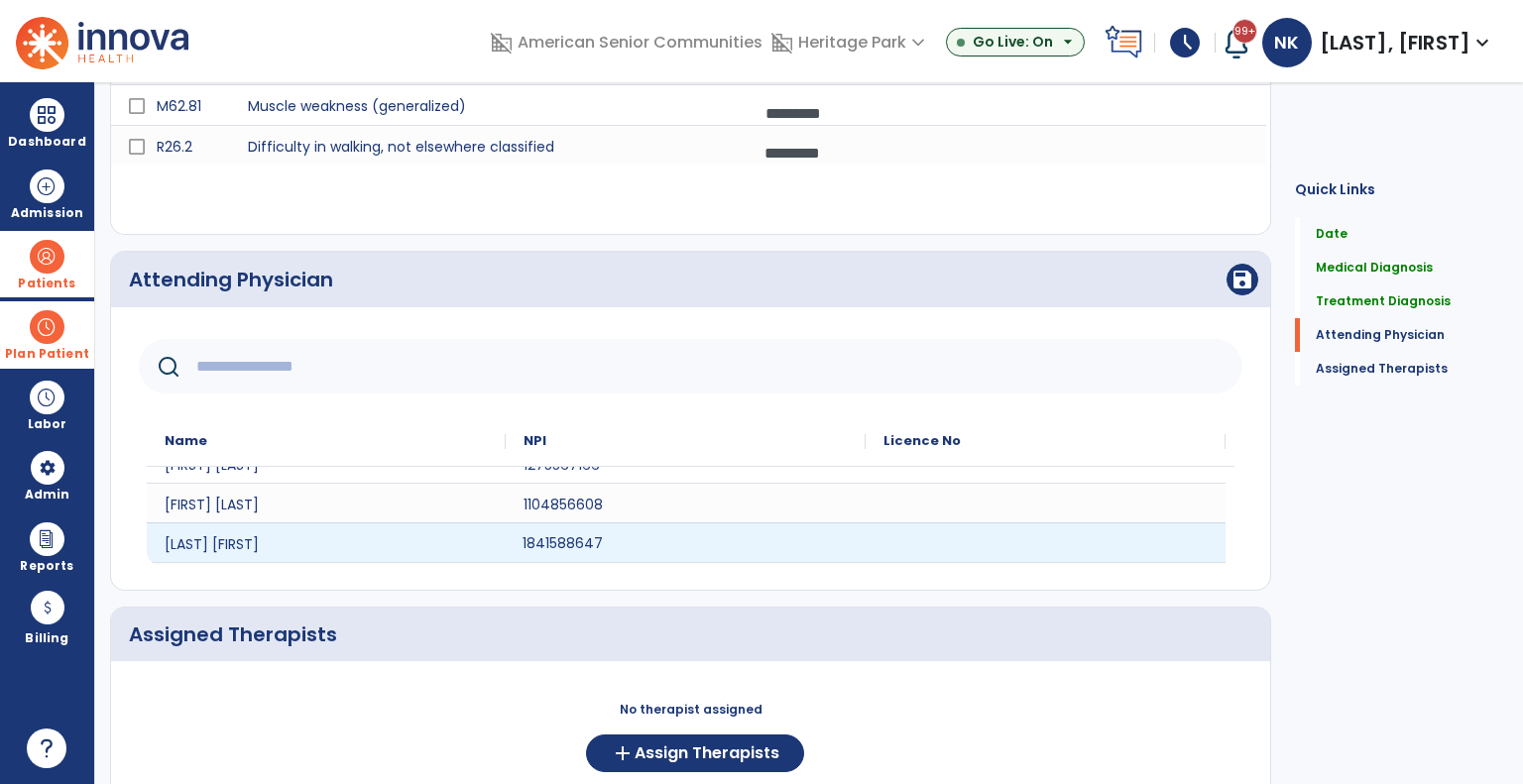 click on "1841588647" 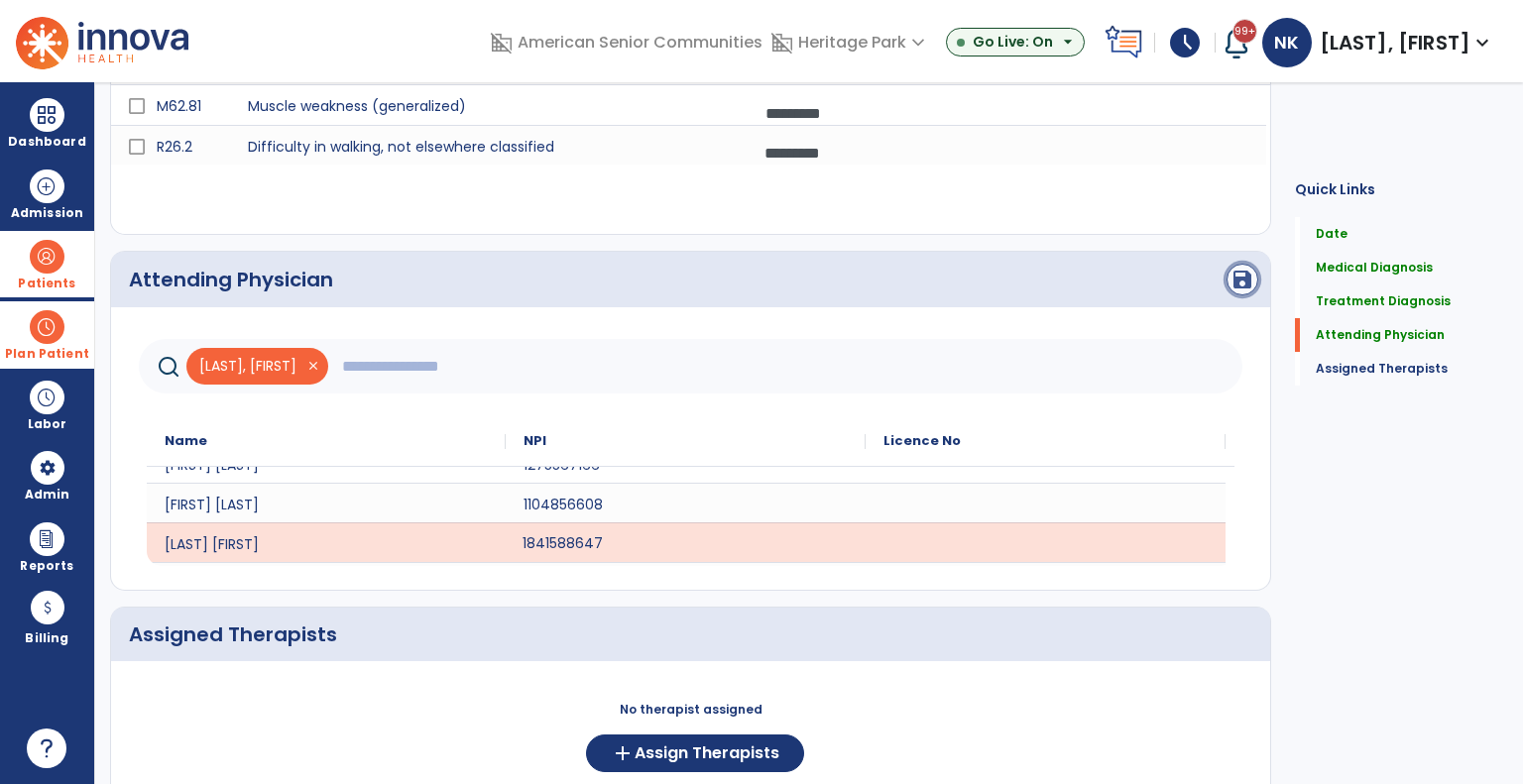 click on "save" 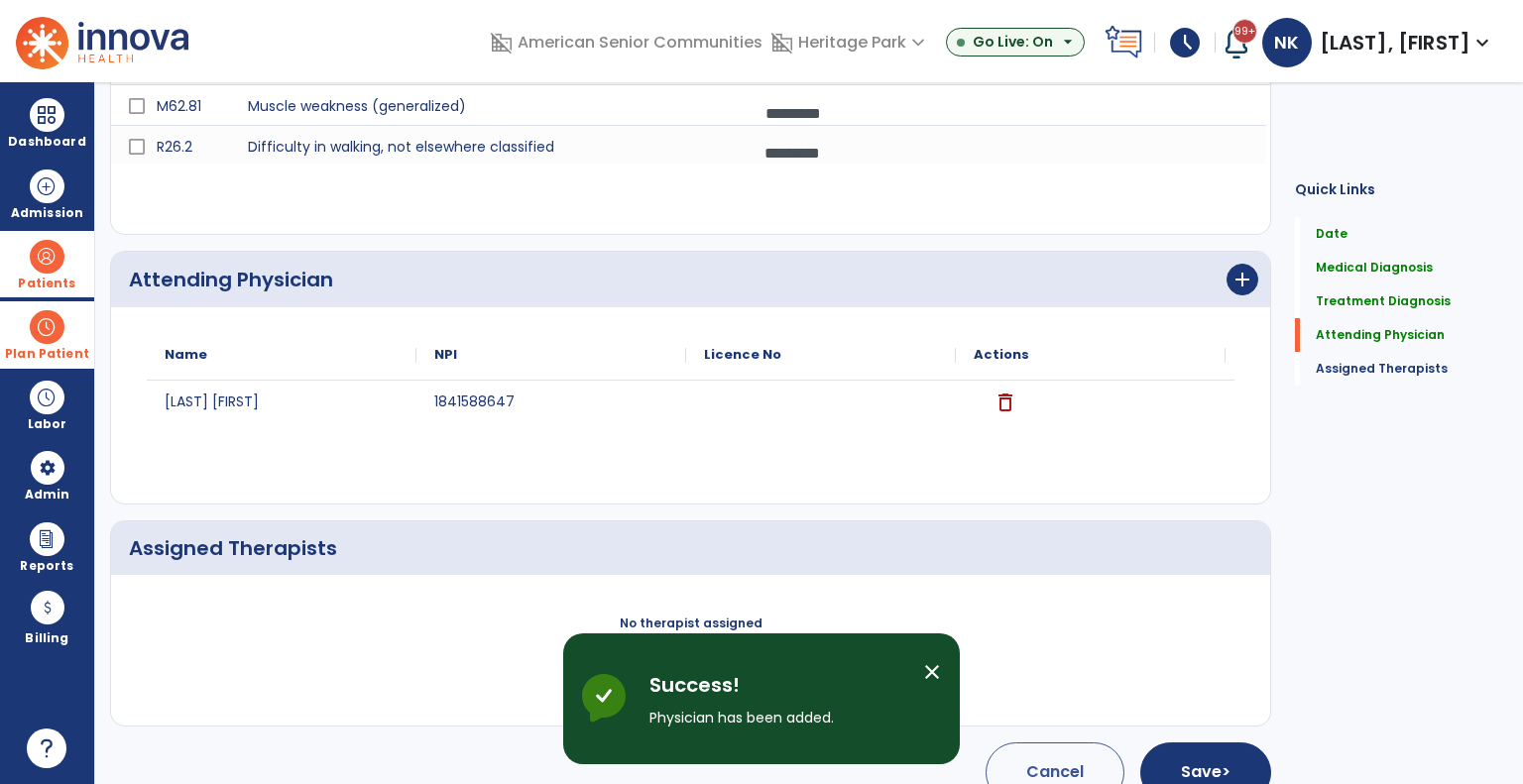 scroll, scrollTop: 0, scrollLeft: 0, axis: both 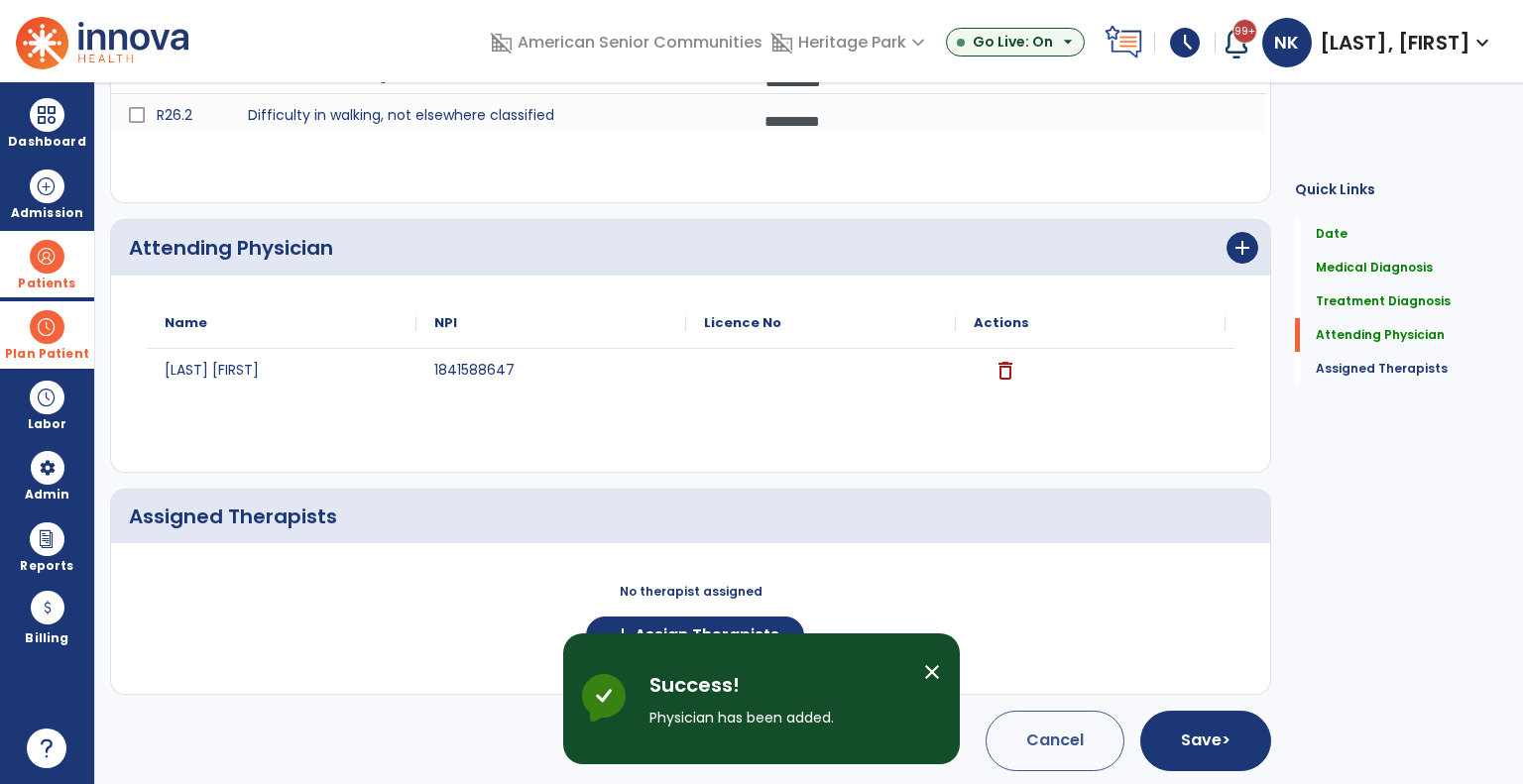 click on "Success! Physician  has been added." at bounding box center (778, 707) 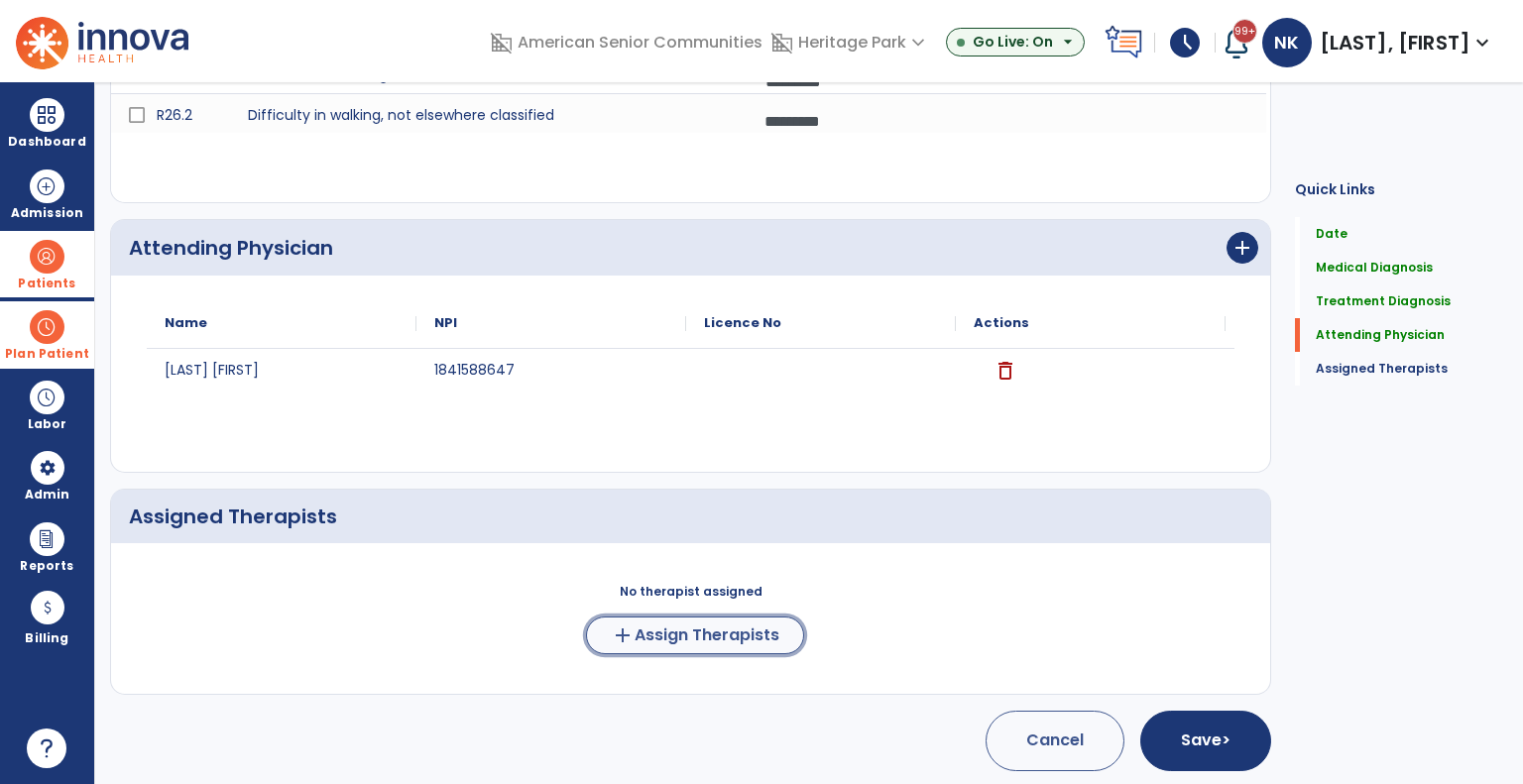 click on "Assign Therapists" 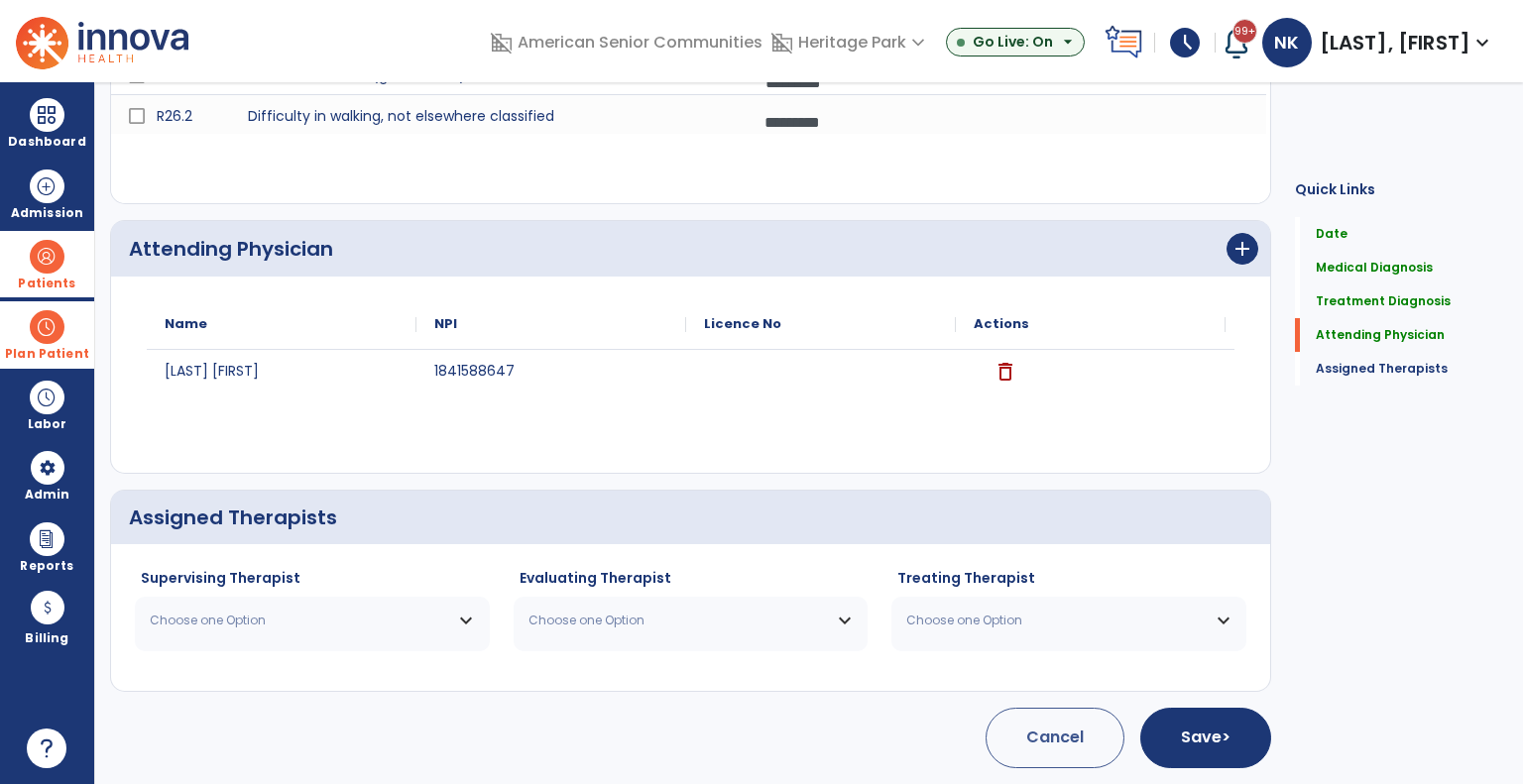 scroll, scrollTop: 1475, scrollLeft: 0, axis: vertical 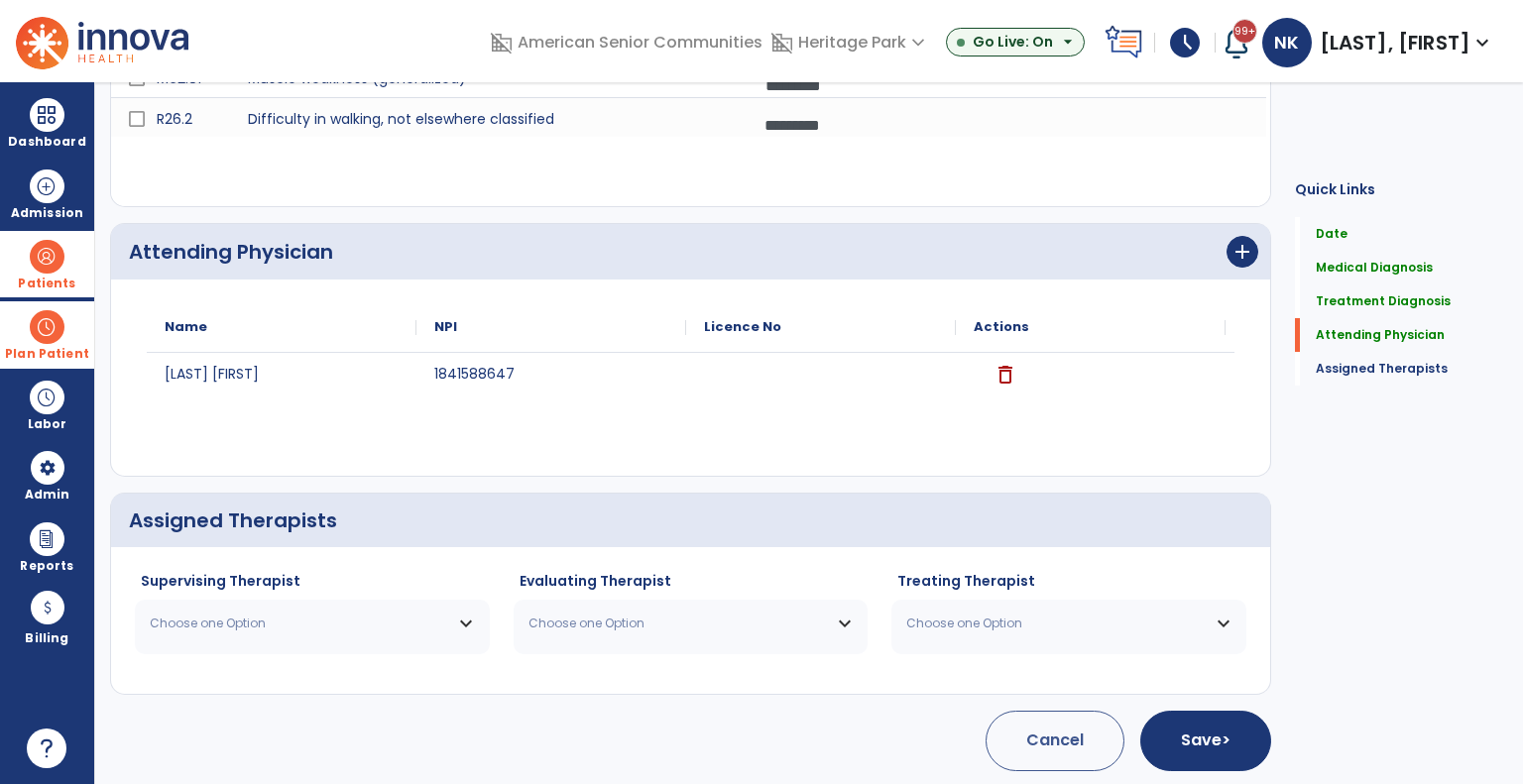 click on "Choose one Option" at bounding box center [312, 623] 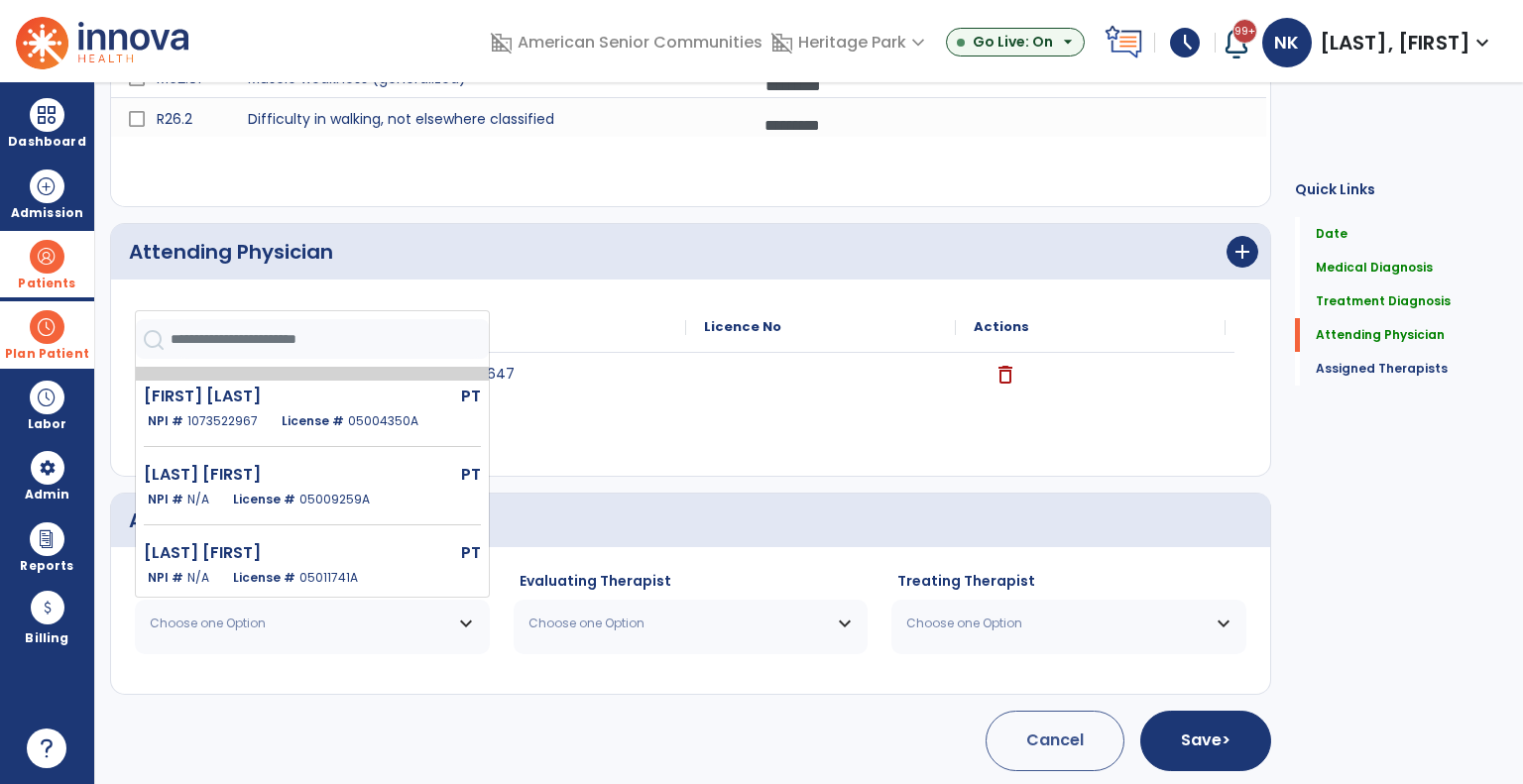 scroll, scrollTop: 186, scrollLeft: 0, axis: vertical 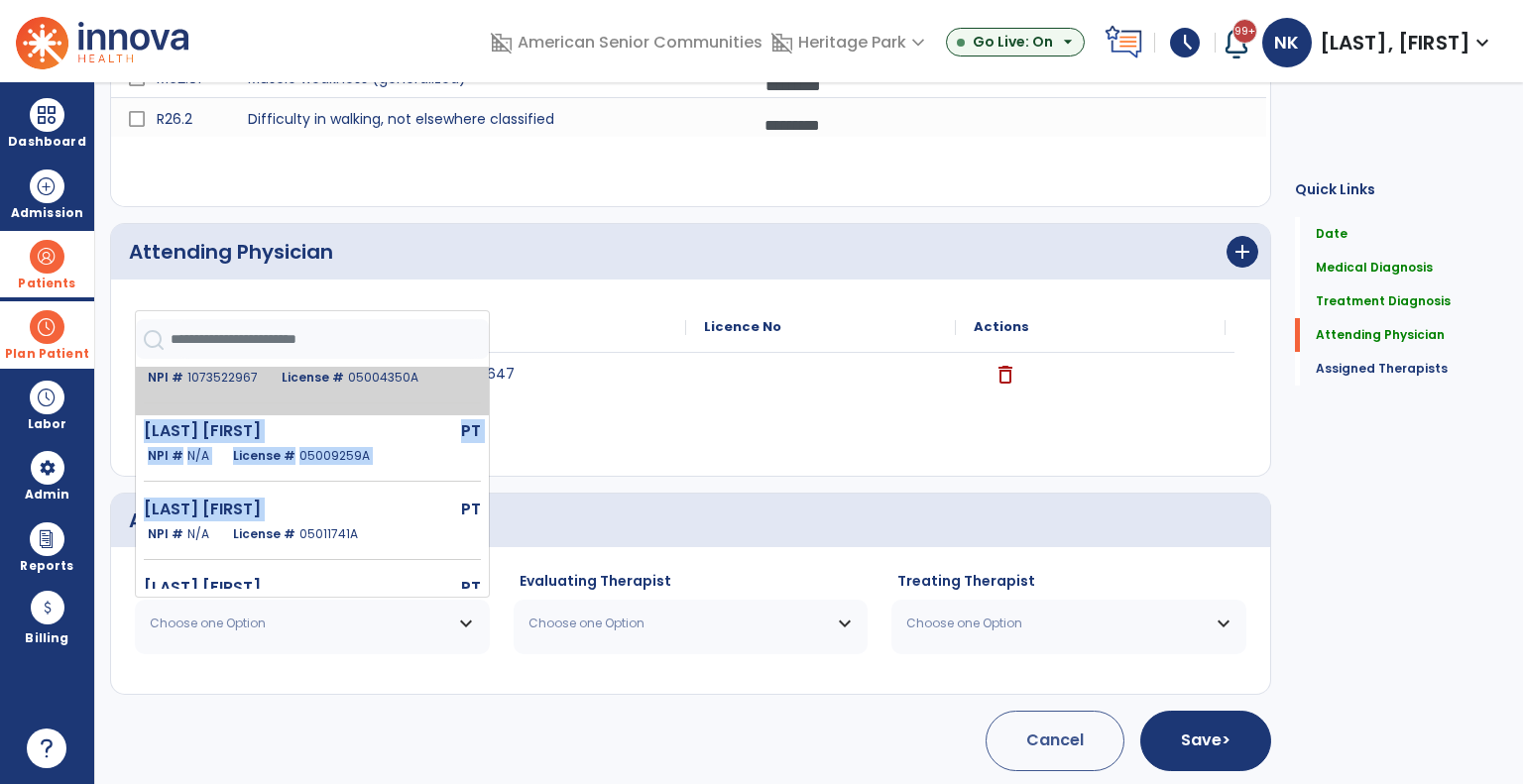 drag, startPoint x: 420, startPoint y: 496, endPoint x: 455, endPoint y: 373, distance: 127.88276 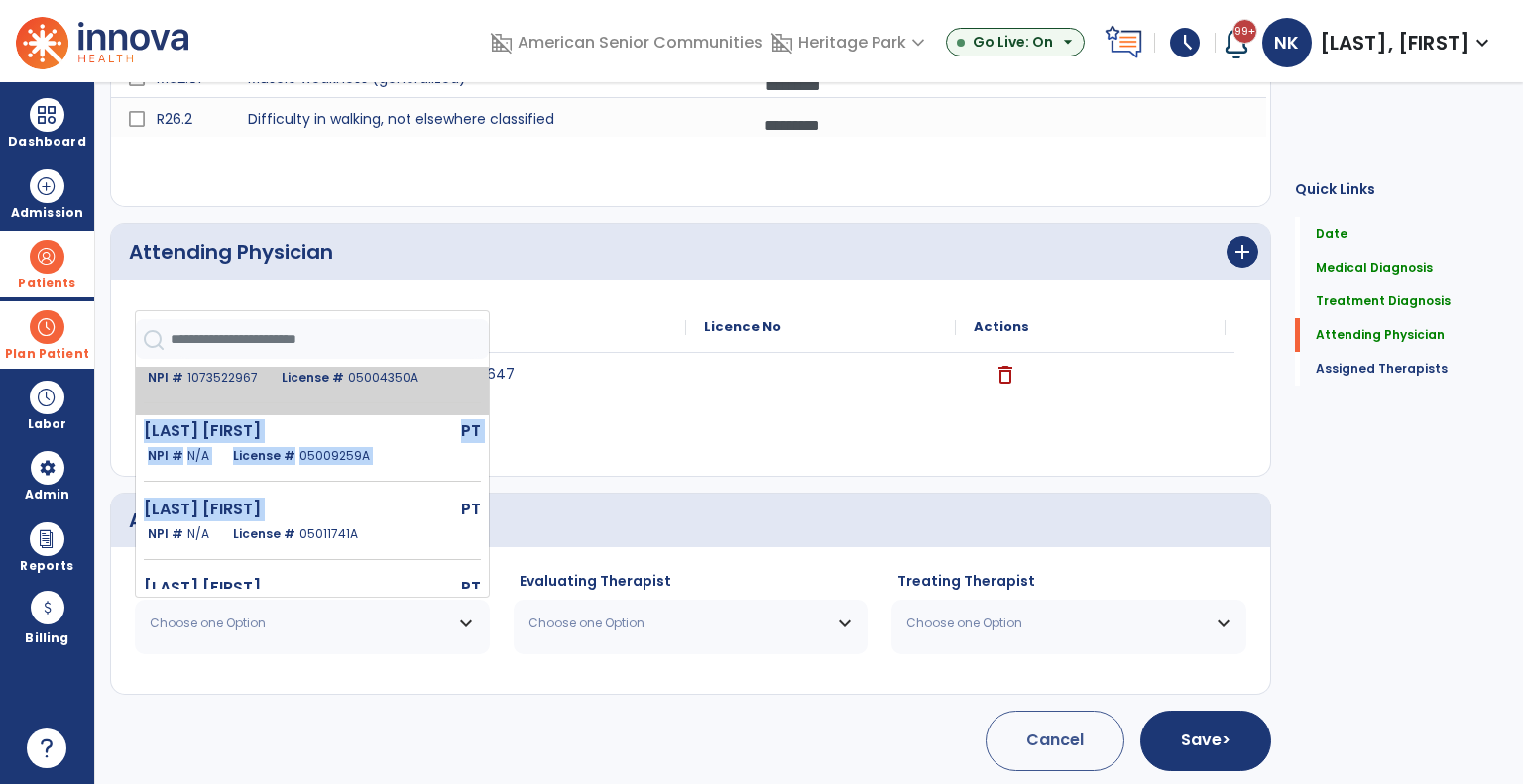 click on "[LAST] [FIRST] PT NPI # N/A License # [LICENSE_NUMBER] [LAST] [FIRST] PT NPI # [NUMBER] License # [LICENSE_NUMBER] [LAST] [FIRST] PT NPI # [NUMBER] License # [LICENSE_NUMBER] [LAST] [FIRST] PT NPI # N/A License # [LICENSE_NUMBER] [LAST] [FIRST] PT NPI # N/A License # [LICENSE_NUMBER] [LAST] [FIRST] PT NPI # [NUMBER] License # [LICENSE_NUMBER] [LAST] [FIRST] PT NPI # N/A License # [LICENSE_NUMBER]" 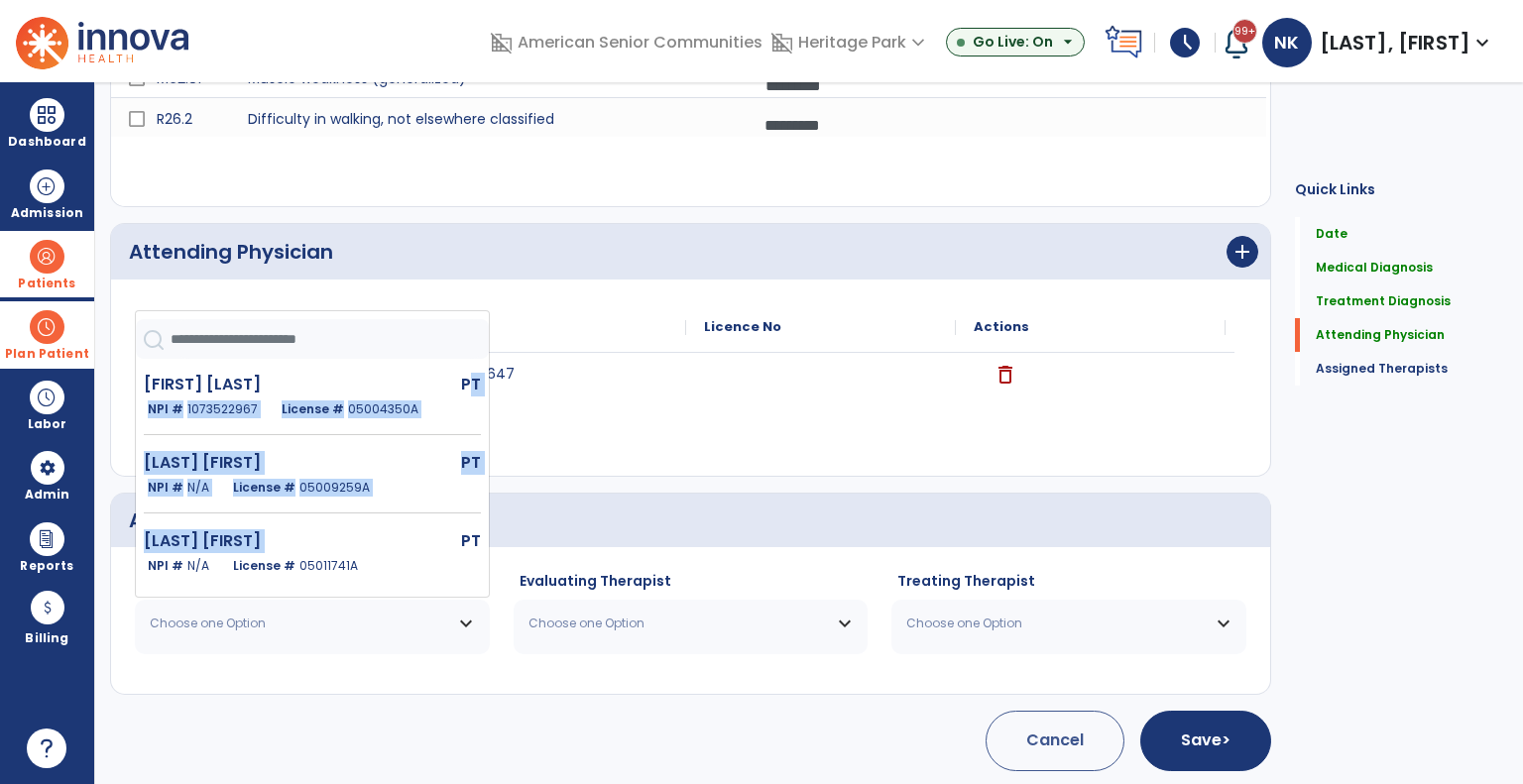 click on "[LAST] [FIRST] [NUMBER] delete" 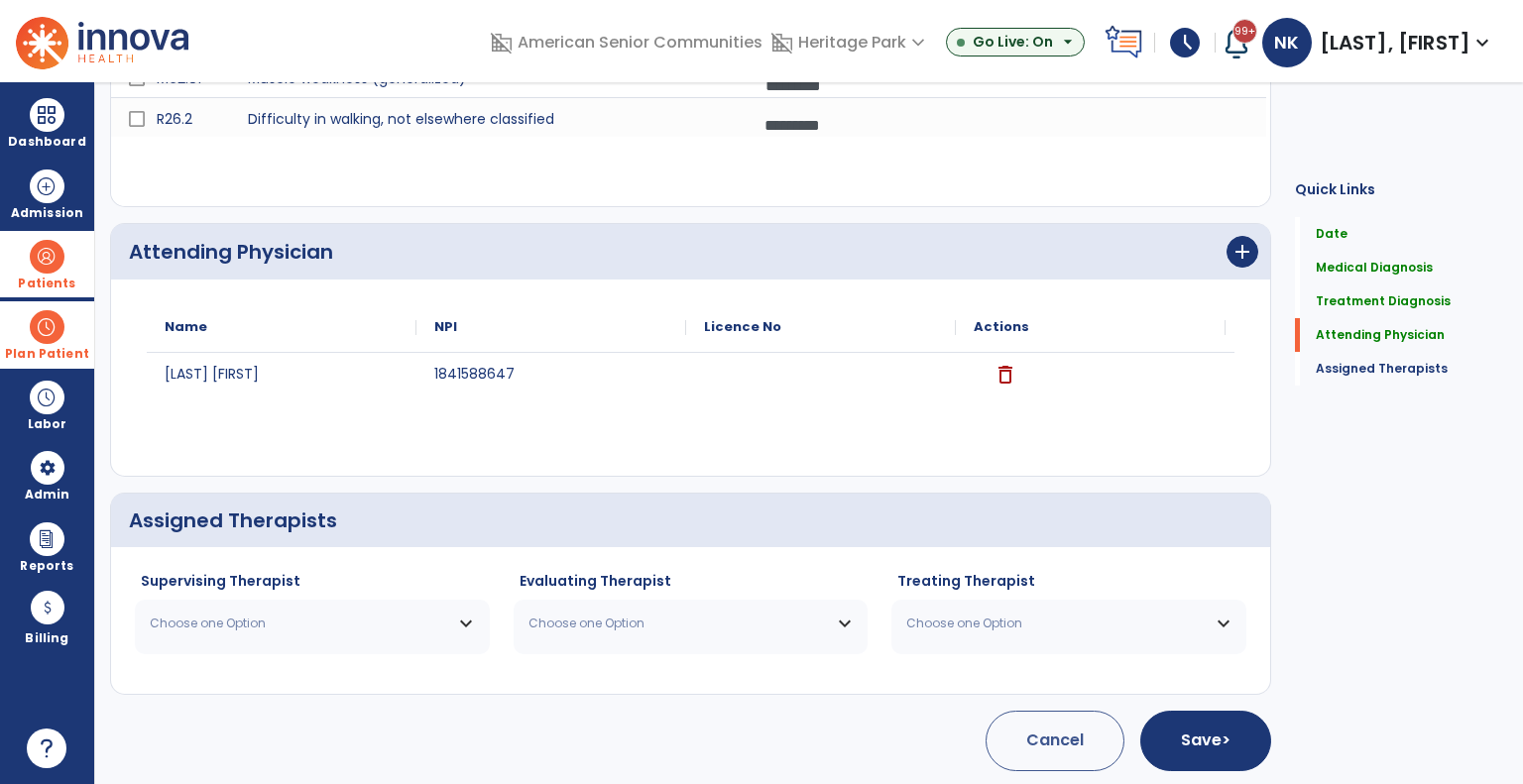 click on "Choose one Option" at bounding box center [312, 623] 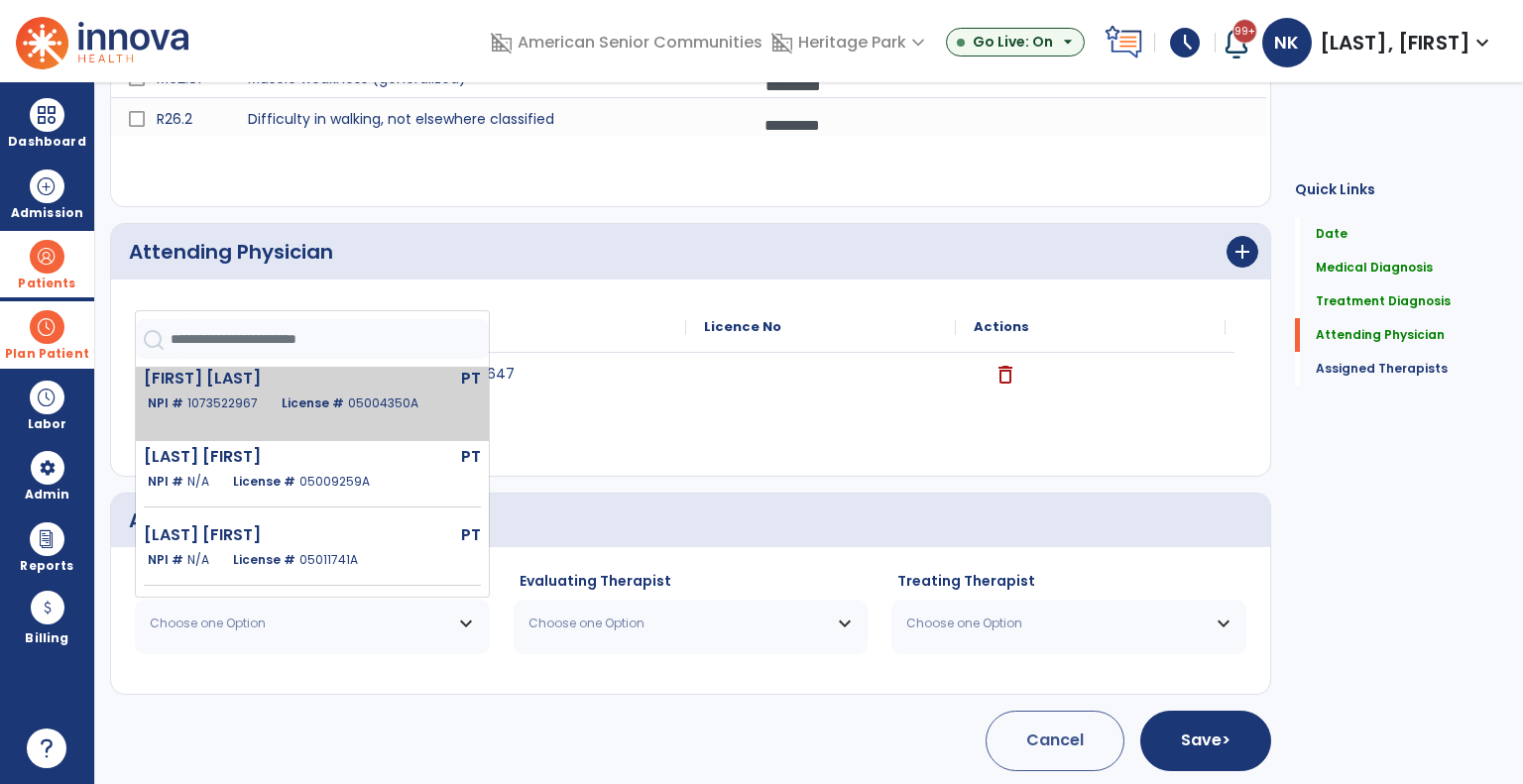scroll, scrollTop: 210, scrollLeft: 0, axis: vertical 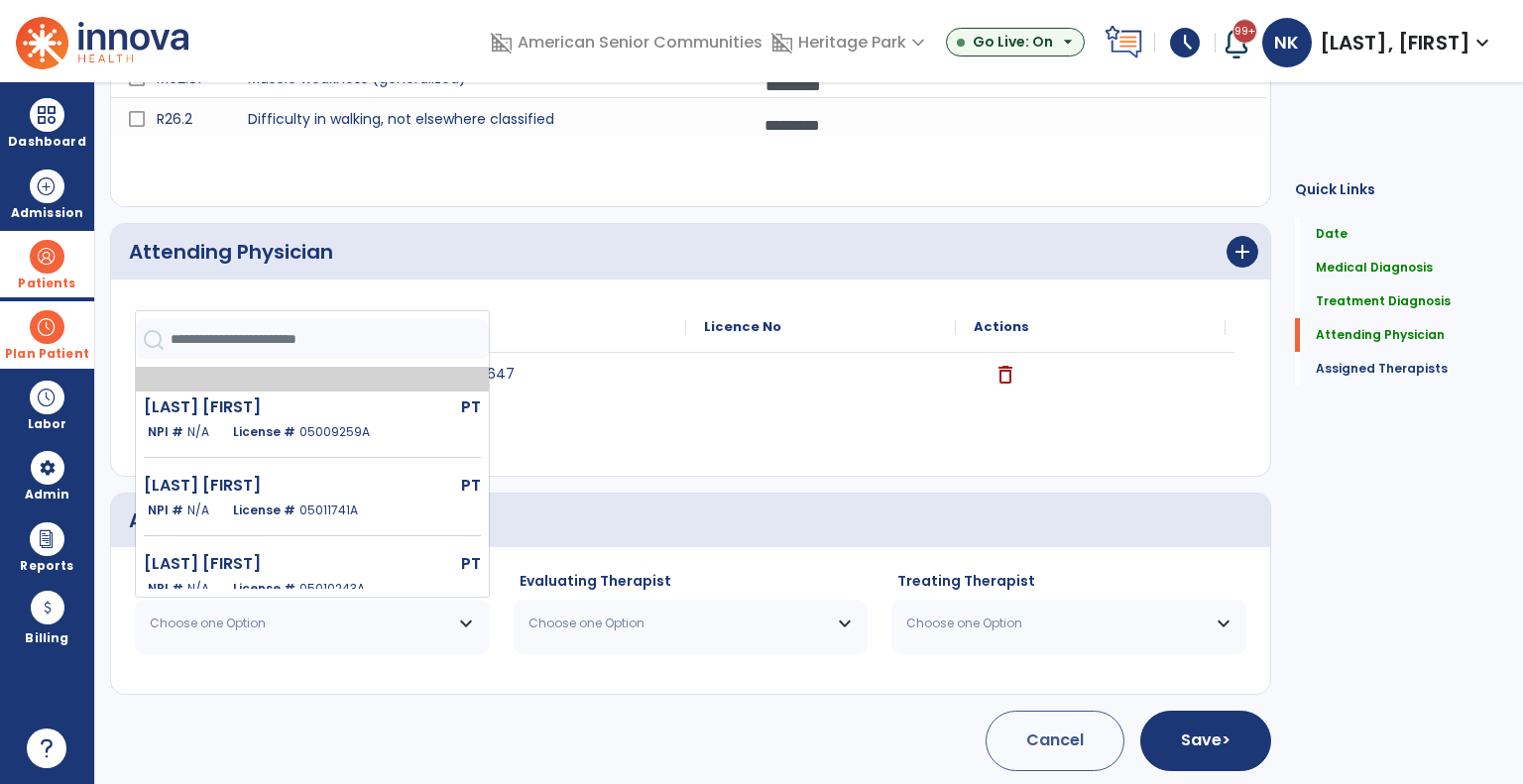 click on "PT" 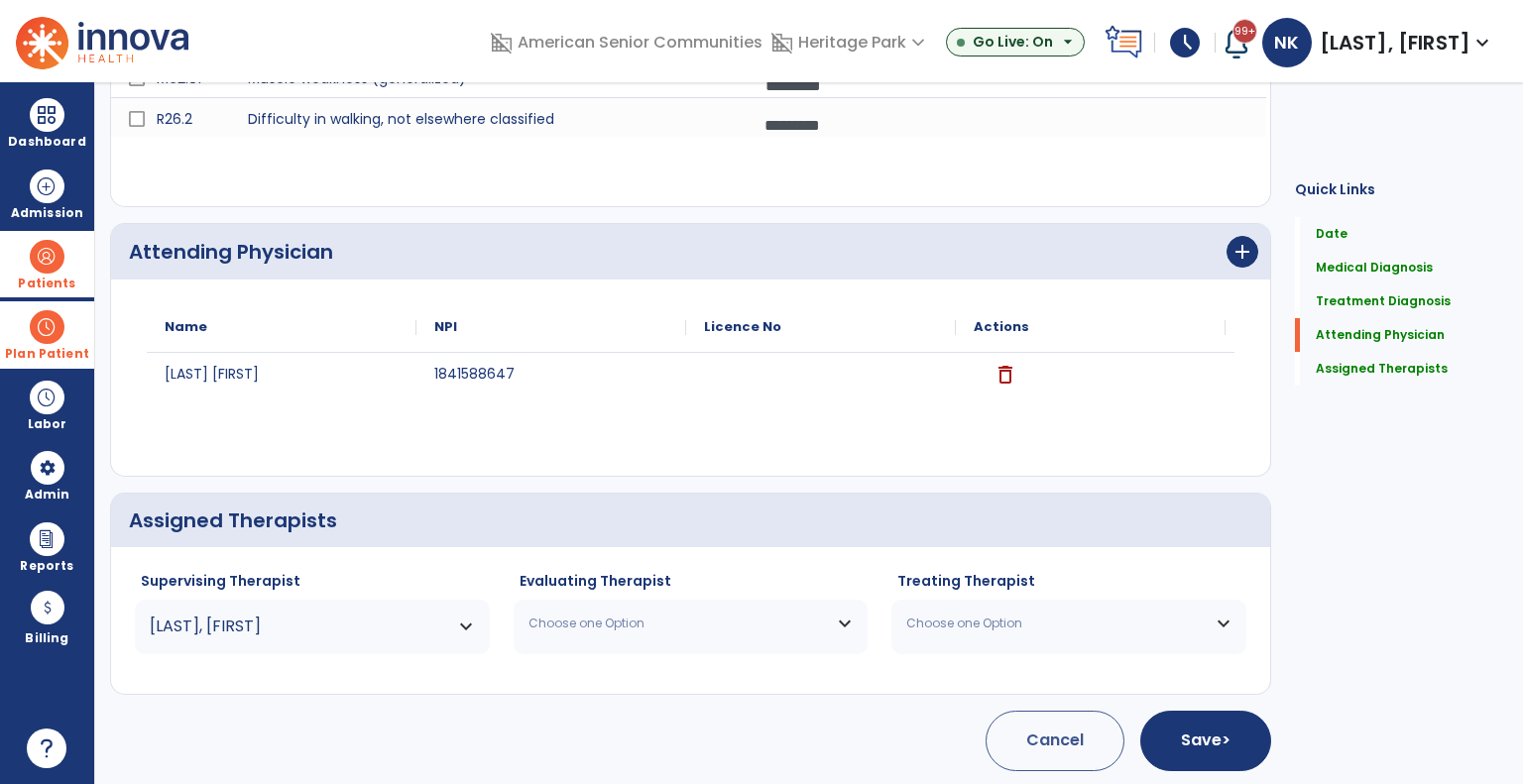 click on "Choose one Option" at bounding box center (678, 623) 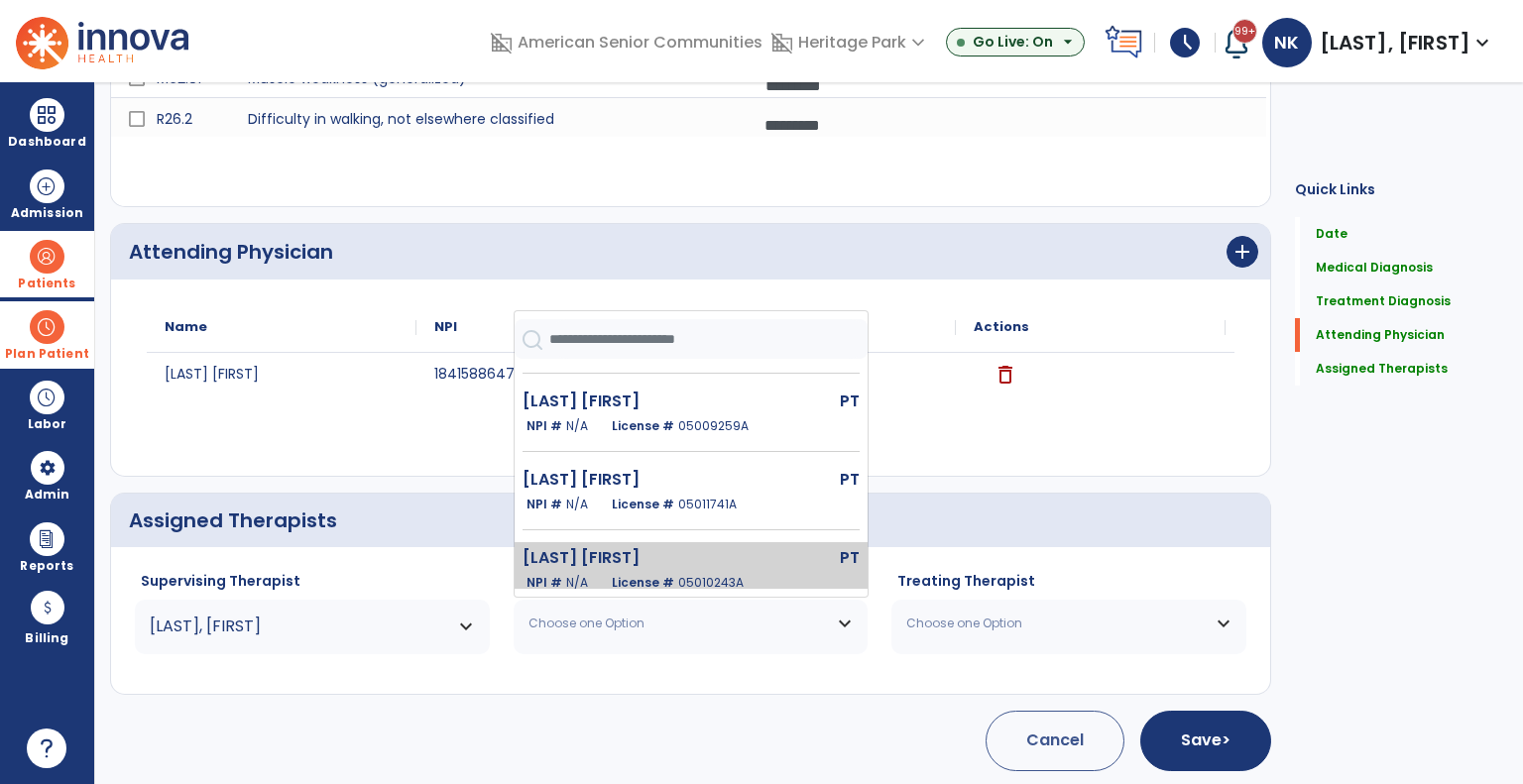 scroll, scrollTop: 217, scrollLeft: 0, axis: vertical 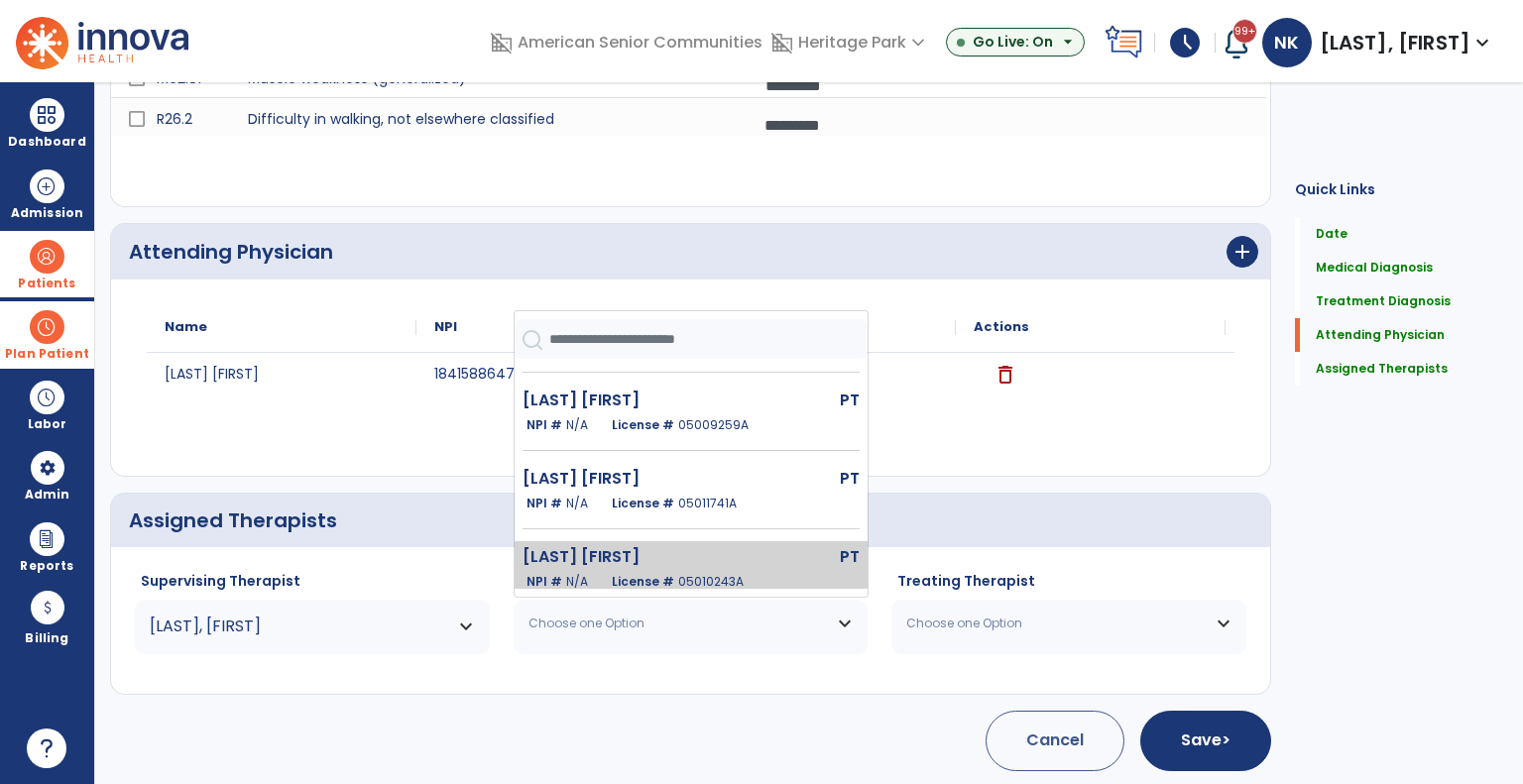click on "[LAST] [FIRST] PT NPI # N/A License # [LICENSE_NUMBER]" 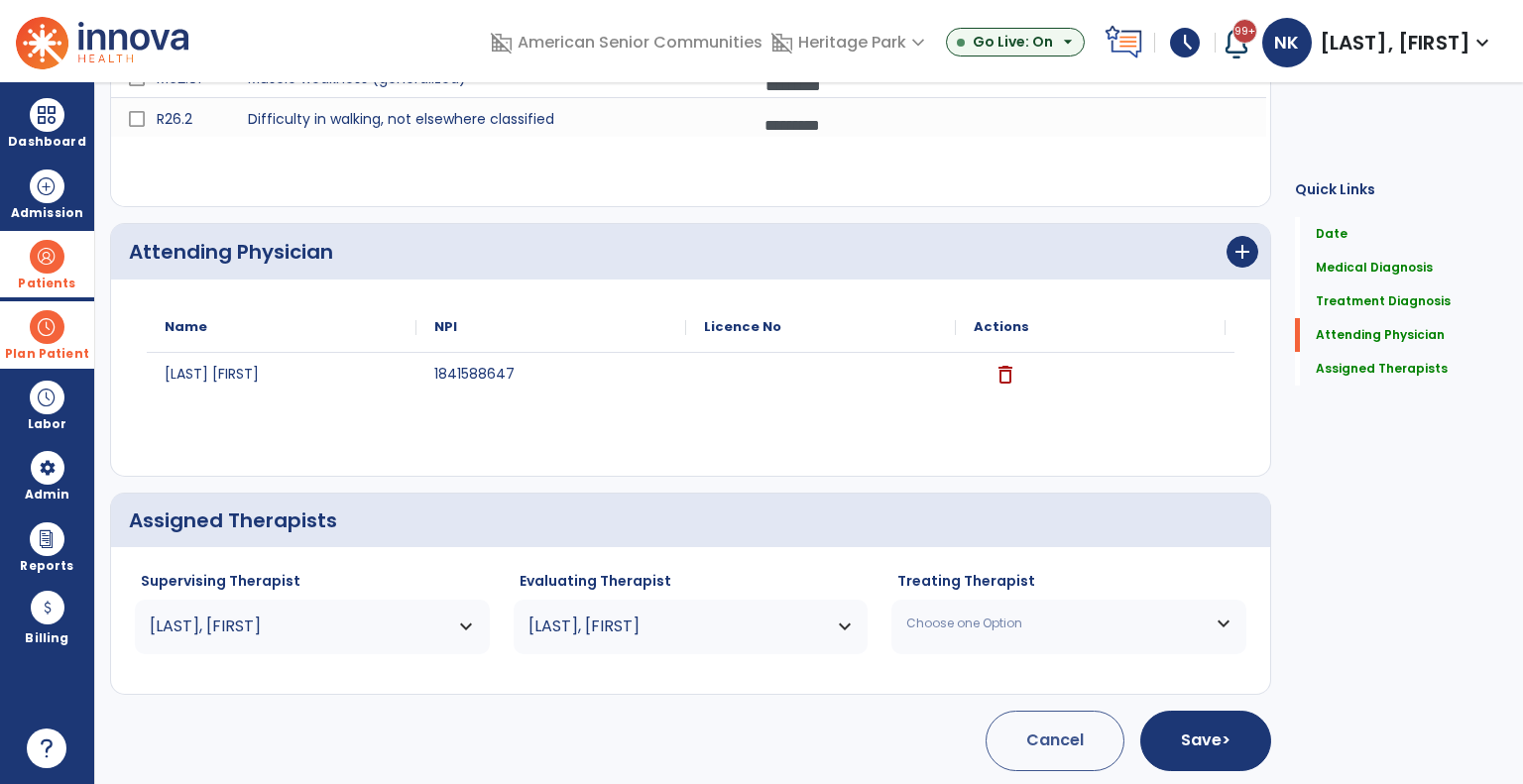 click on "Choose one Option" at bounding box center (1056, 623) 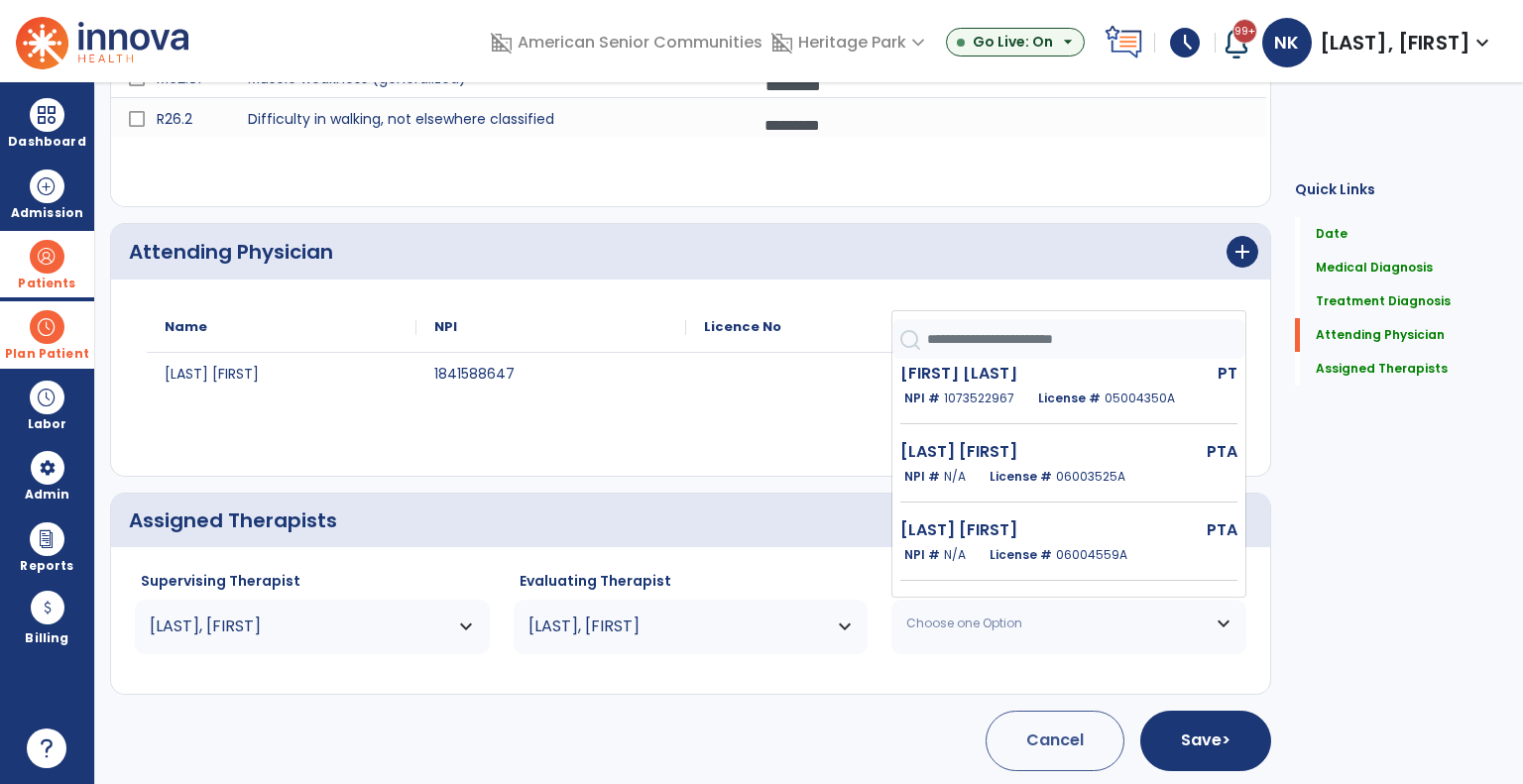 scroll, scrollTop: 245, scrollLeft: 0, axis: vertical 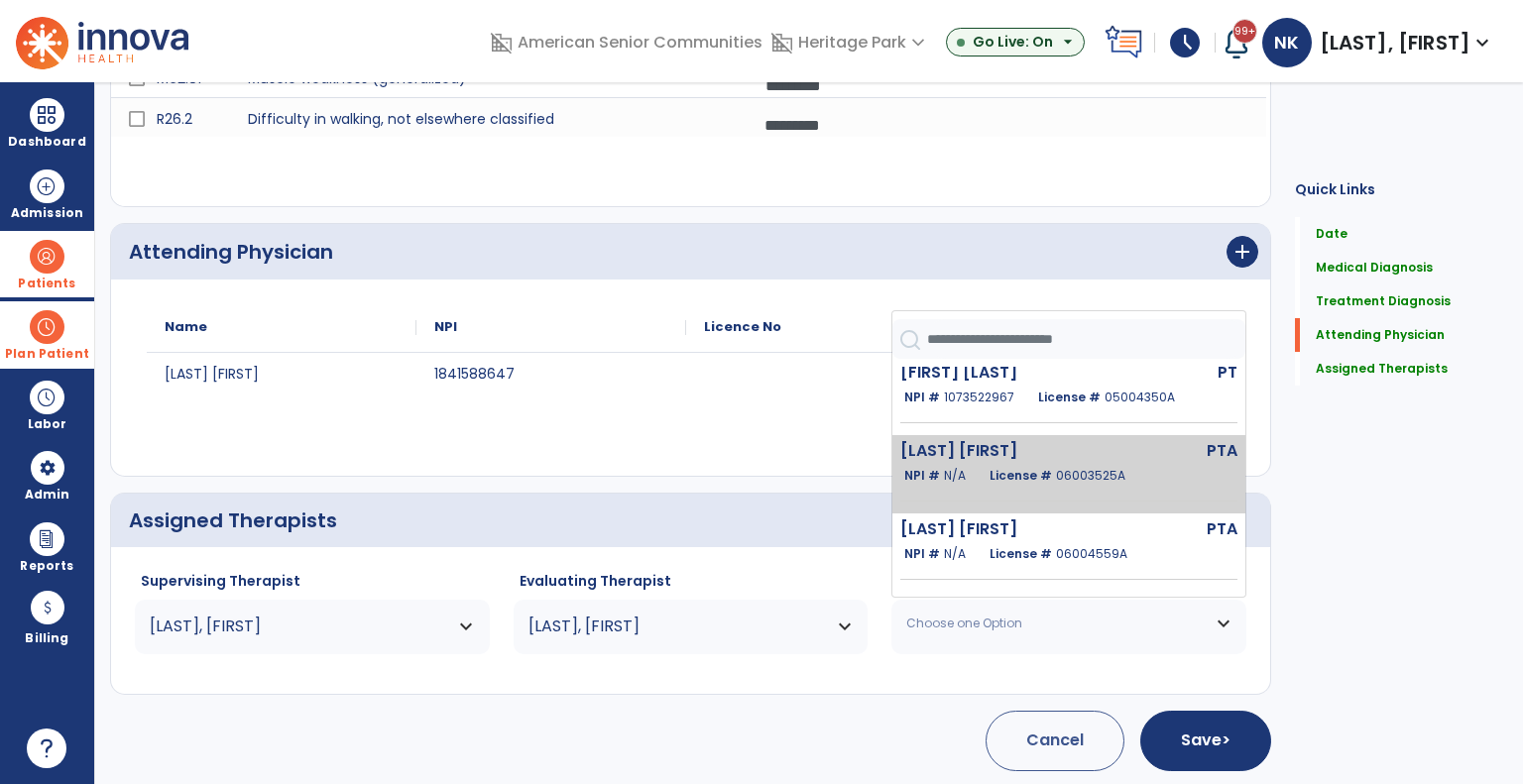 click on "06003525A" 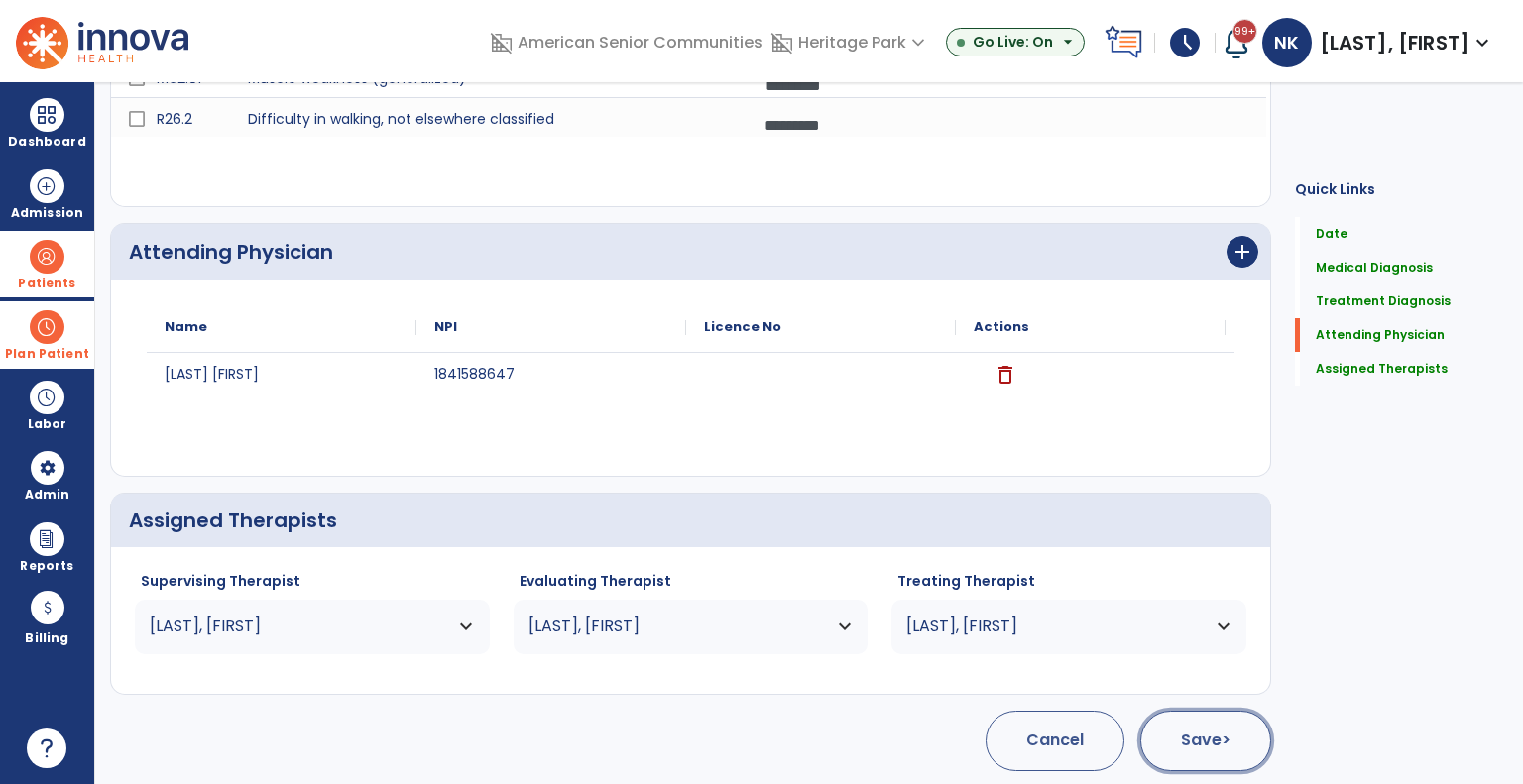 click on "Save  >" 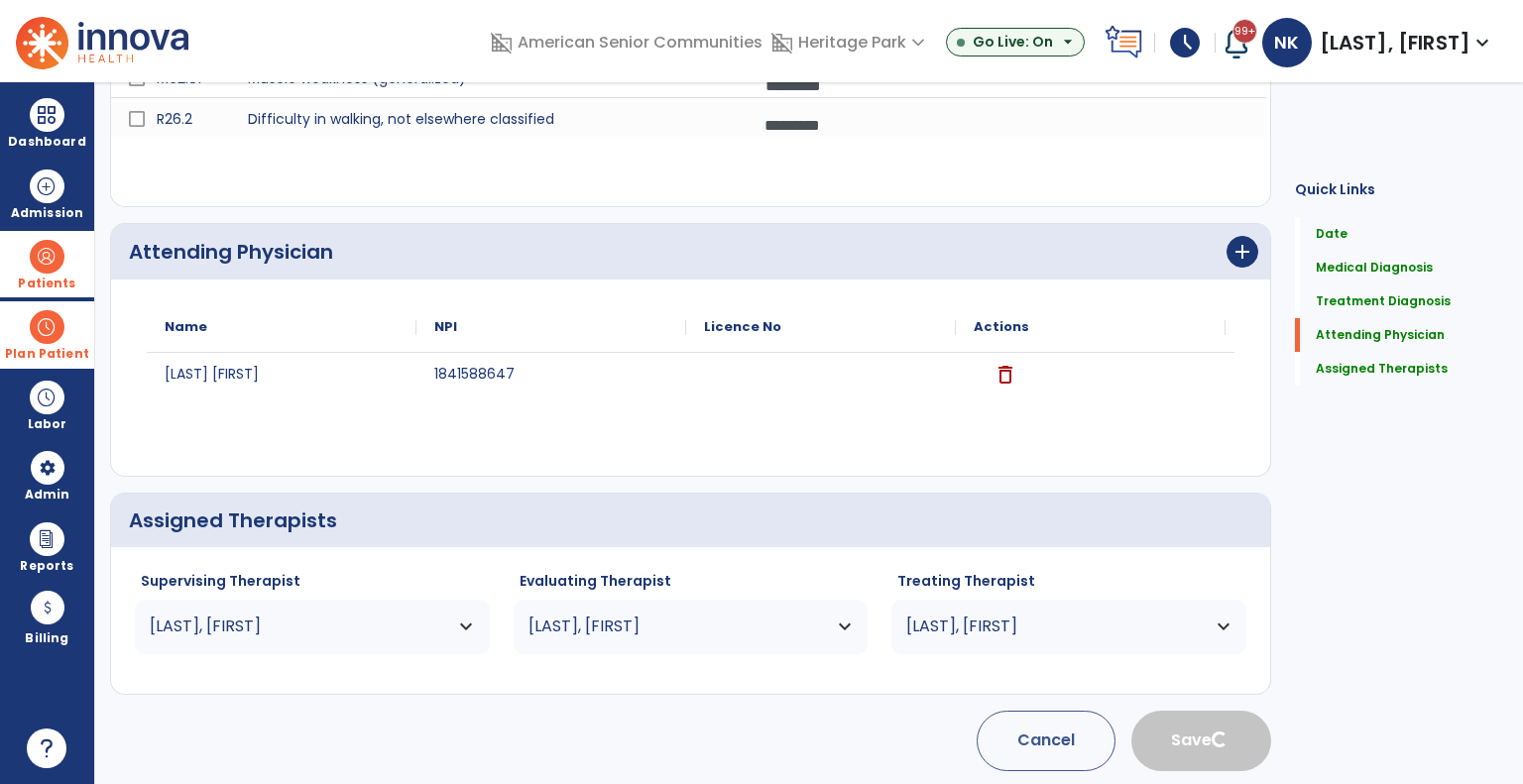 type 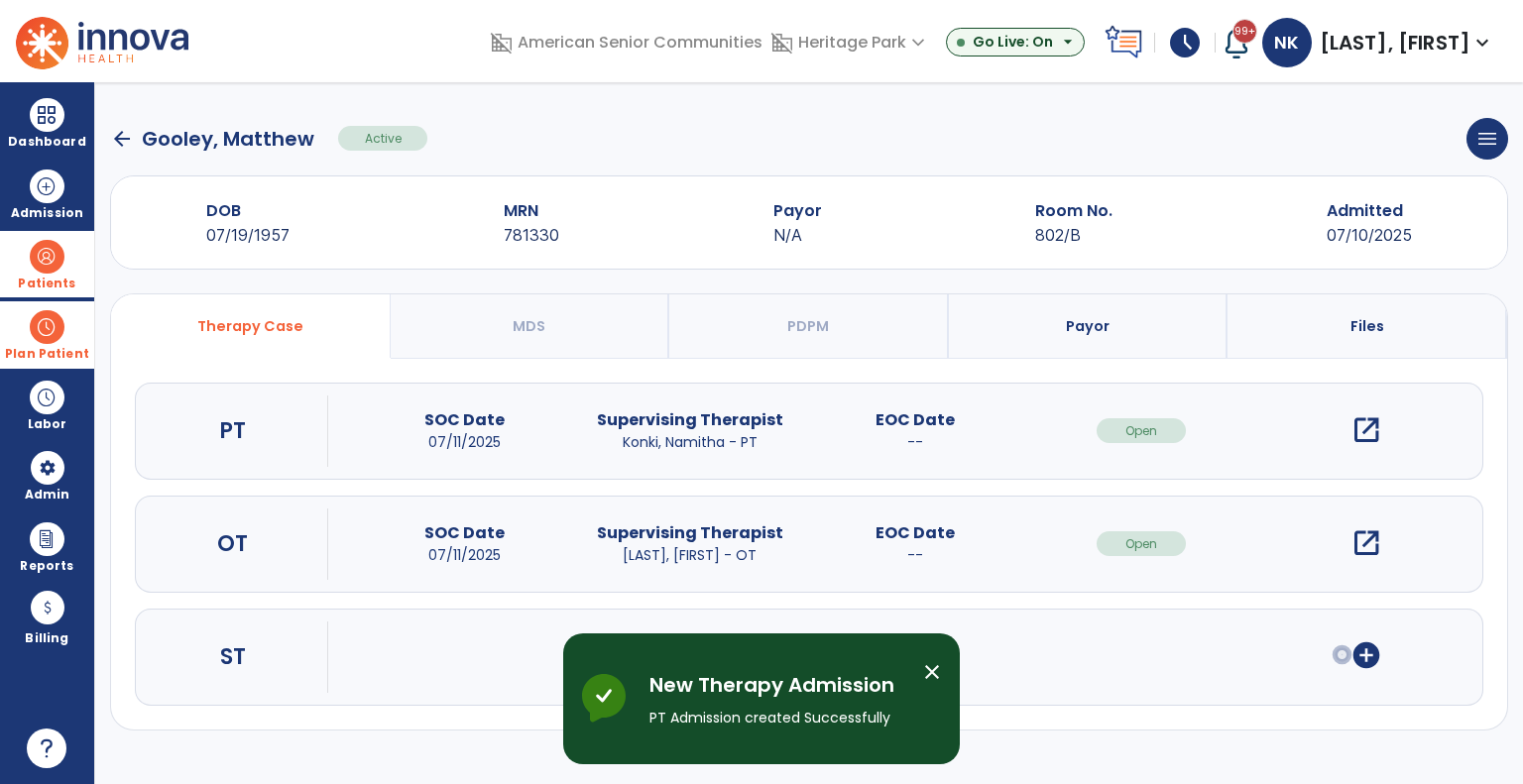 scroll, scrollTop: 0, scrollLeft: 0, axis: both 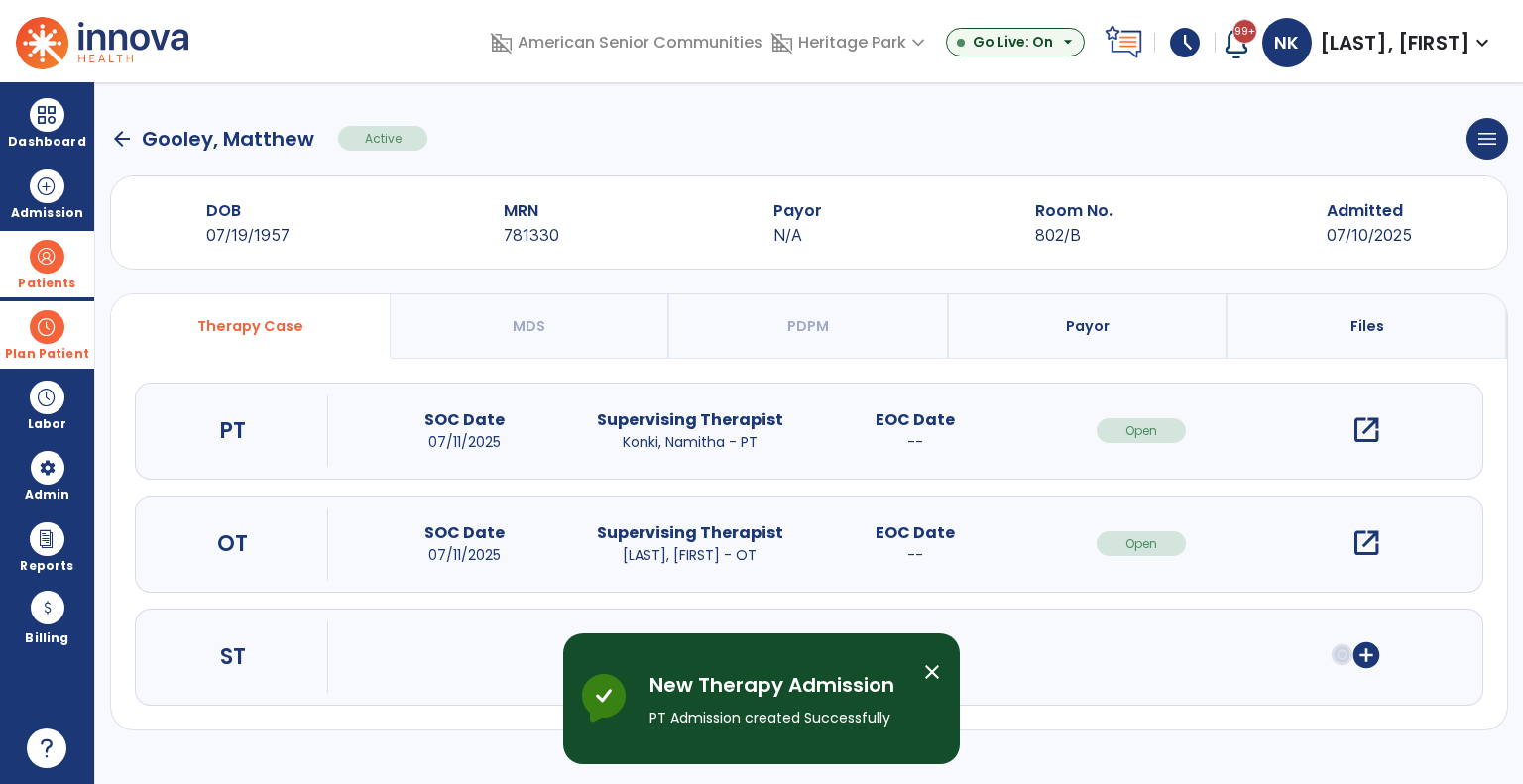 click on "open_in_new" at bounding box center [1366, 430] 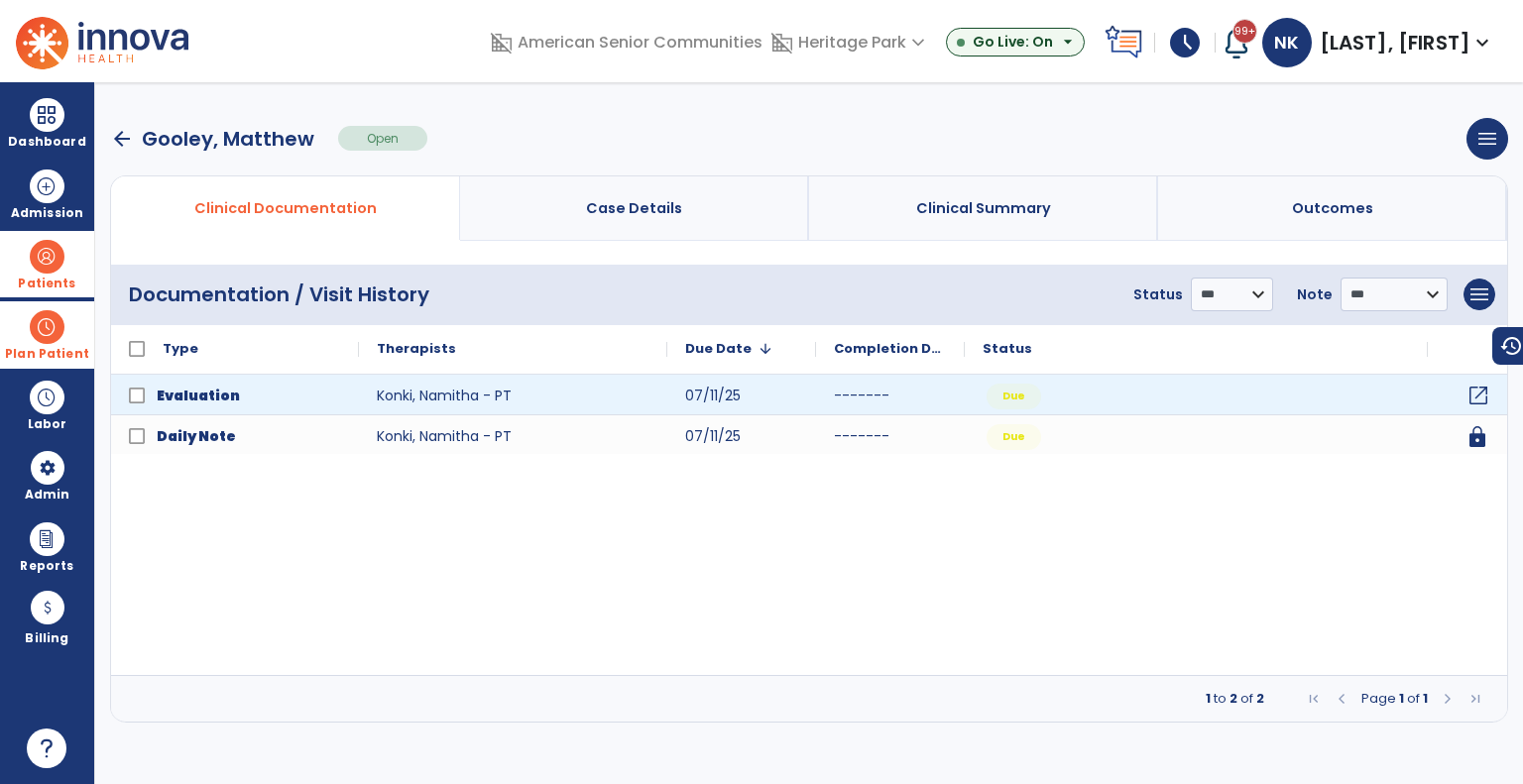 click on "open_in_new" 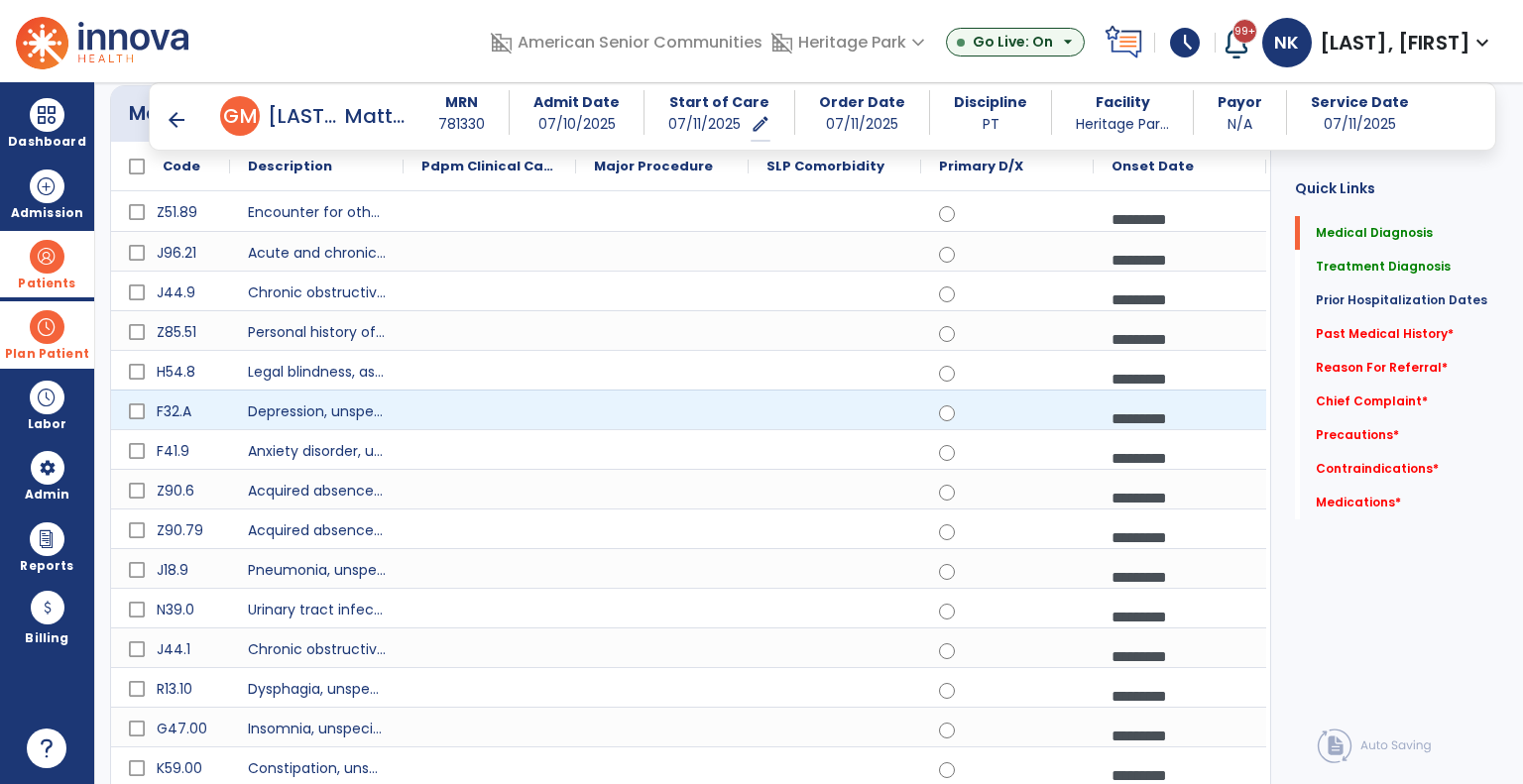 scroll, scrollTop: 162, scrollLeft: 0, axis: vertical 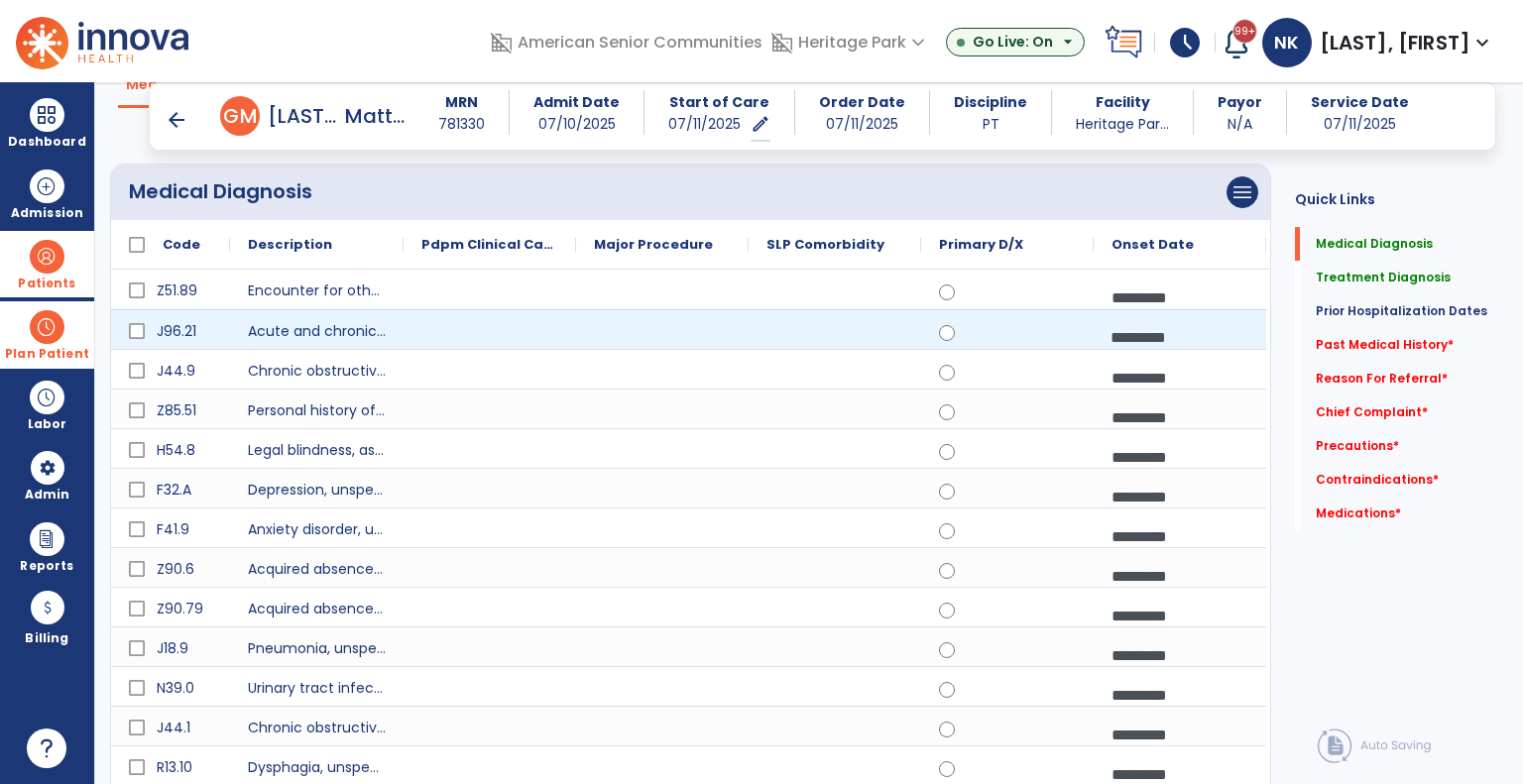 click on "*********" at bounding box center [1180, 337] 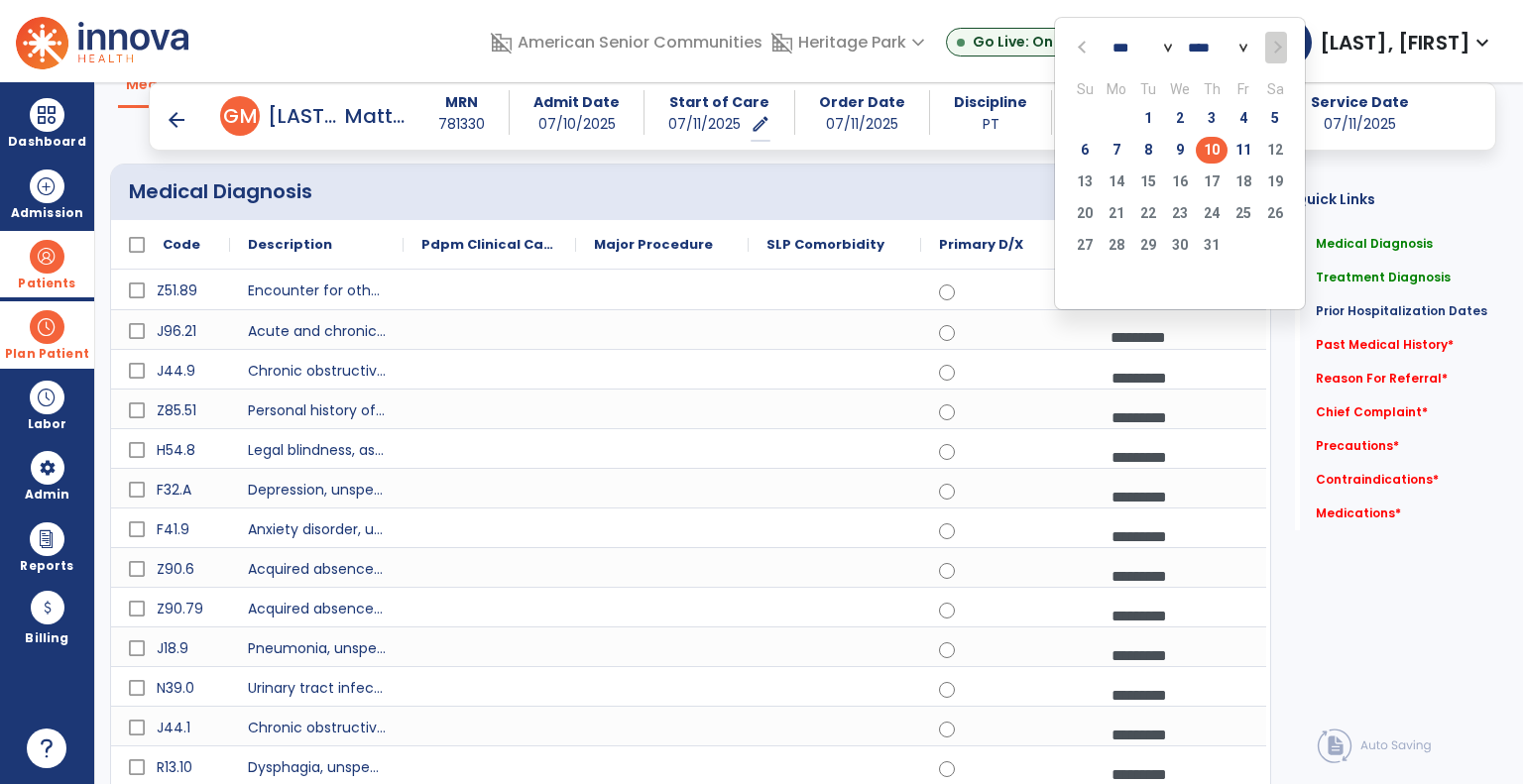 click 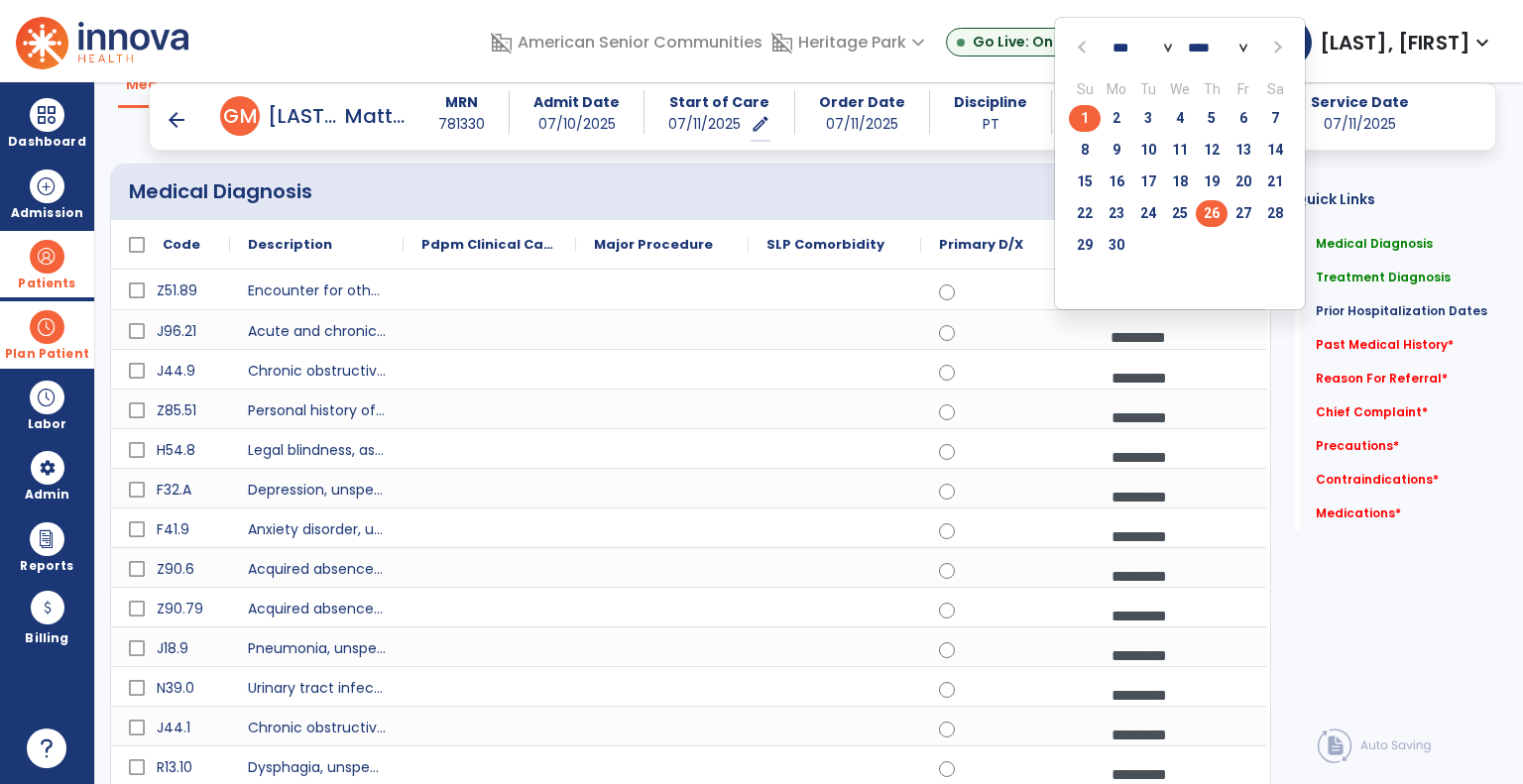 click on "26" 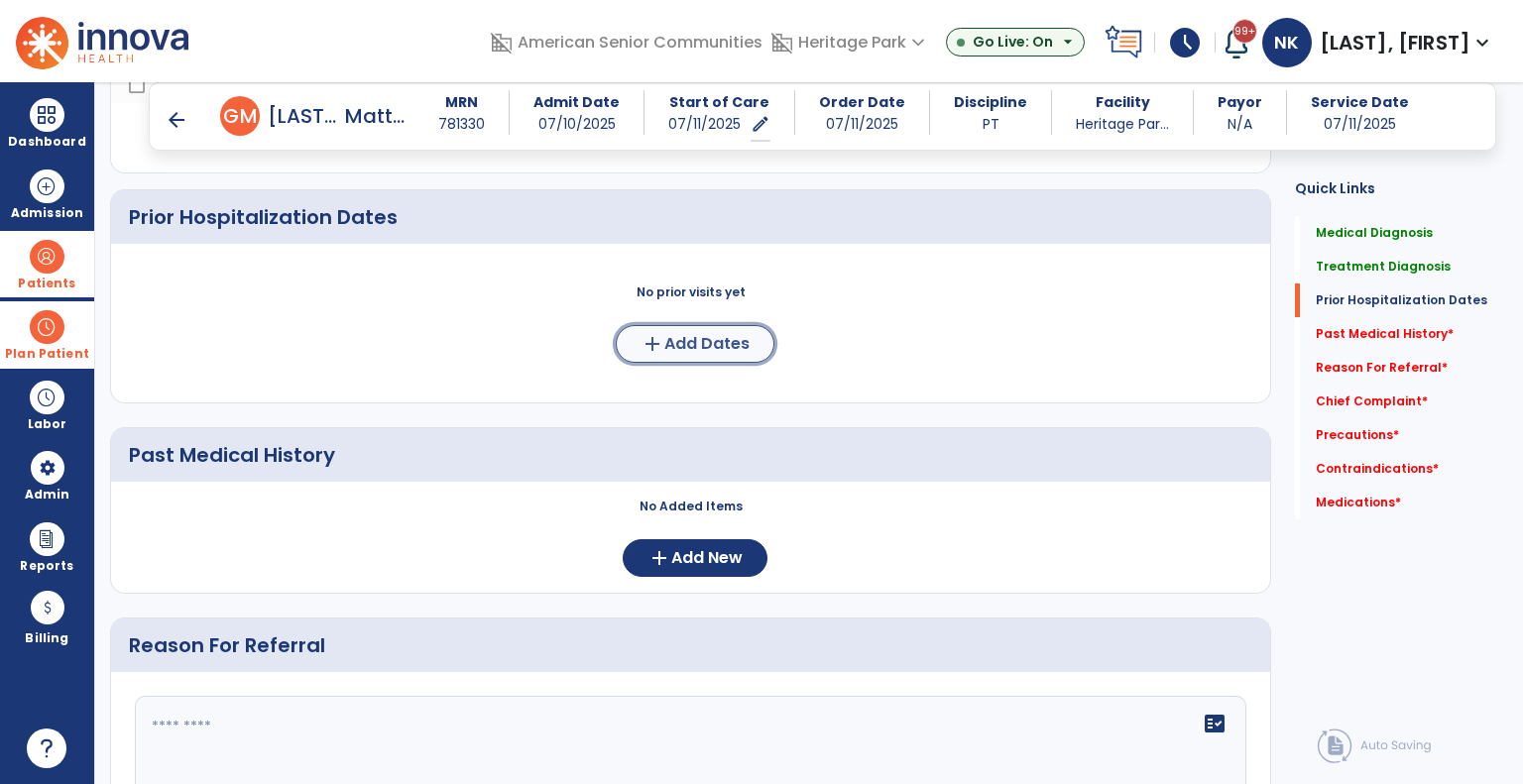 click on "Add Dates" 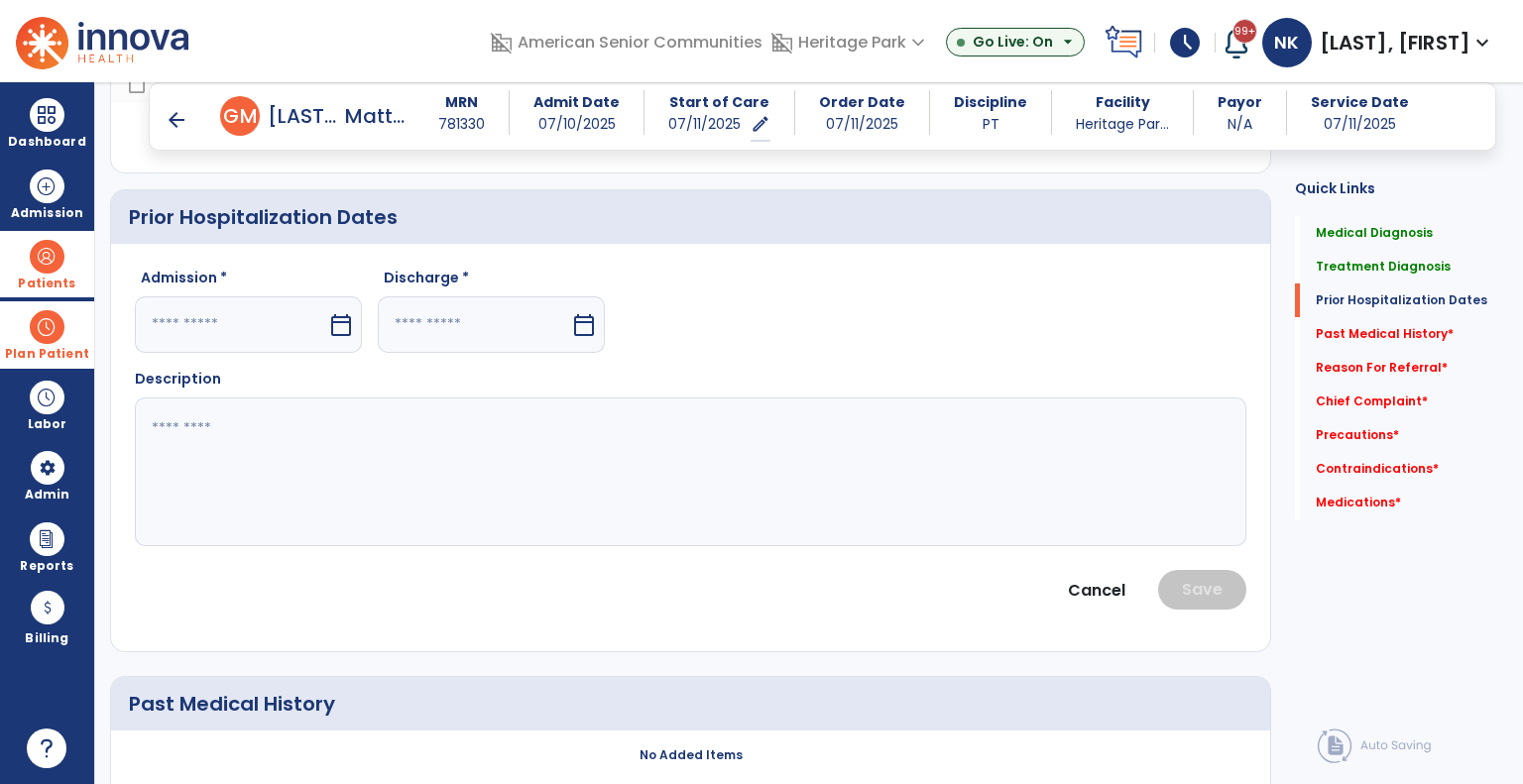 click on "calendar_today" at bounding box center (343, 324) 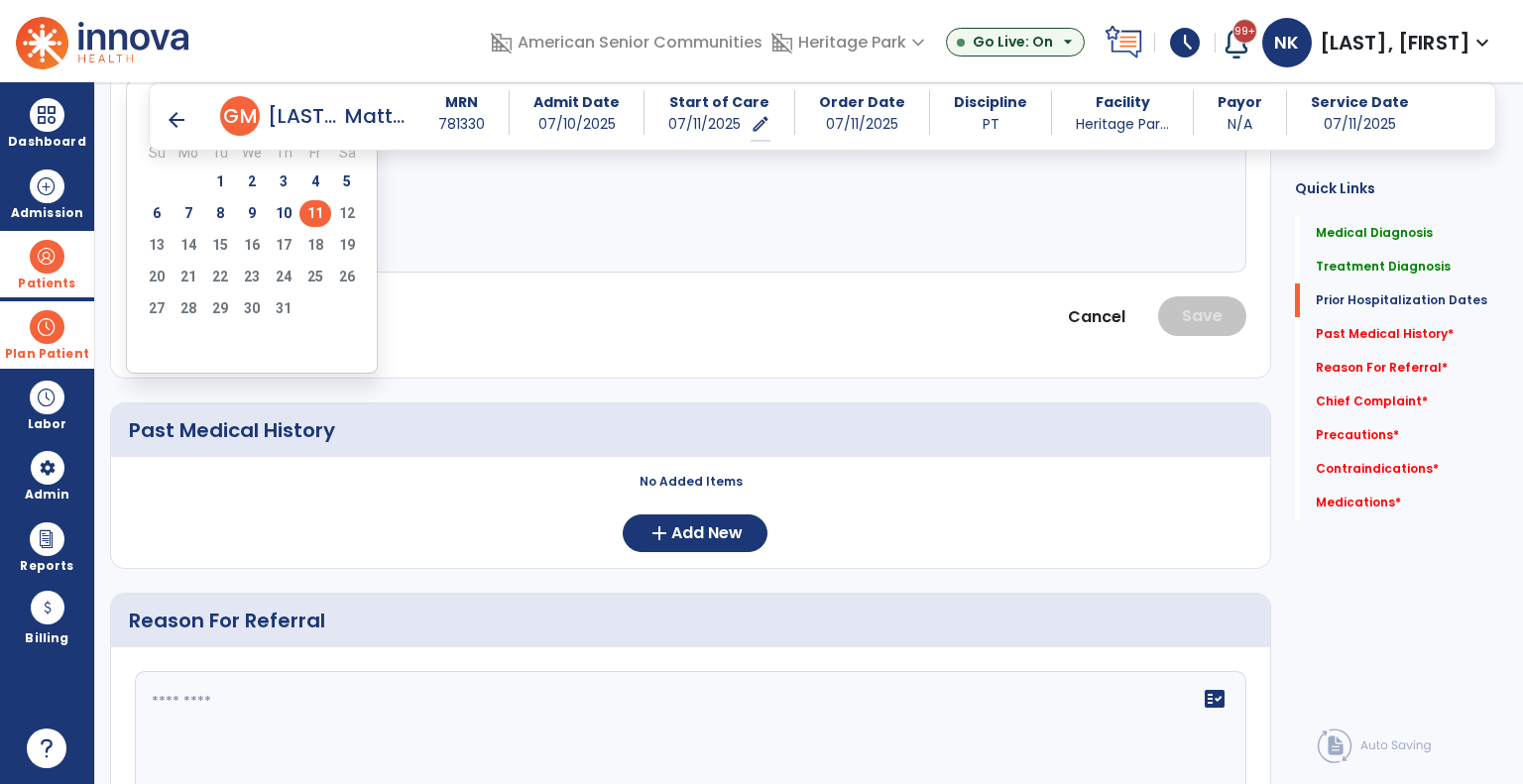 scroll, scrollTop: 1671, scrollLeft: 0, axis: vertical 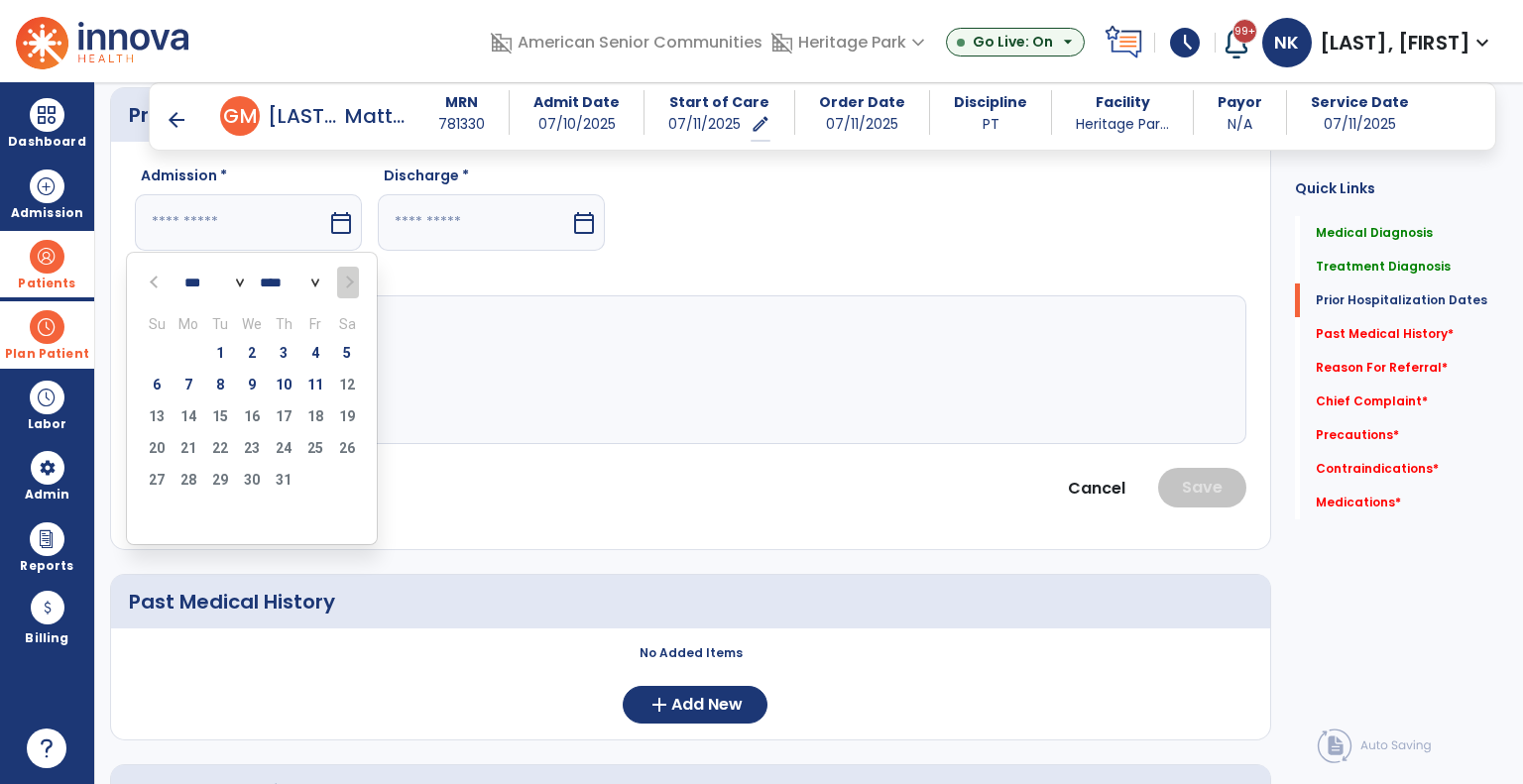 click at bounding box center (156, 282) 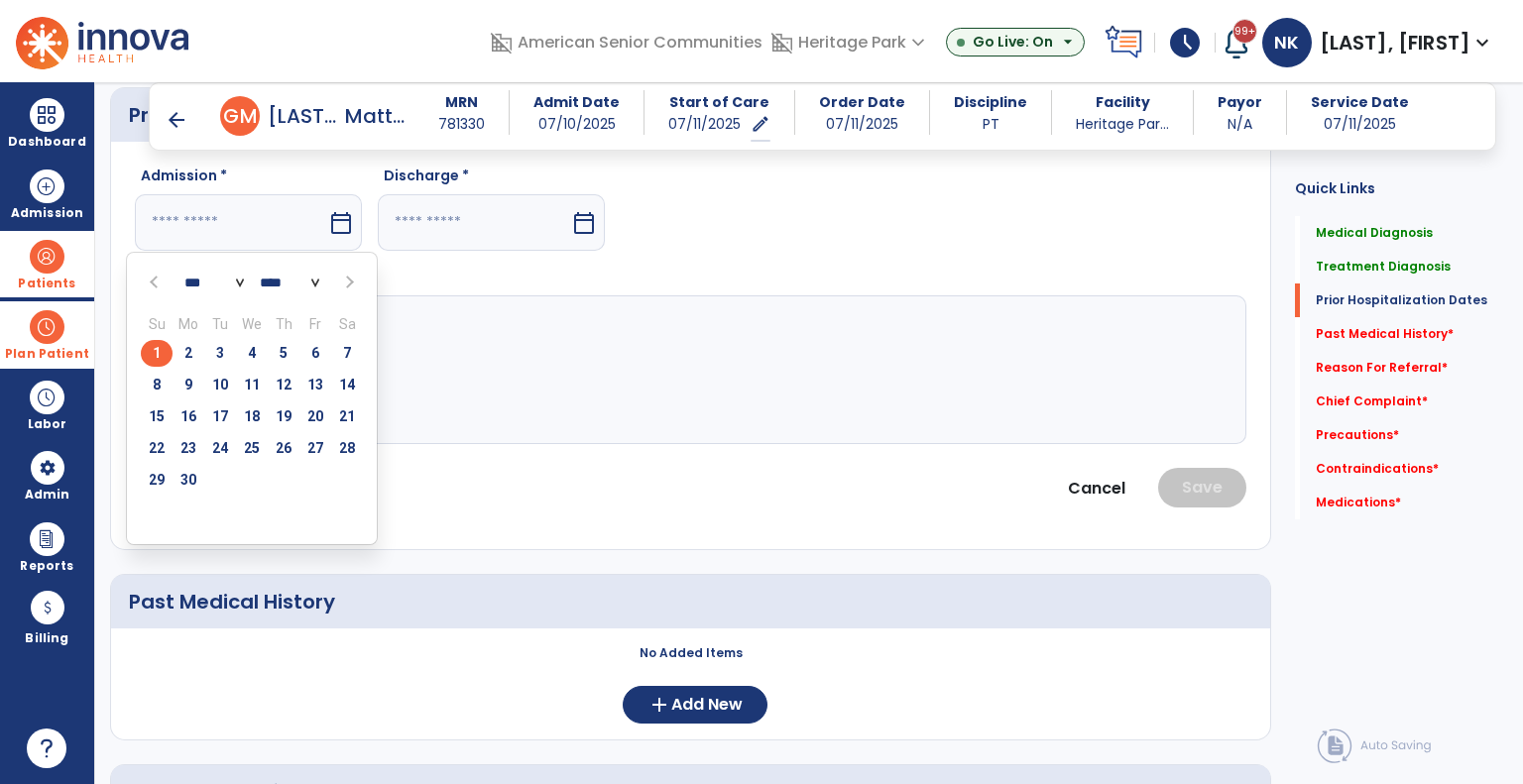 click on "26" at bounding box center (284, 451) 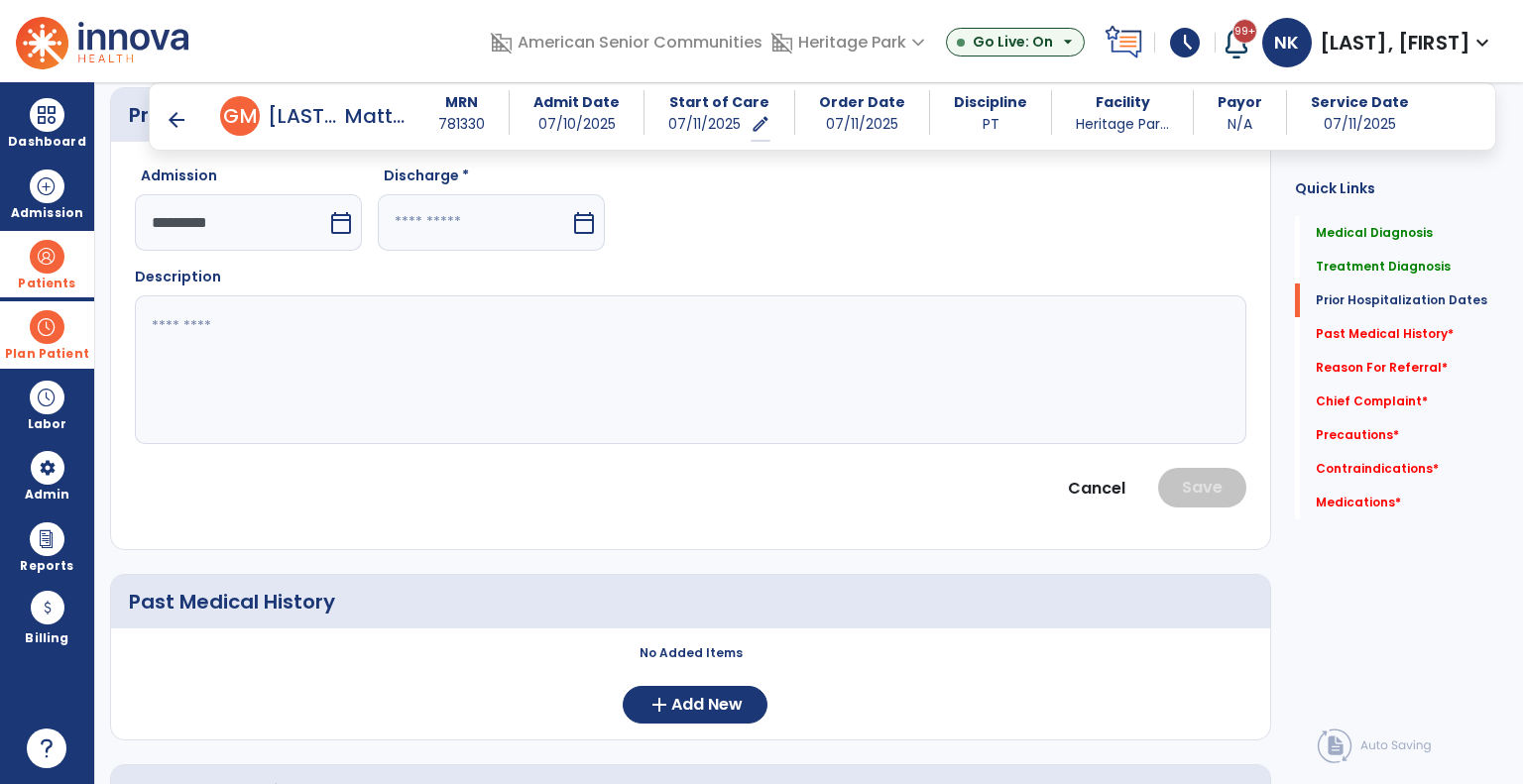 click on "calendar_today" at bounding box center [584, 223] 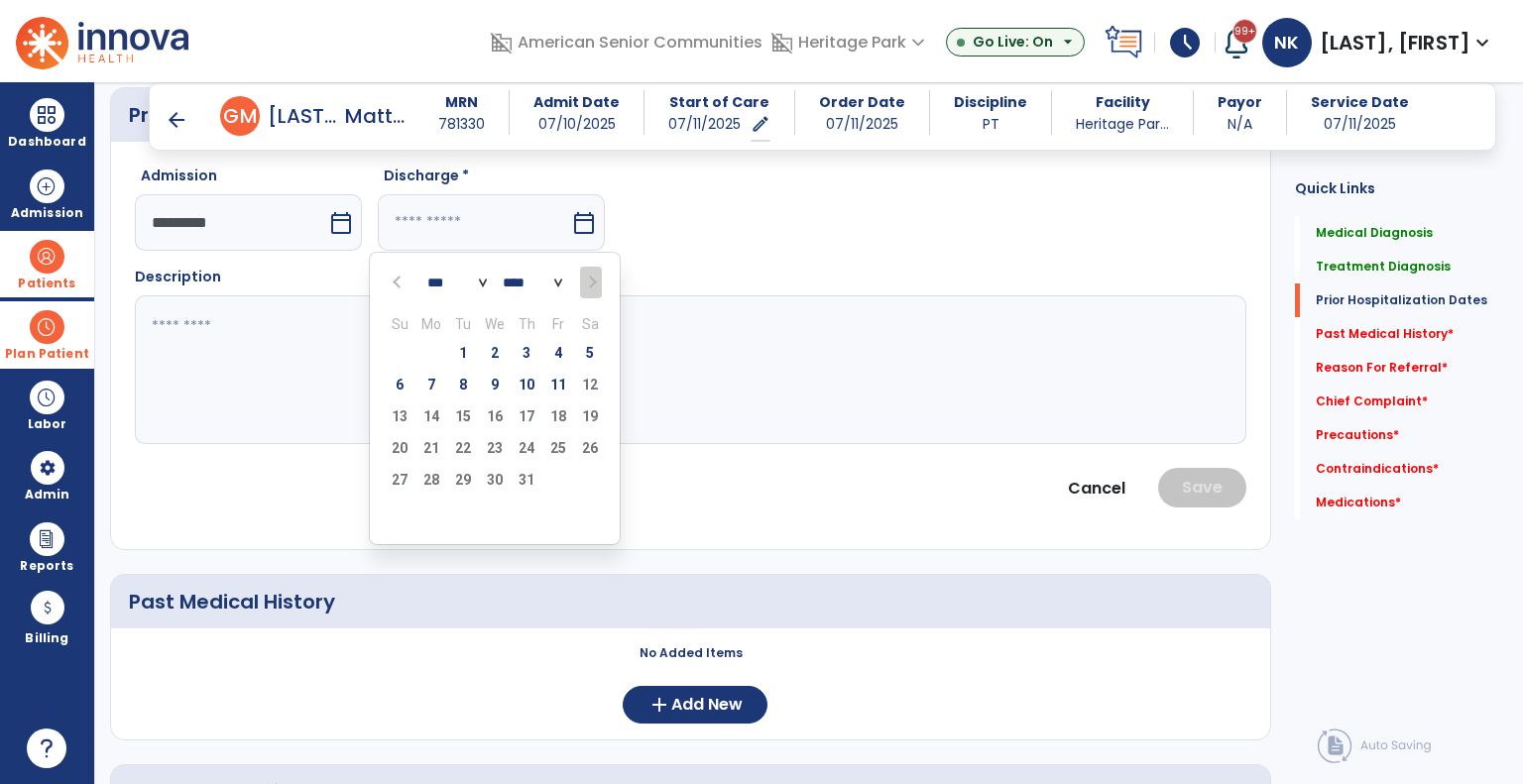 click at bounding box center (399, 282) 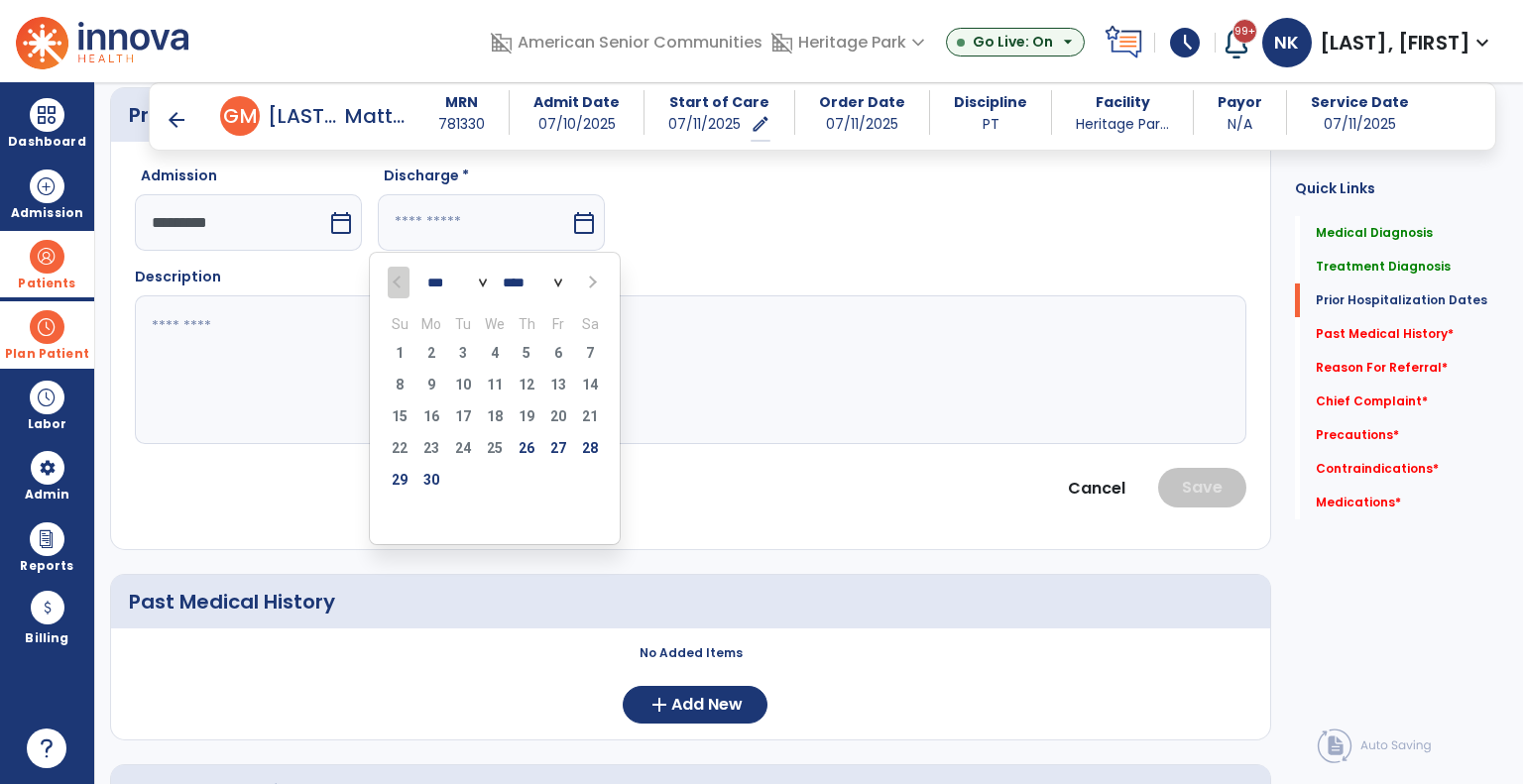 click at bounding box center (591, 282) 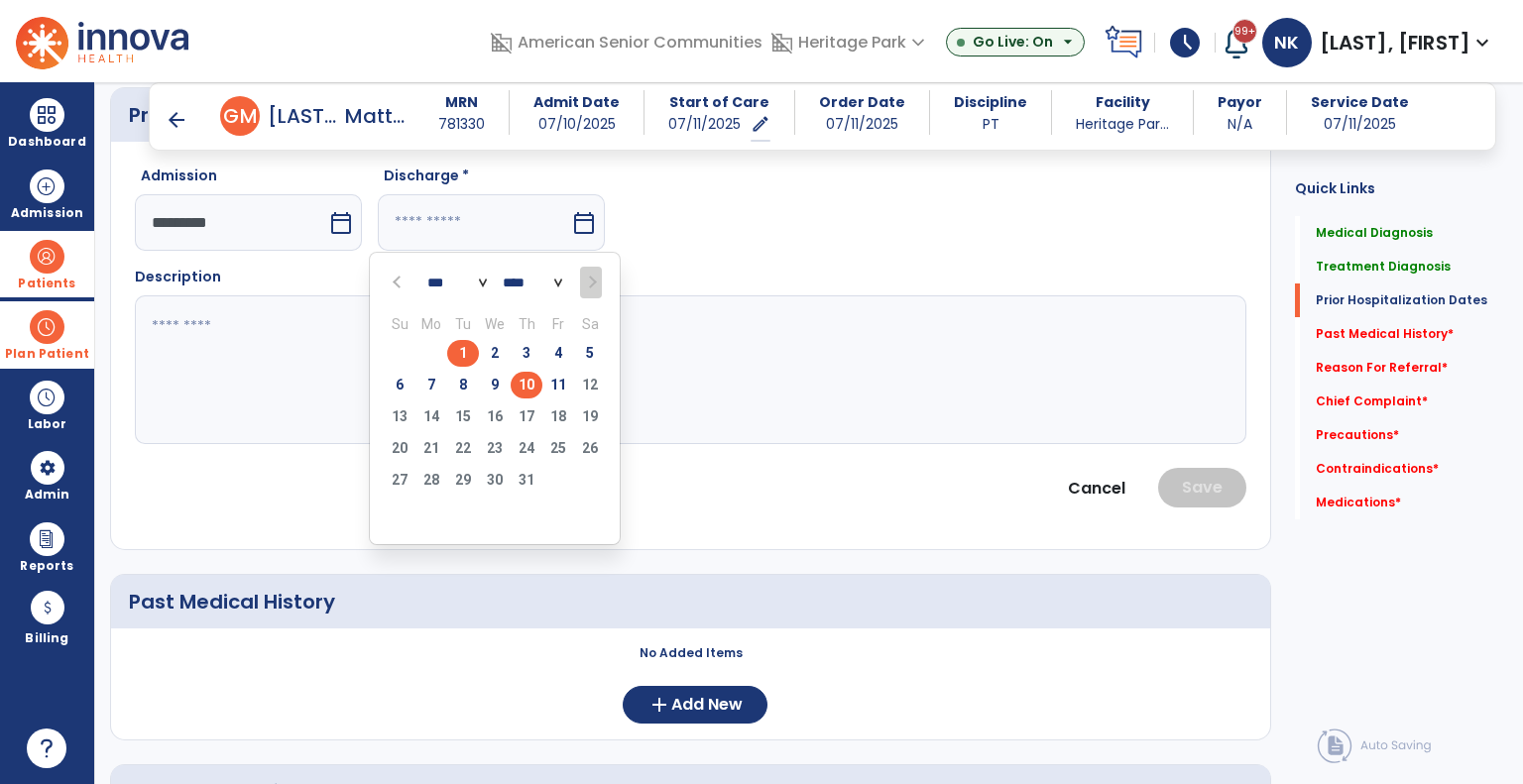 click on "10" at bounding box center [527, 385] 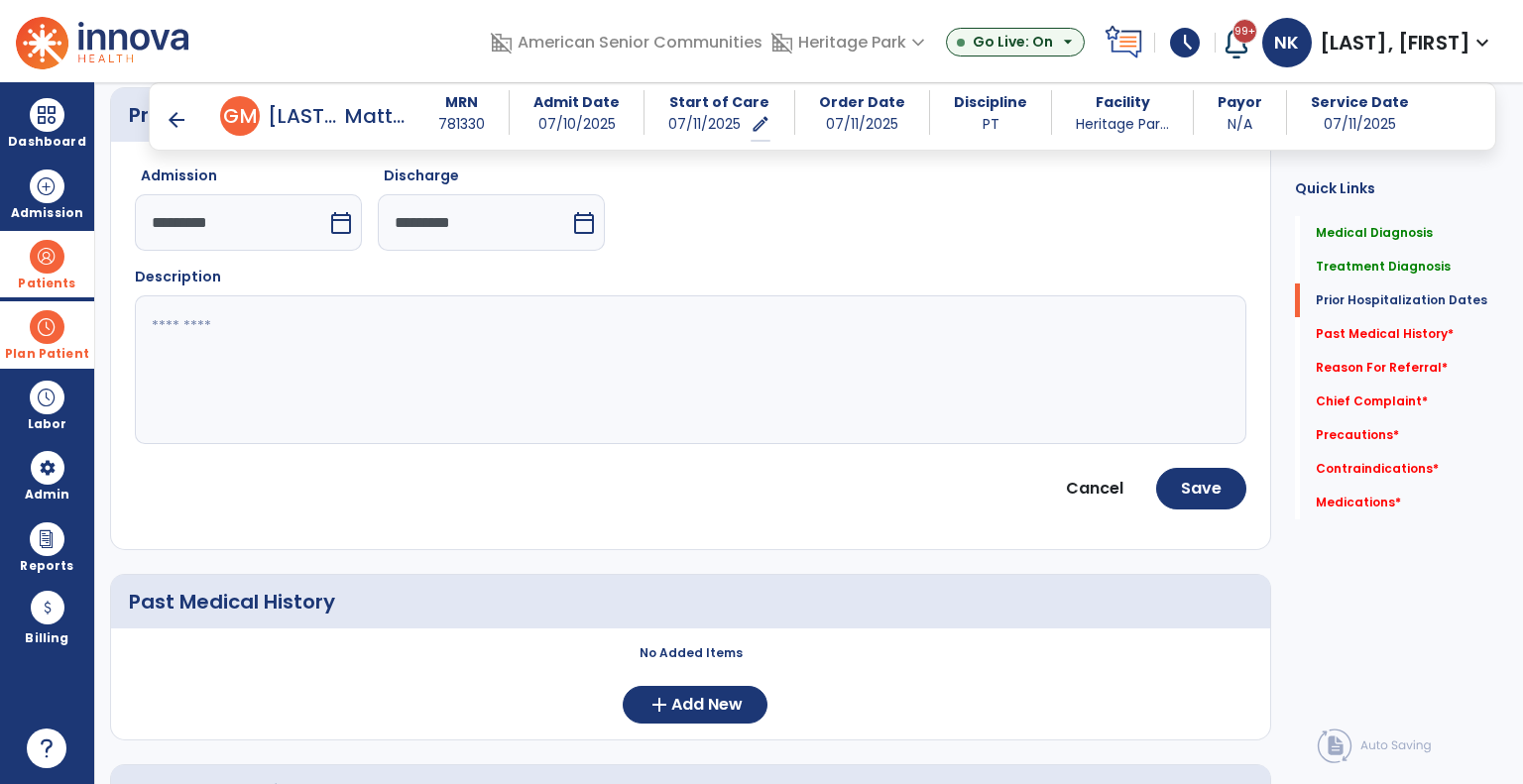 click 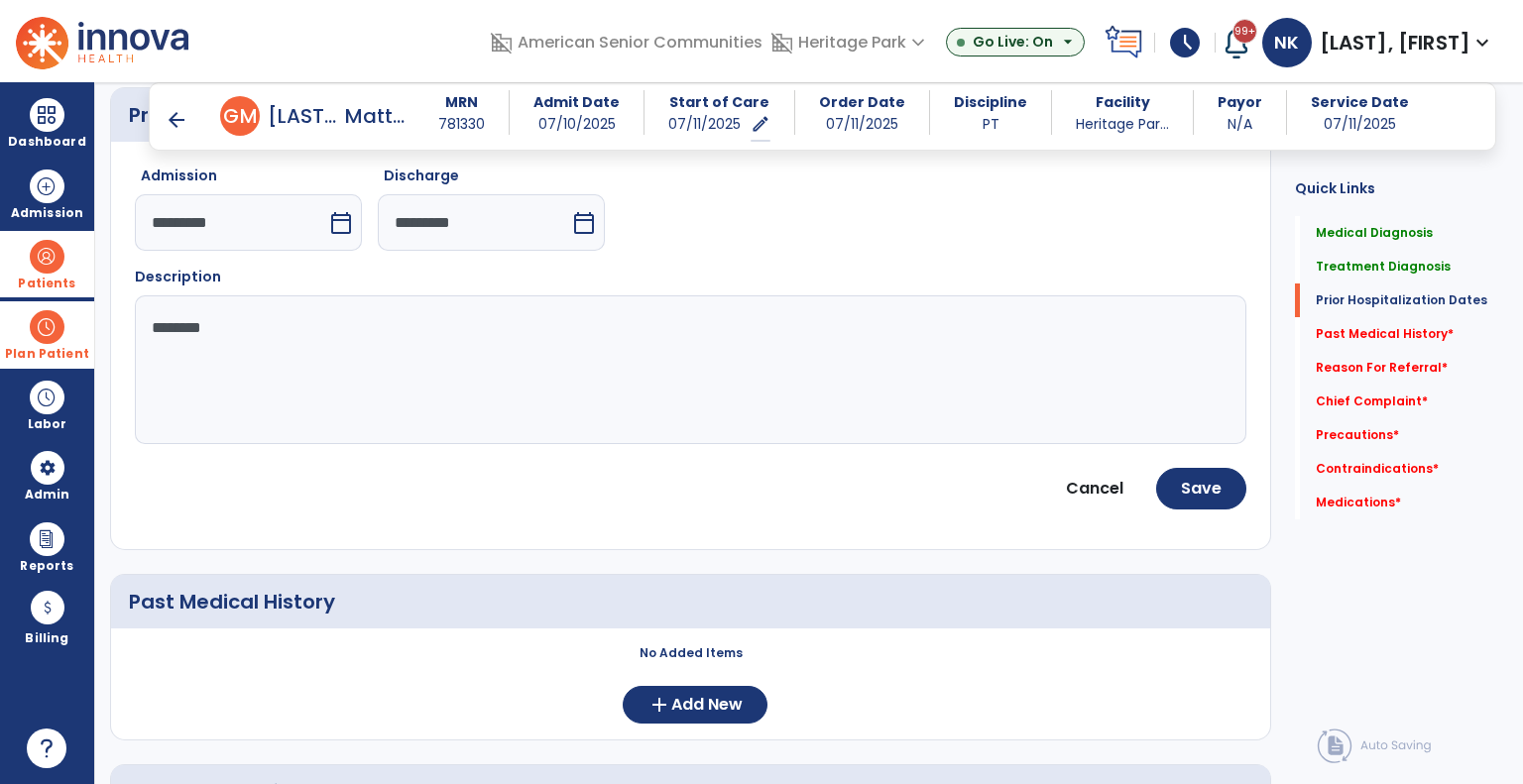 type on "*******" 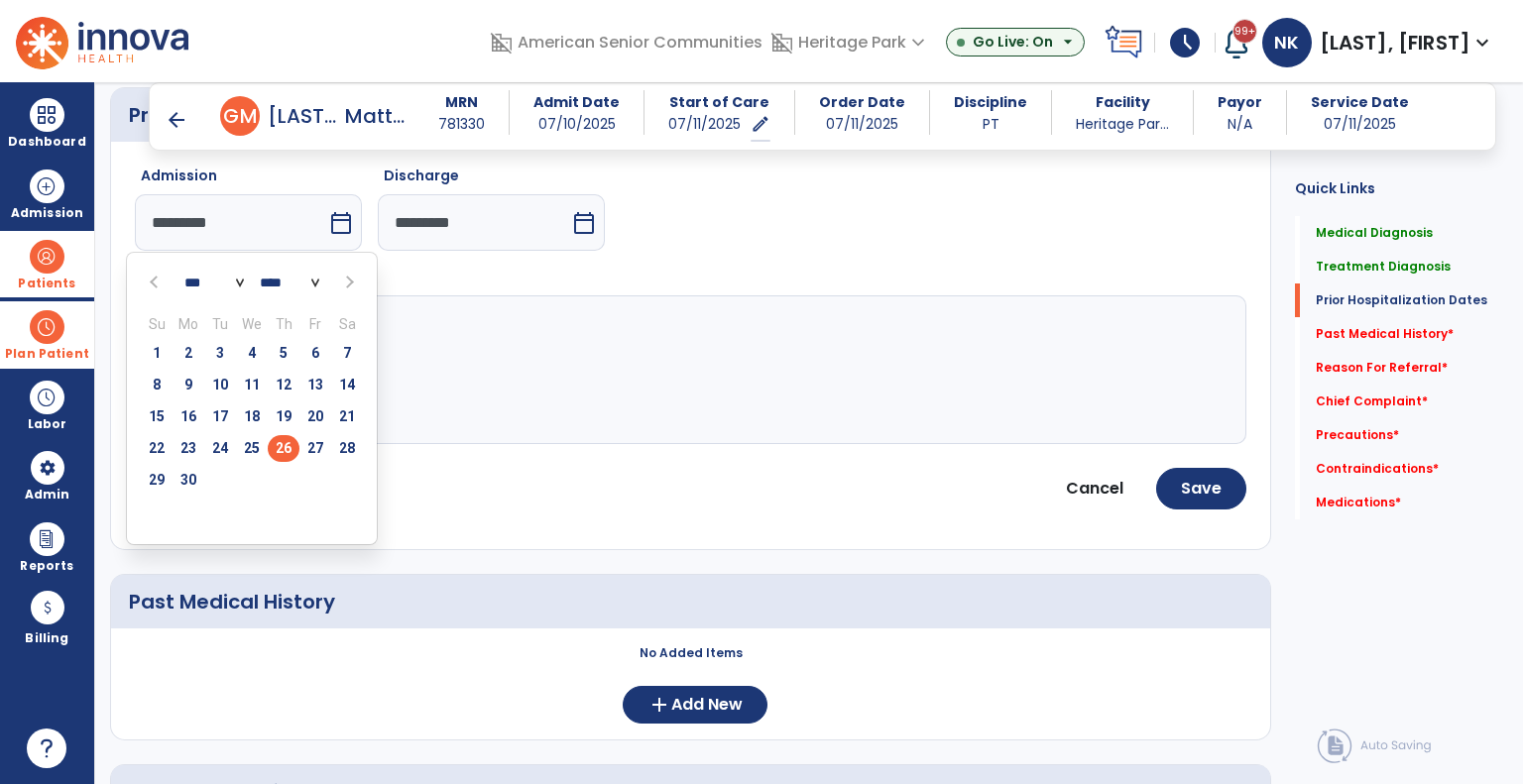 click on "*******" 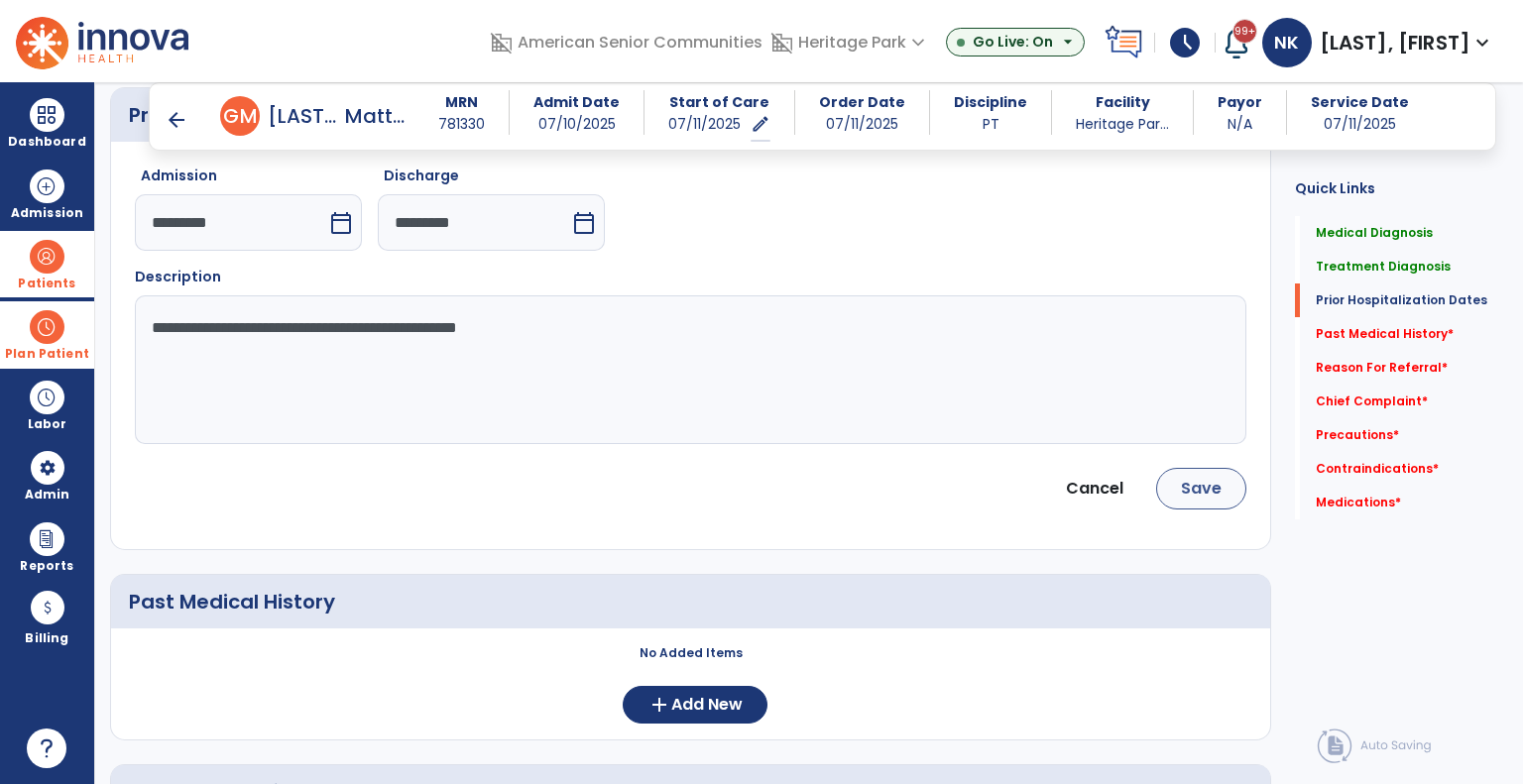 type on "**********" 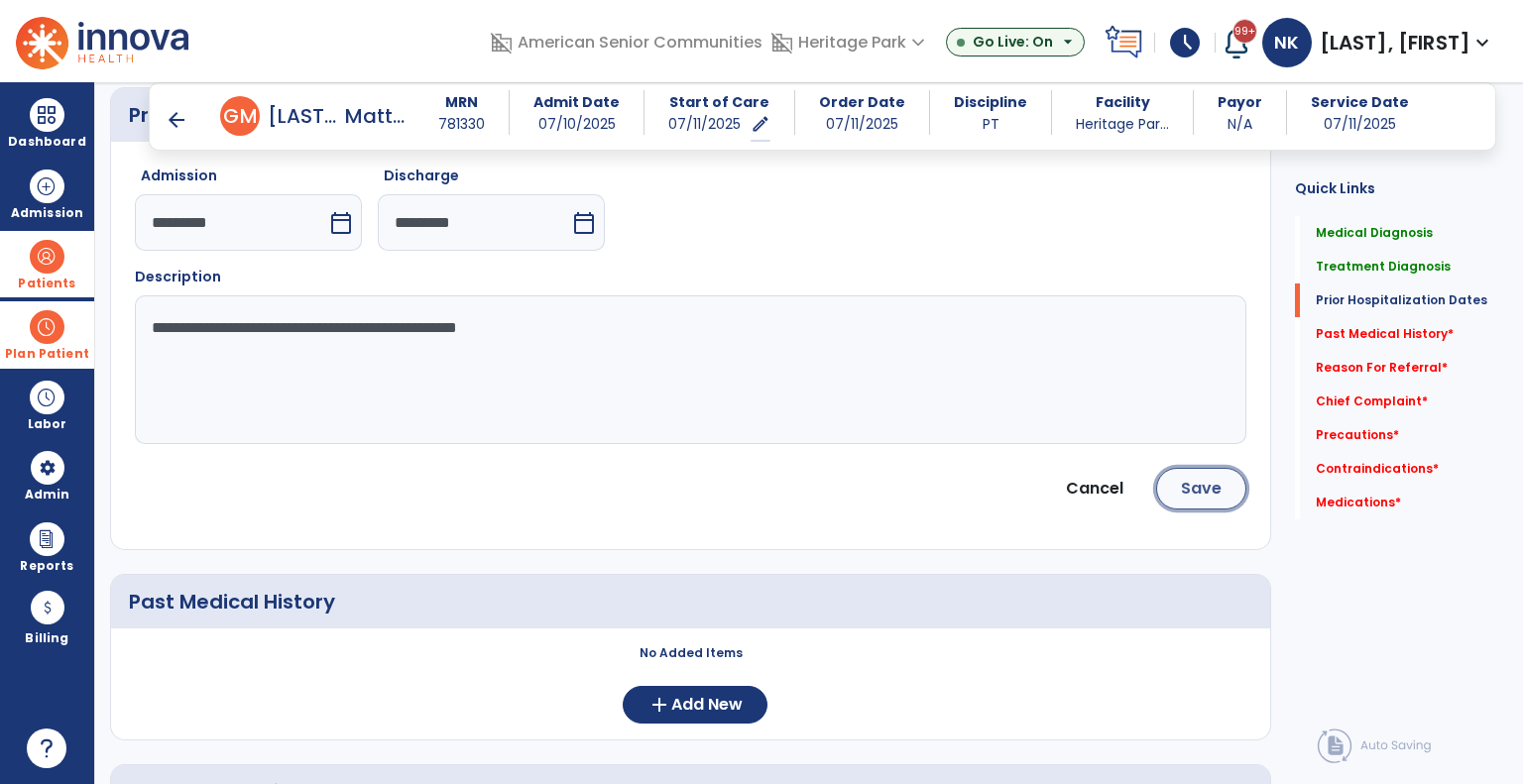 click on "Save" 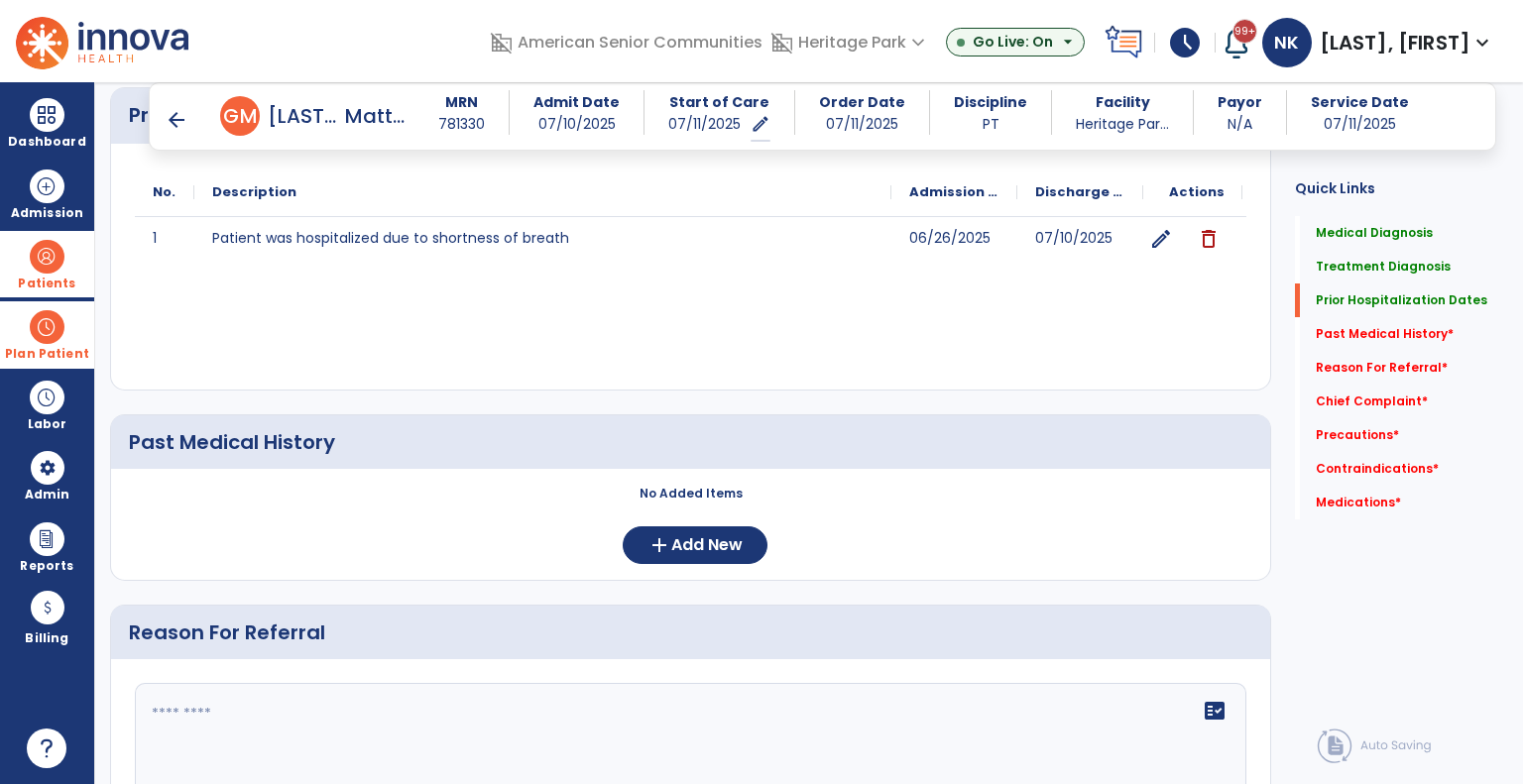 click on "Patients" at bounding box center (47, 264) 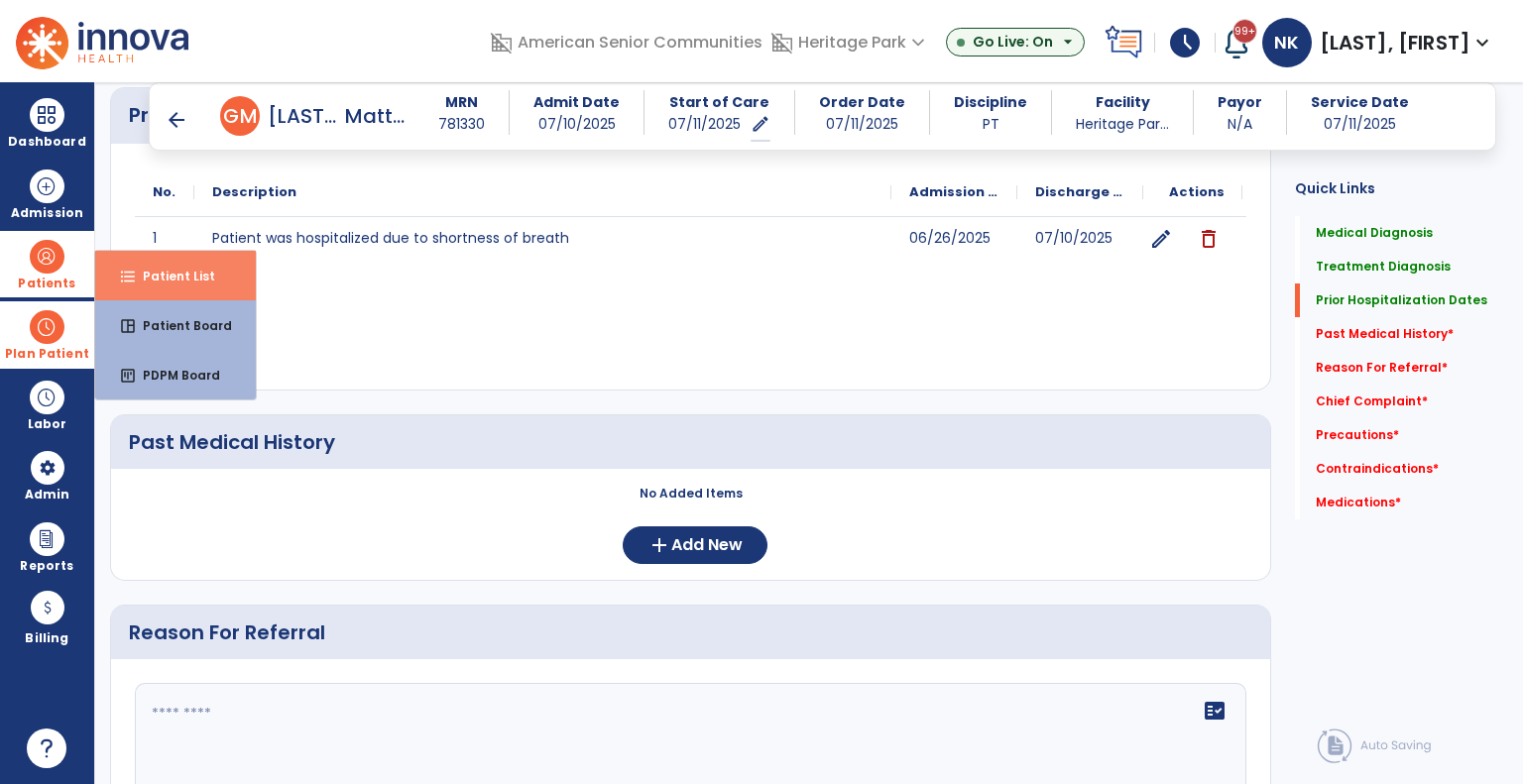 click on "Patient List" at bounding box center [171, 276] 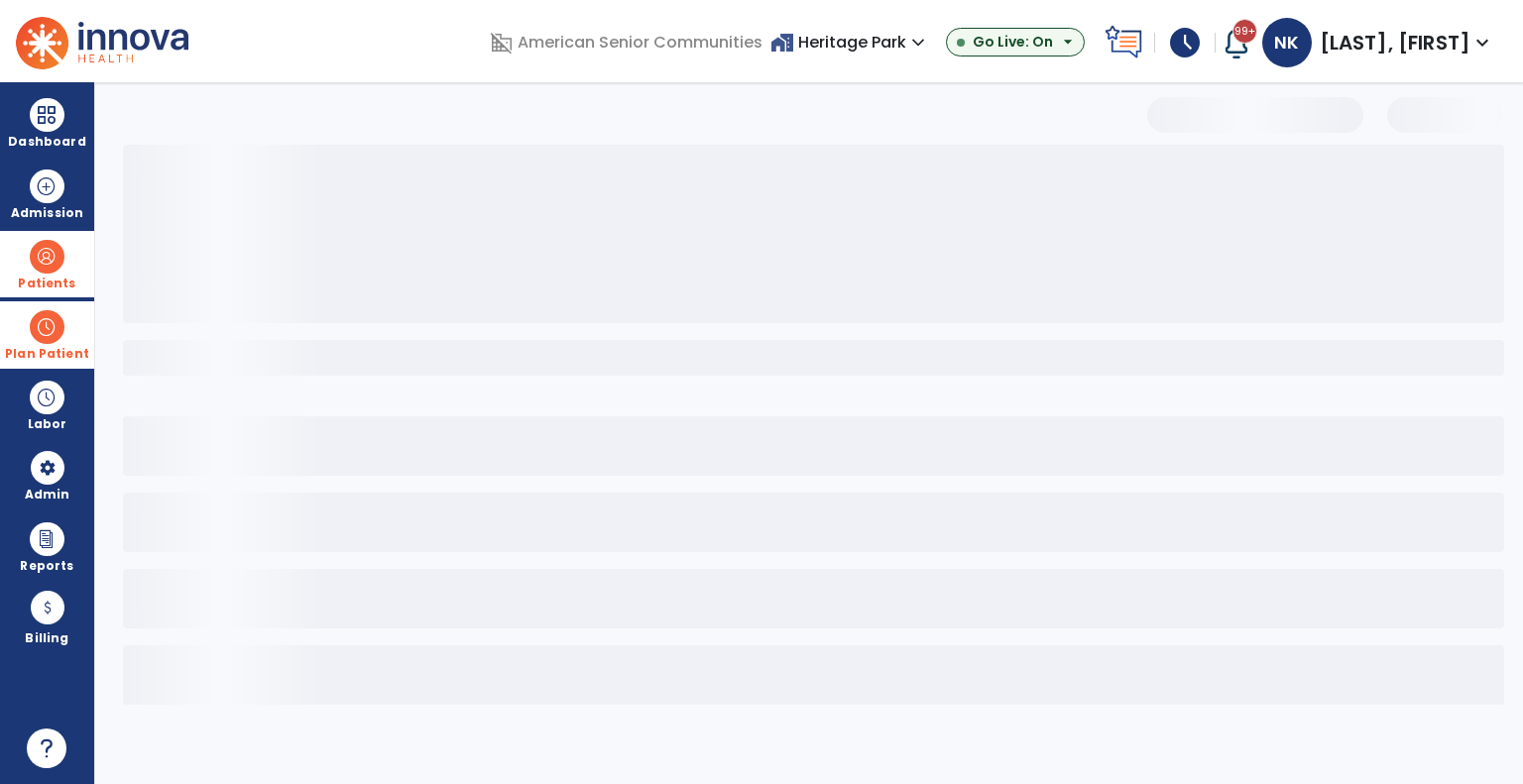 select on "***" 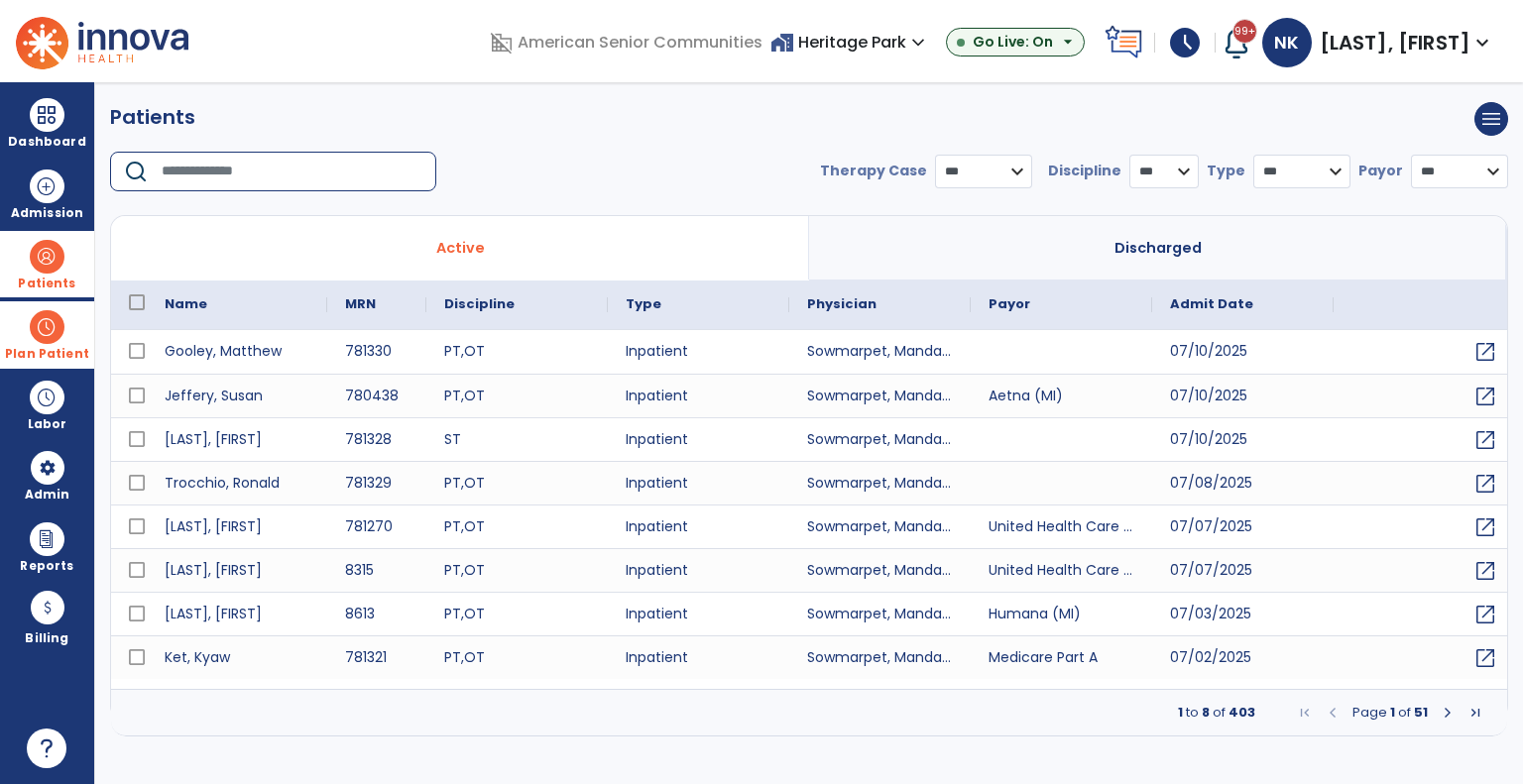 click at bounding box center [292, 171] 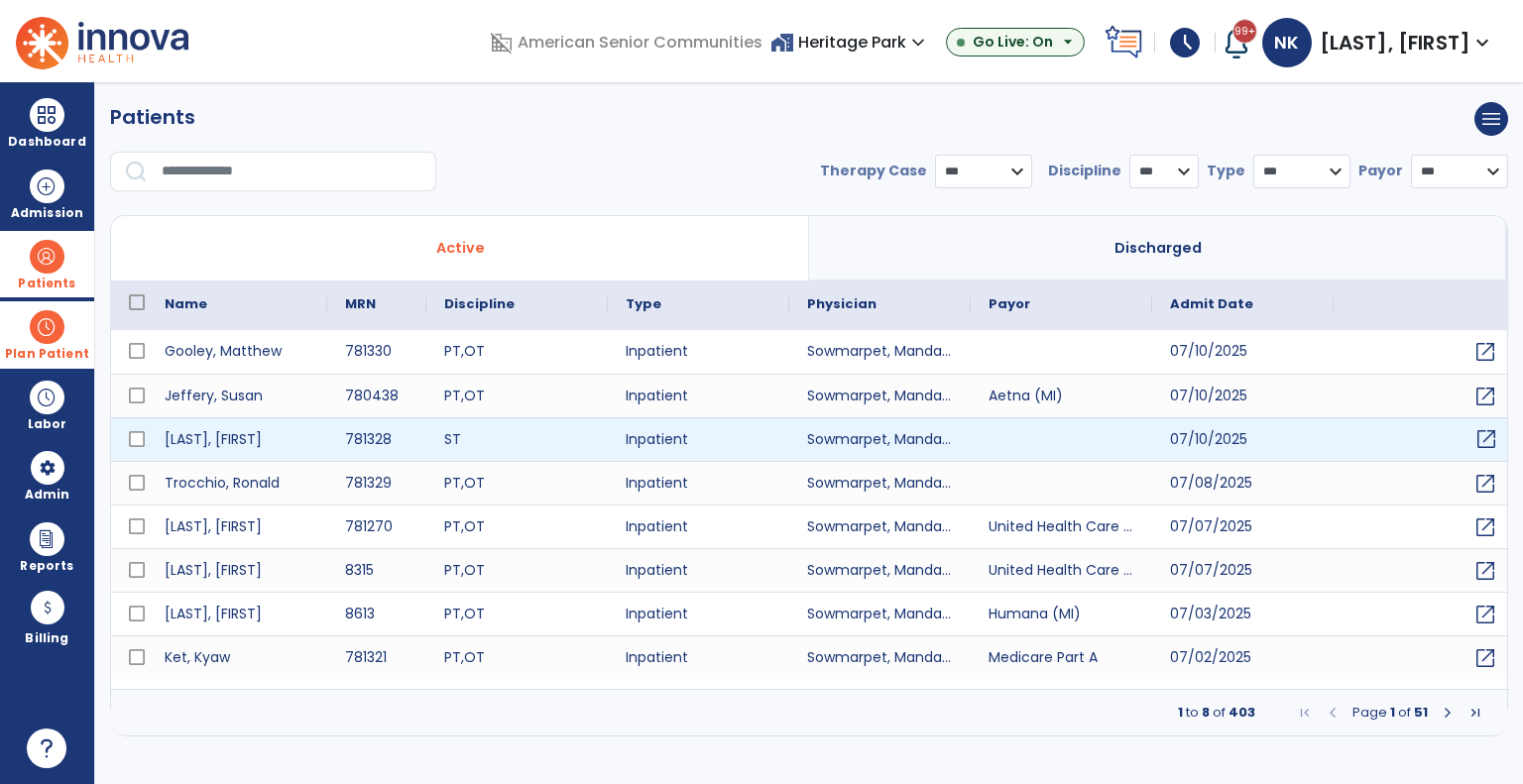 click on "open_in_new" at bounding box center (1486, 439) 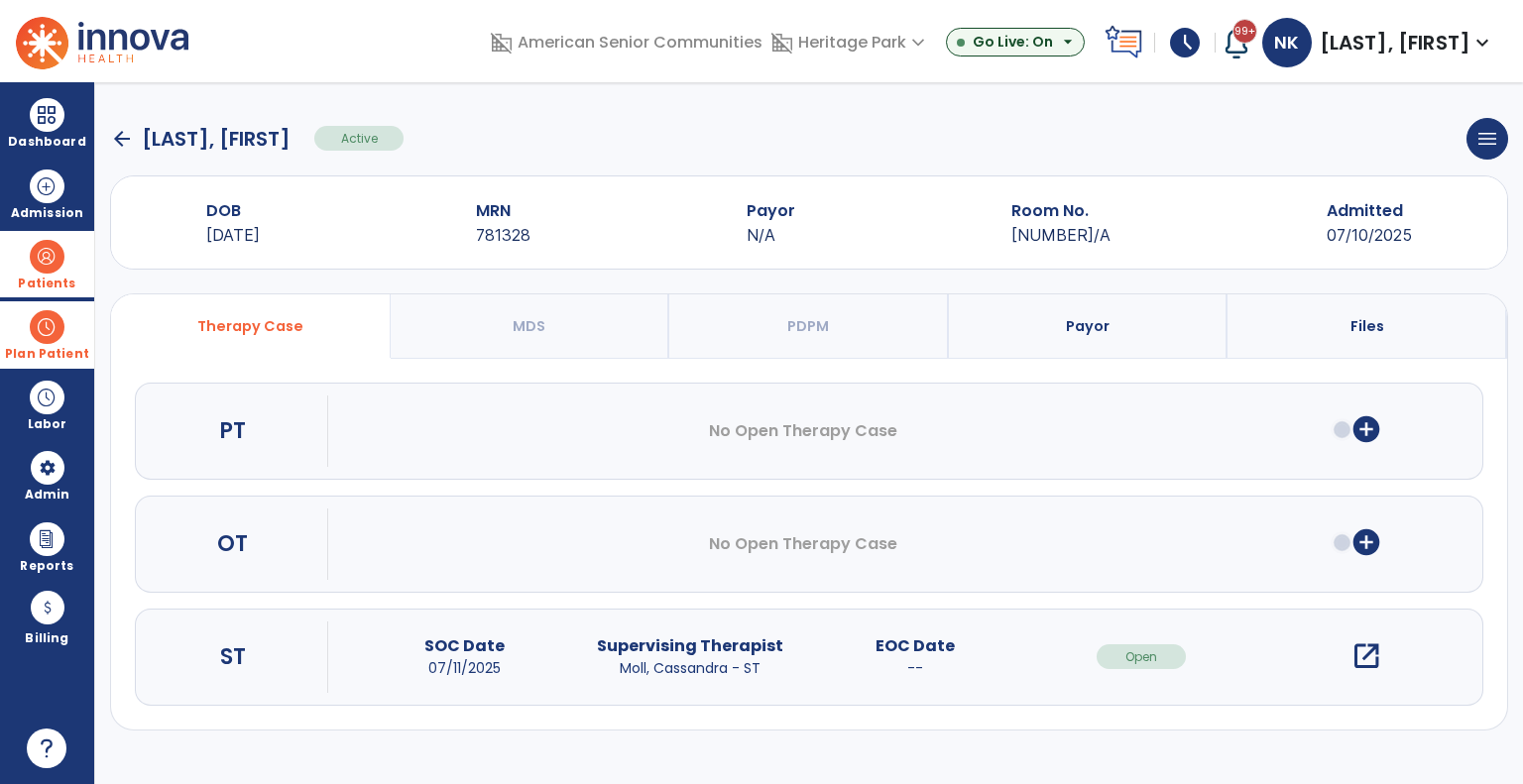 click on "add_circle" at bounding box center (1366, 542) 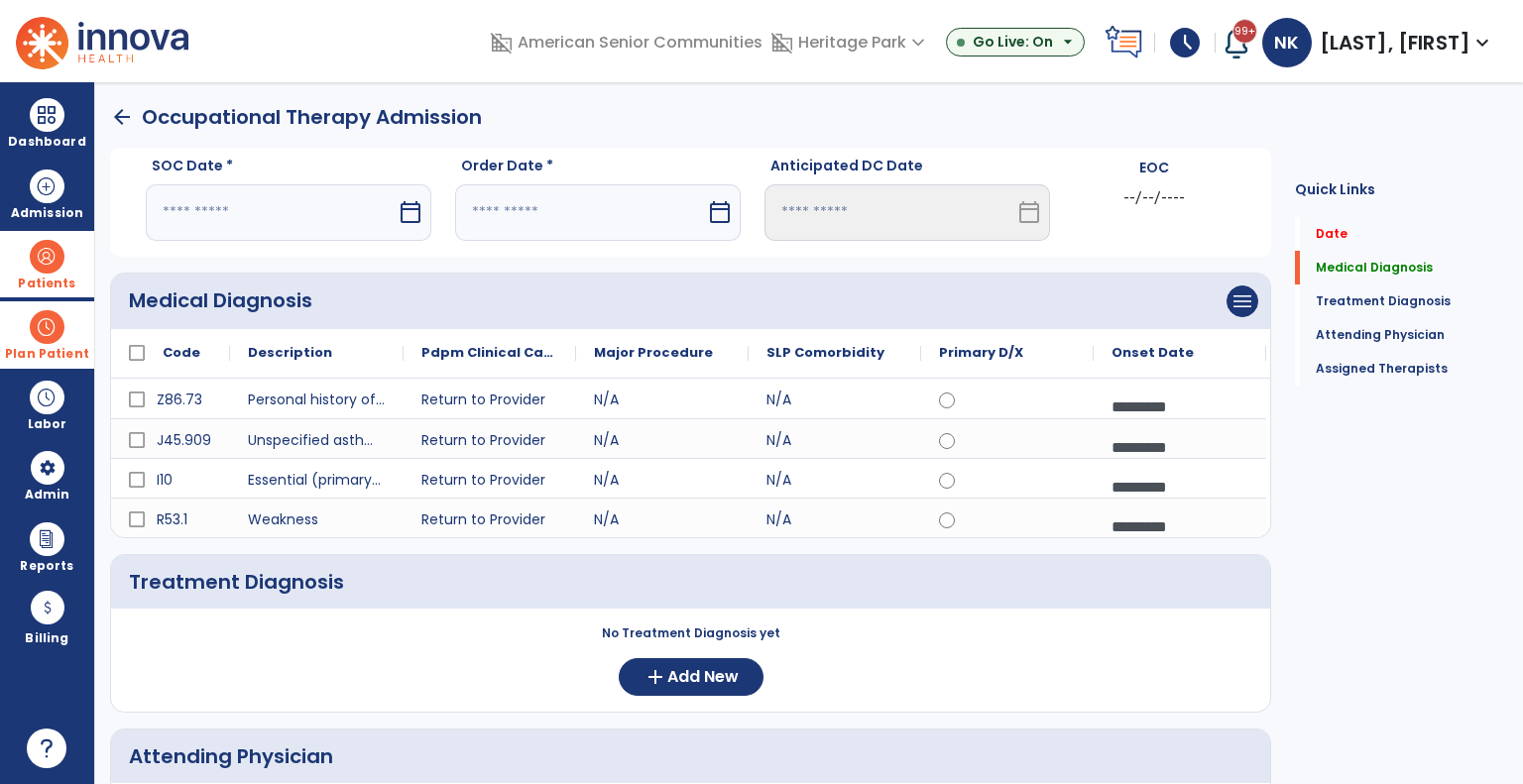 click on "calendar_today" at bounding box center [410, 212] 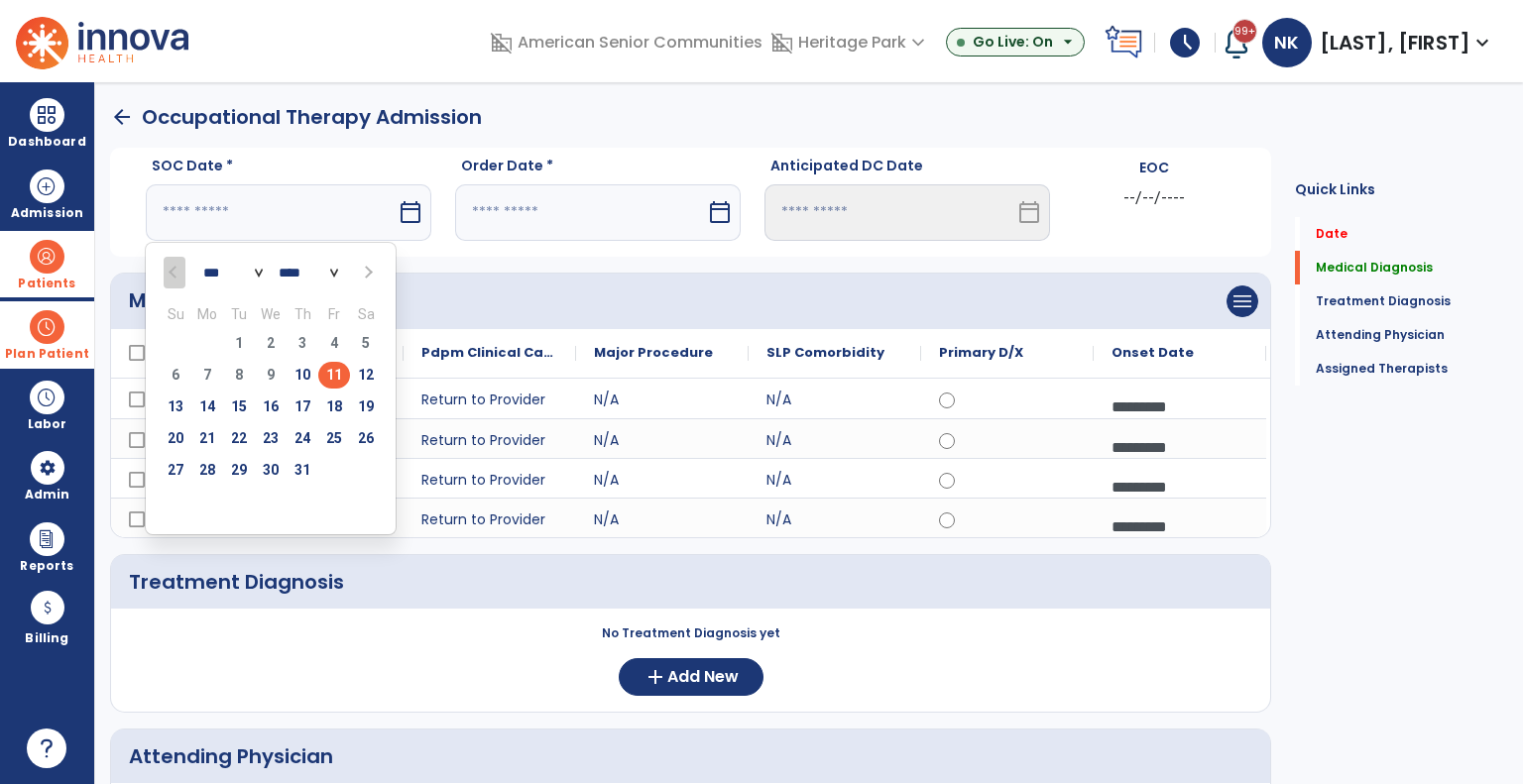 click on "11" at bounding box center (334, 375) 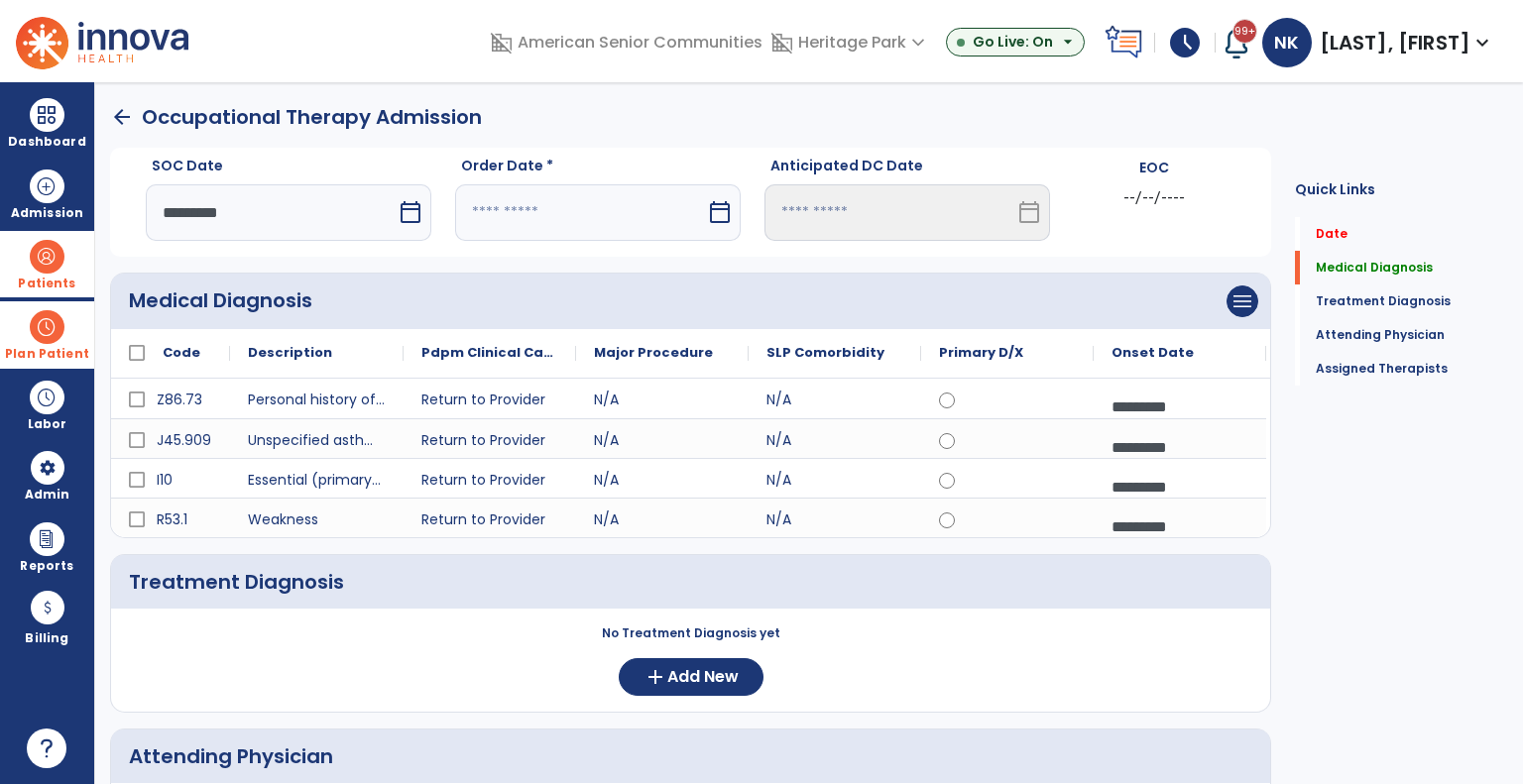 click on "calendar_today" at bounding box center (722, 212) 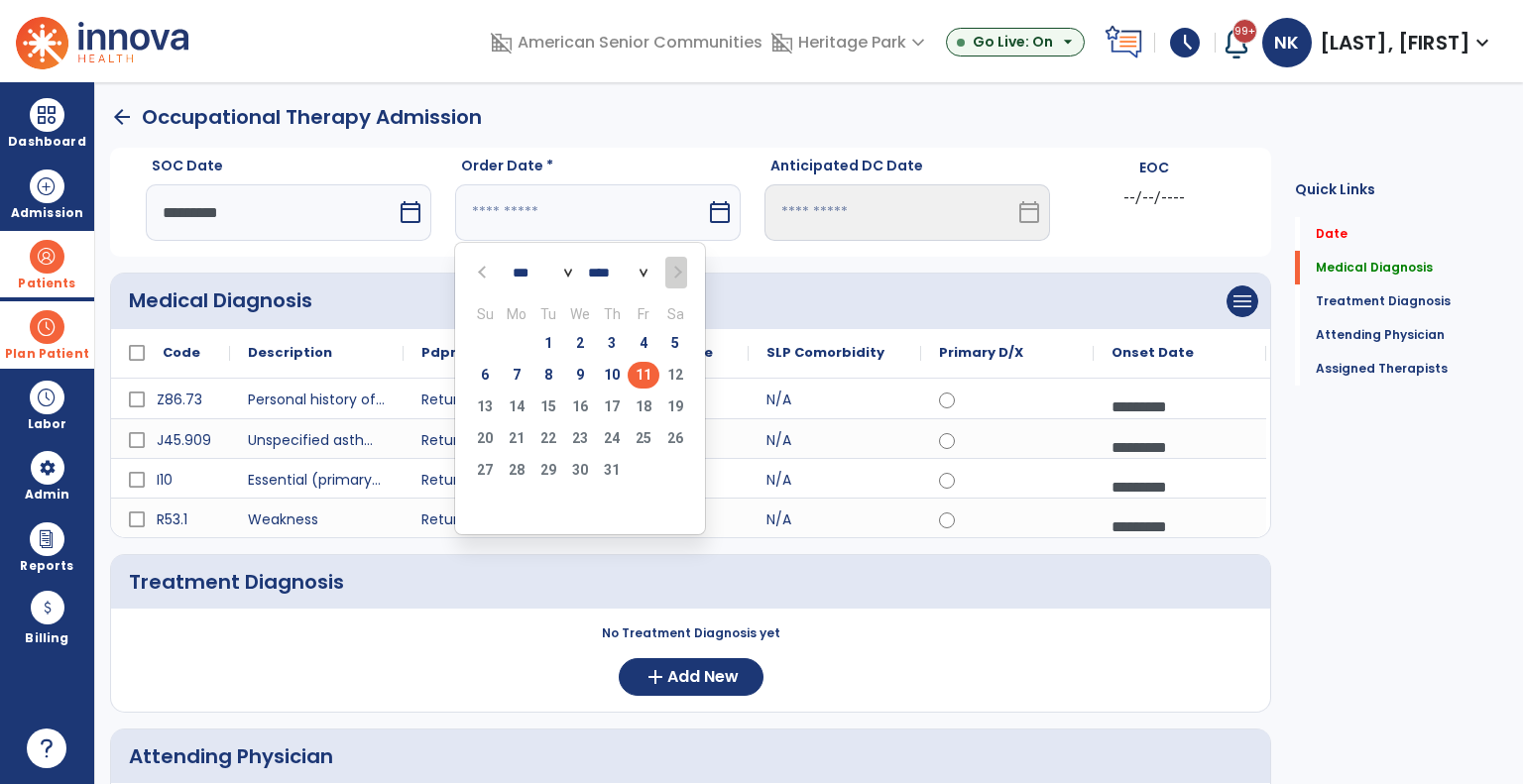 click on "11" at bounding box center (644, 375) 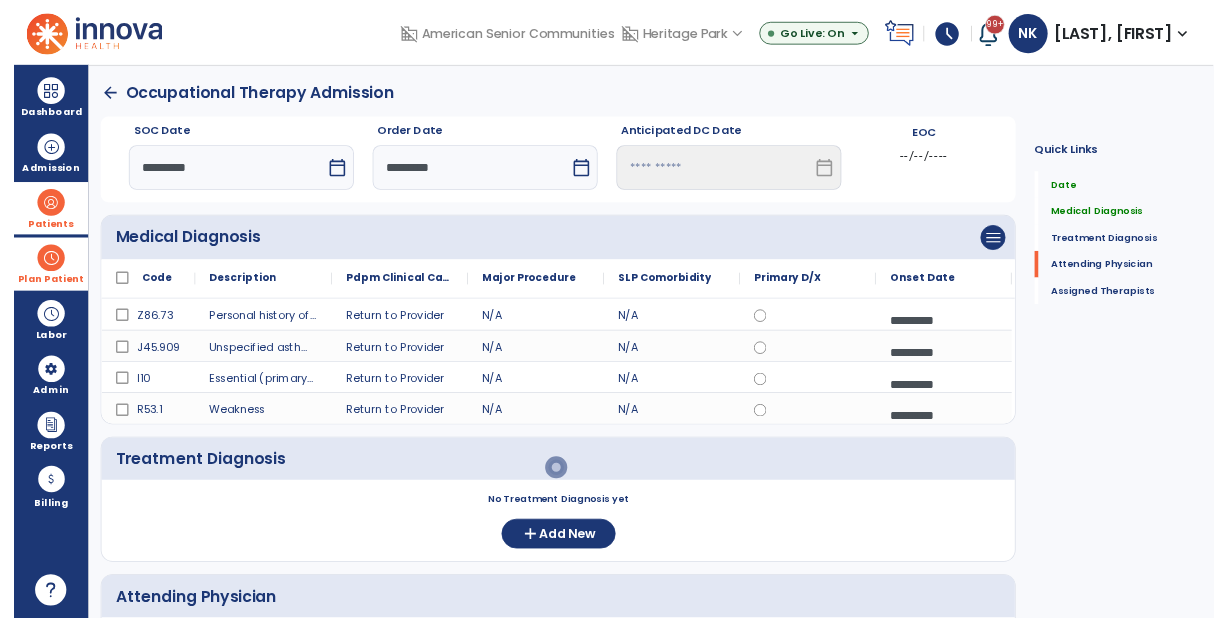 scroll, scrollTop: 464, scrollLeft: 0, axis: vertical 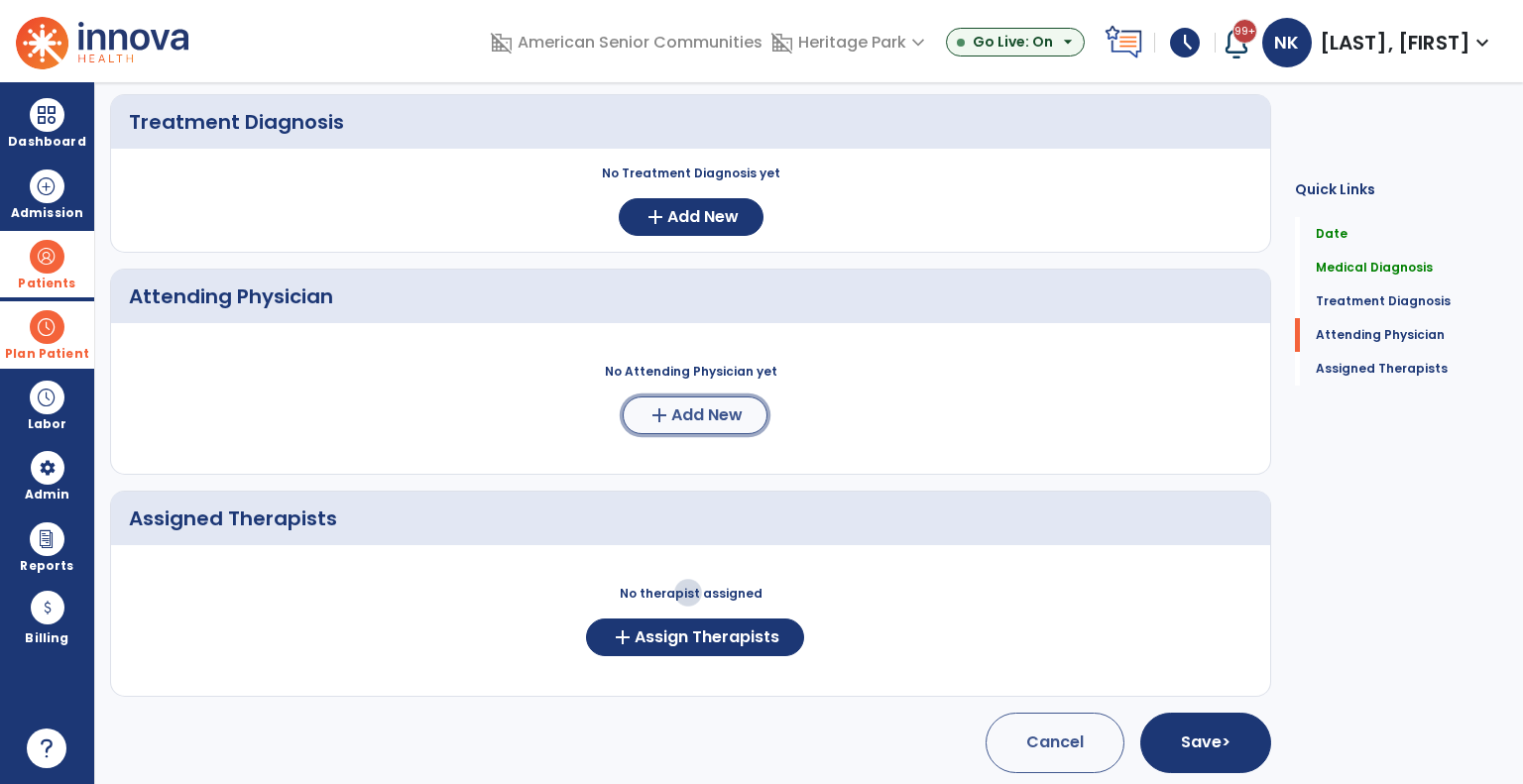 click on "Add New" 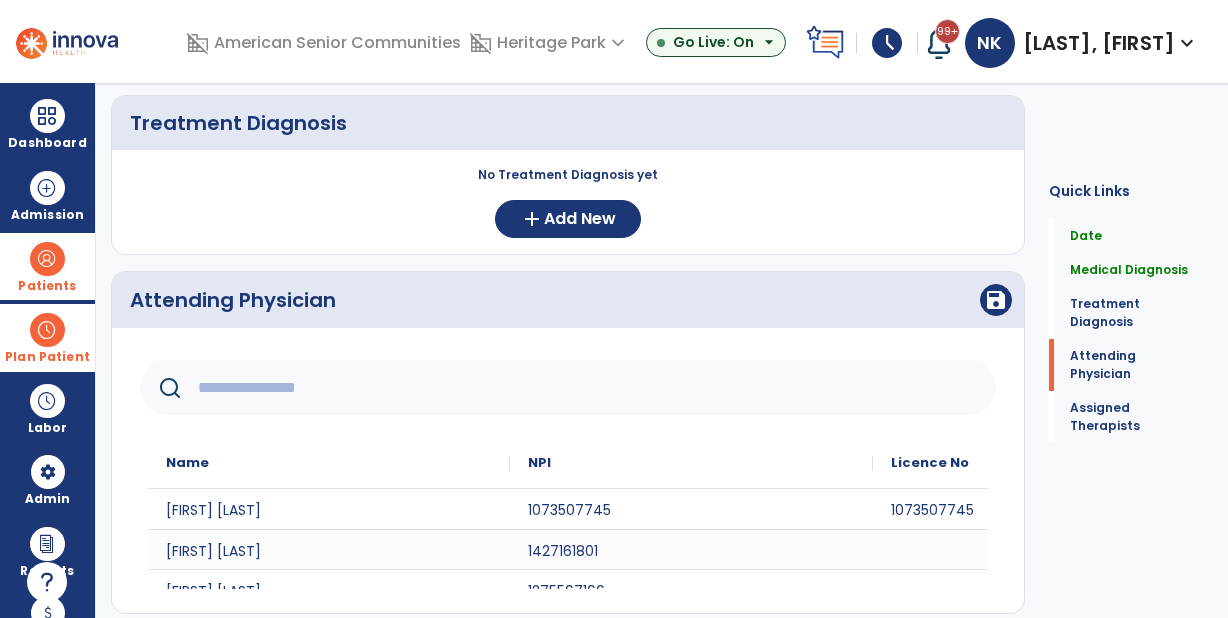 scroll, scrollTop: 464, scrollLeft: 0, axis: vertical 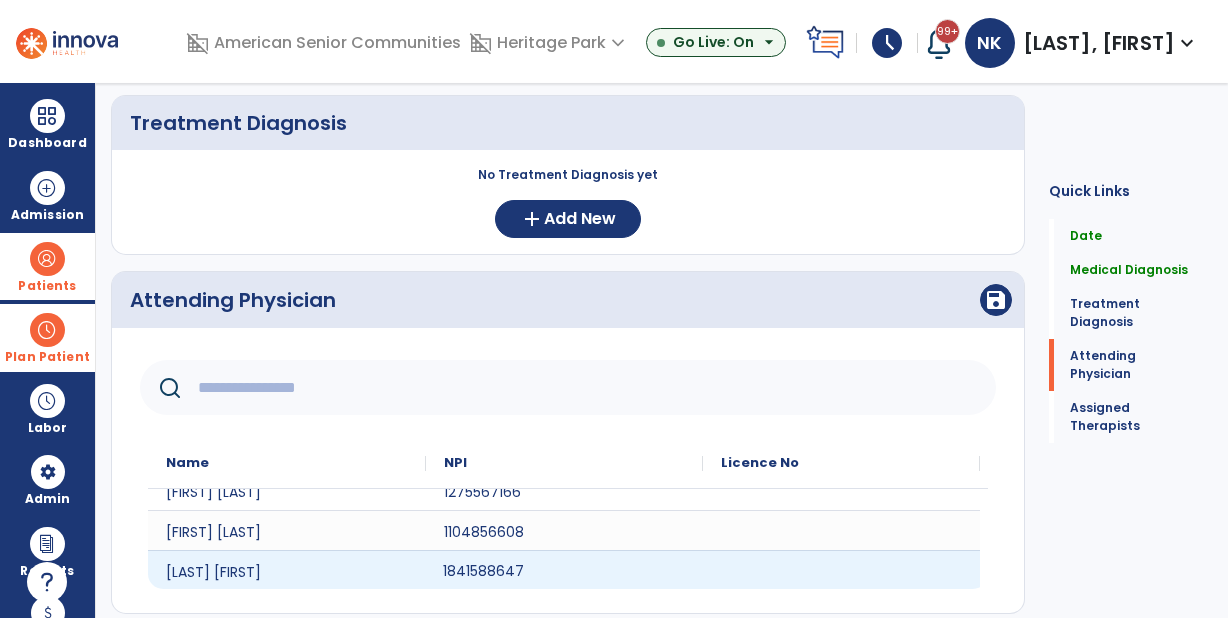 click on "1841588647" 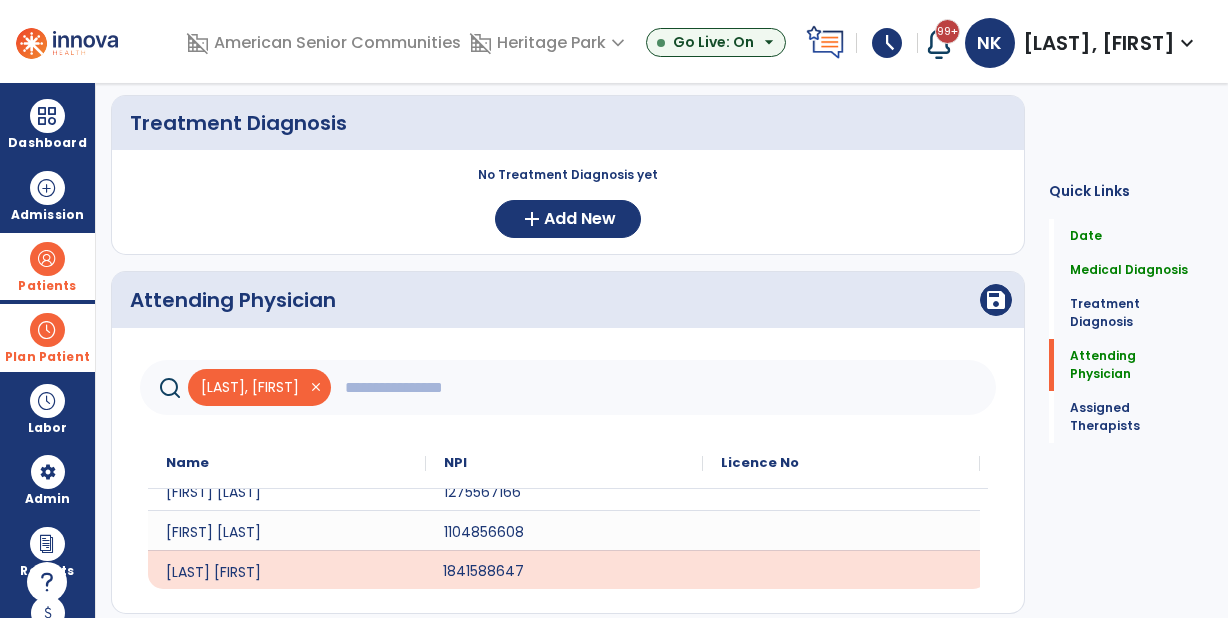 scroll, scrollTop: 100, scrollLeft: 0, axis: vertical 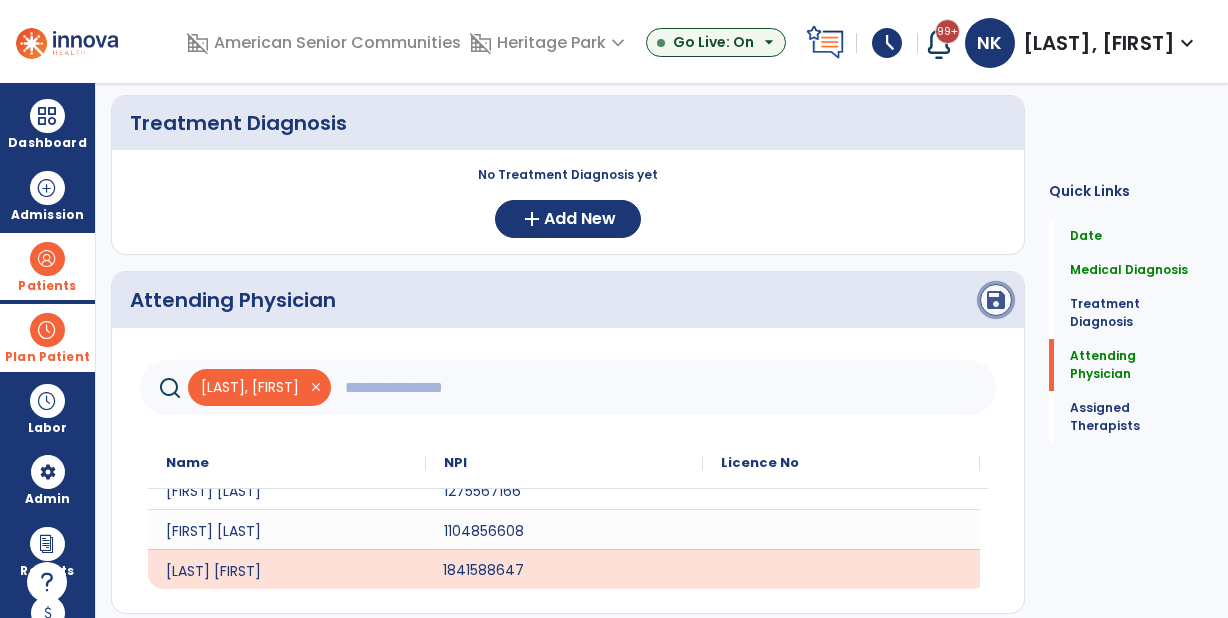click on "save" 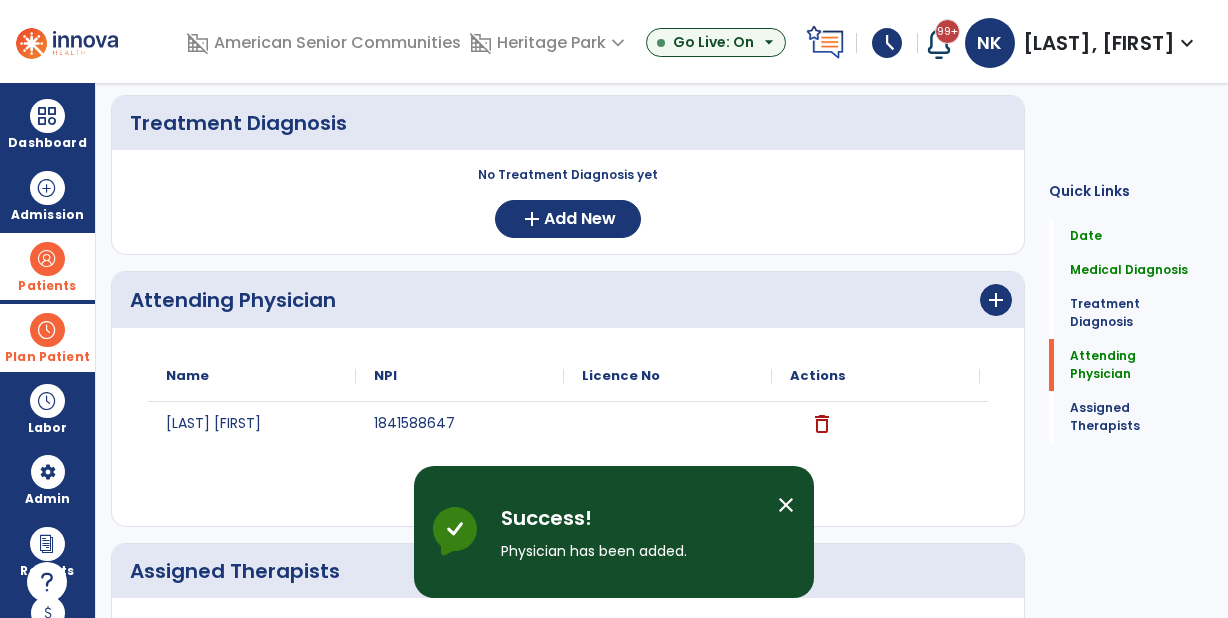 scroll, scrollTop: 0, scrollLeft: 0, axis: both 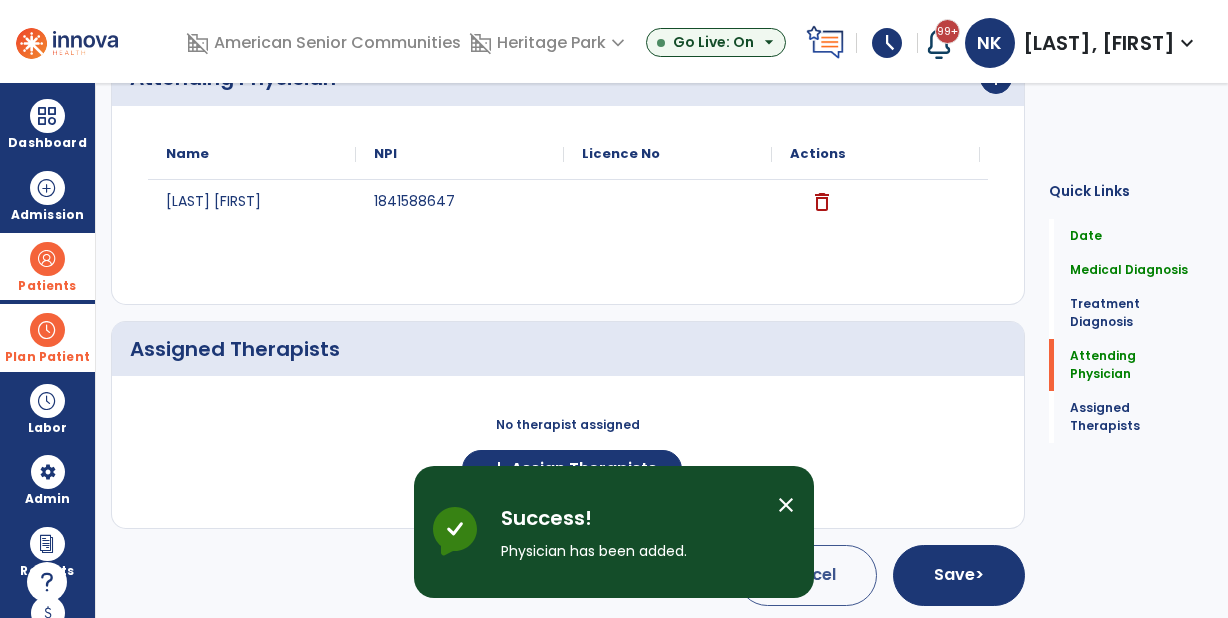 click on "close" at bounding box center [786, 505] 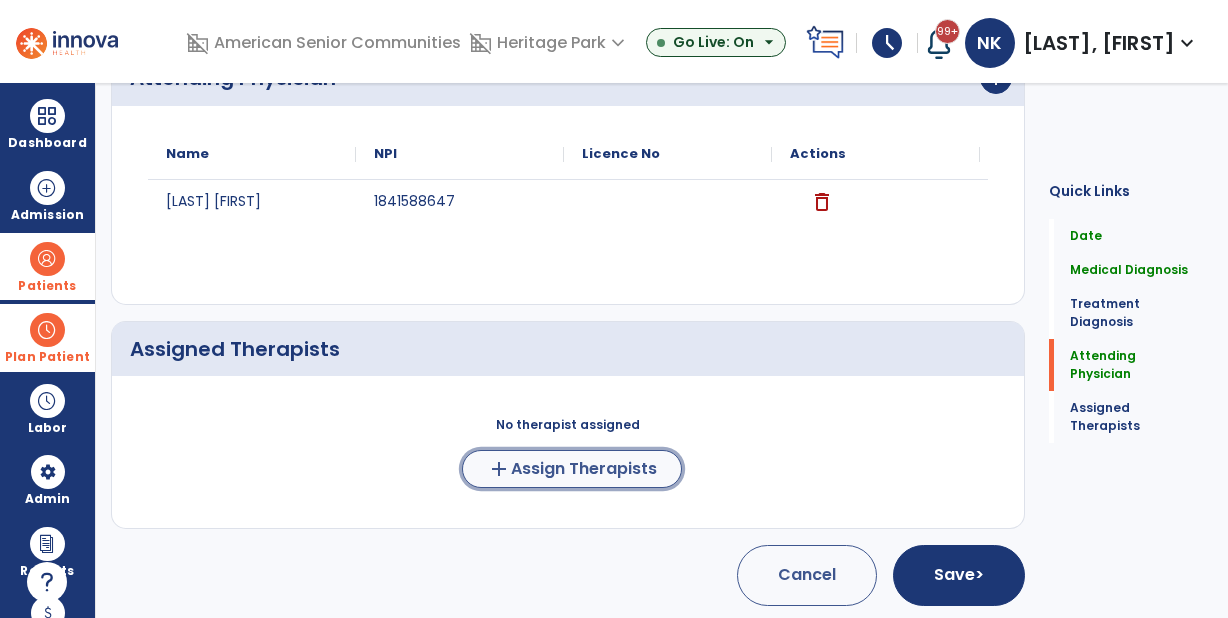 click on "Assign Therapists" 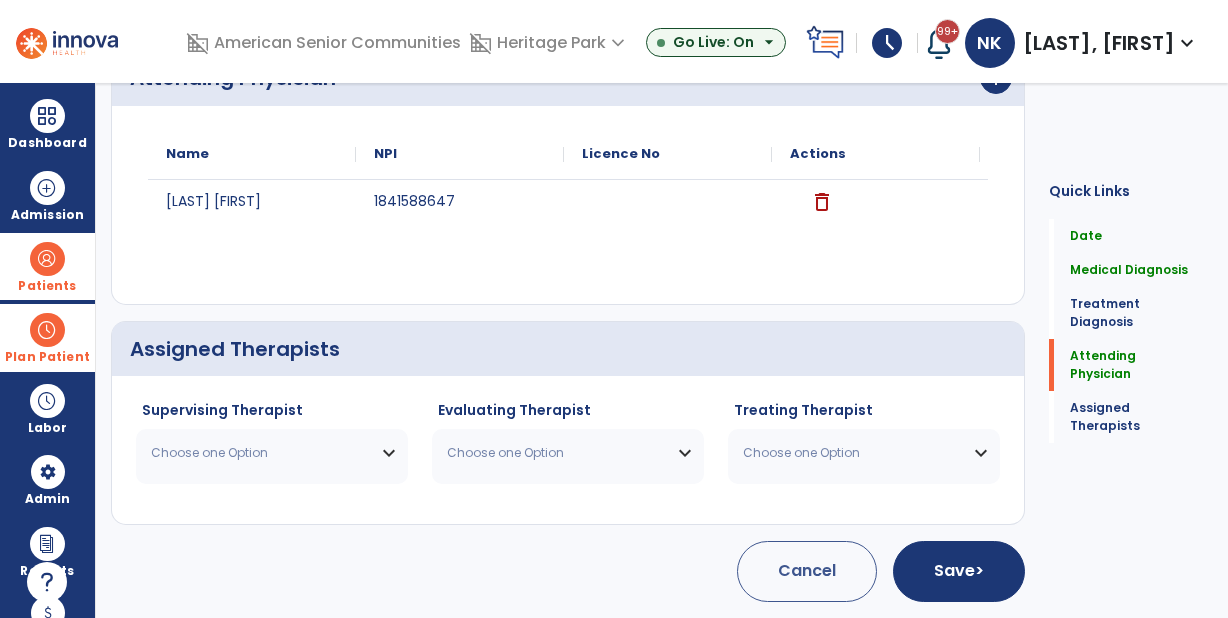 scroll, scrollTop: 682, scrollLeft: 0, axis: vertical 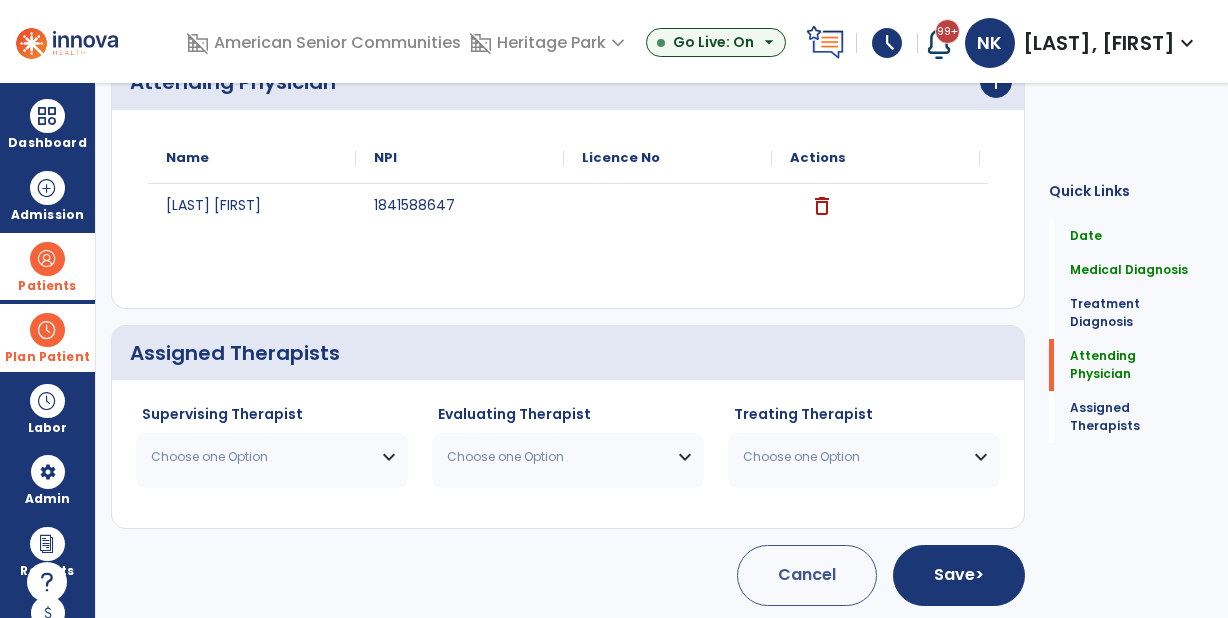 click on "Choose one Option" at bounding box center [272, 457] 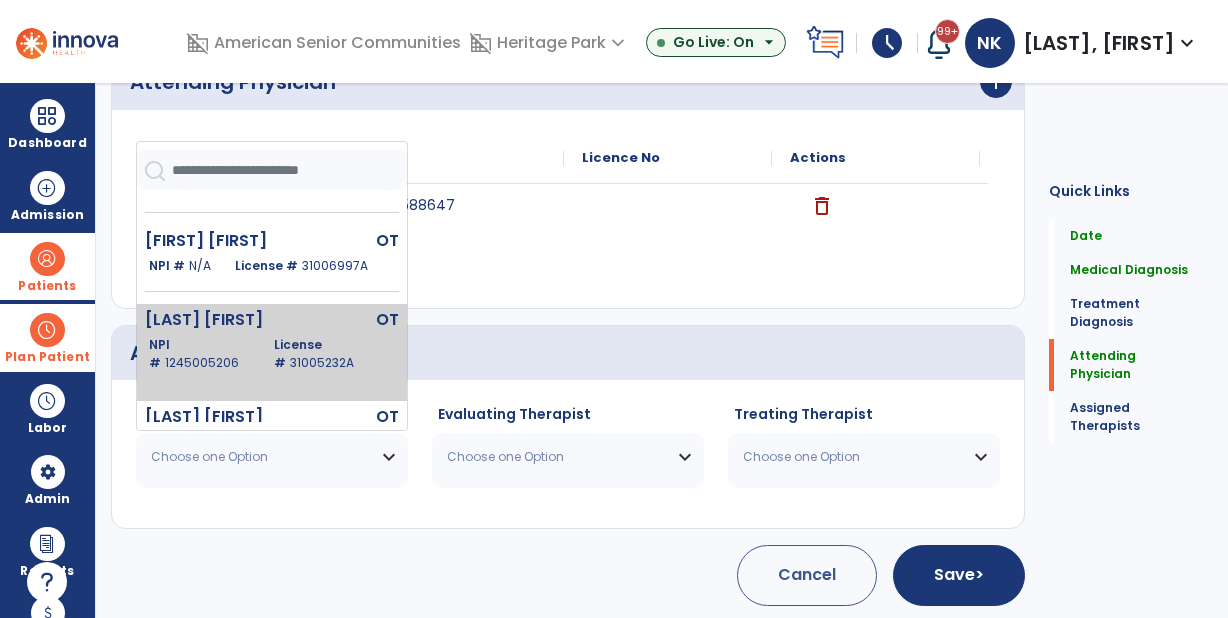 scroll, scrollTop: 44, scrollLeft: 0, axis: vertical 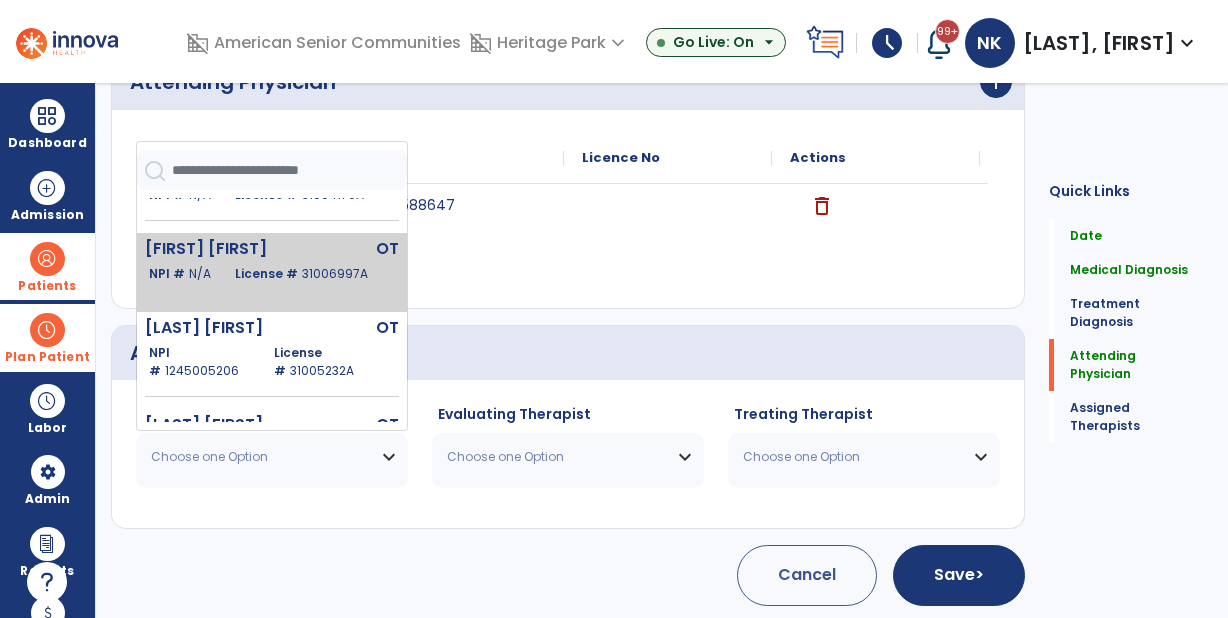 click on "OT" 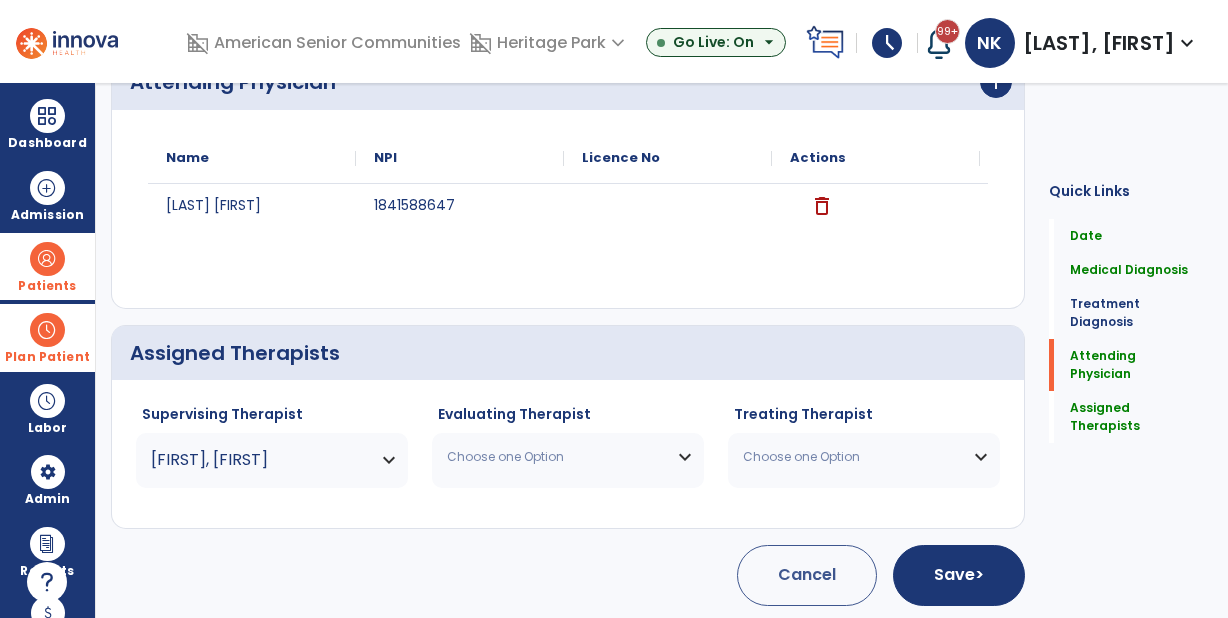 click on "[FIRST], [FIRST]" at bounding box center [259, 460] 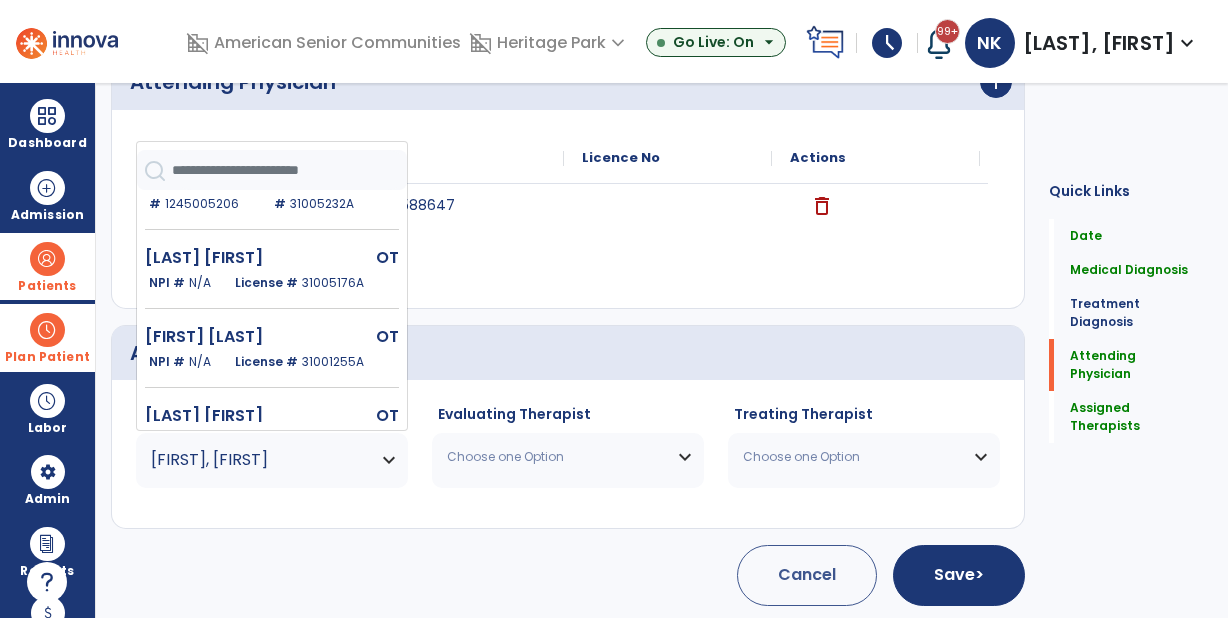 scroll, scrollTop: 360, scrollLeft: 0, axis: vertical 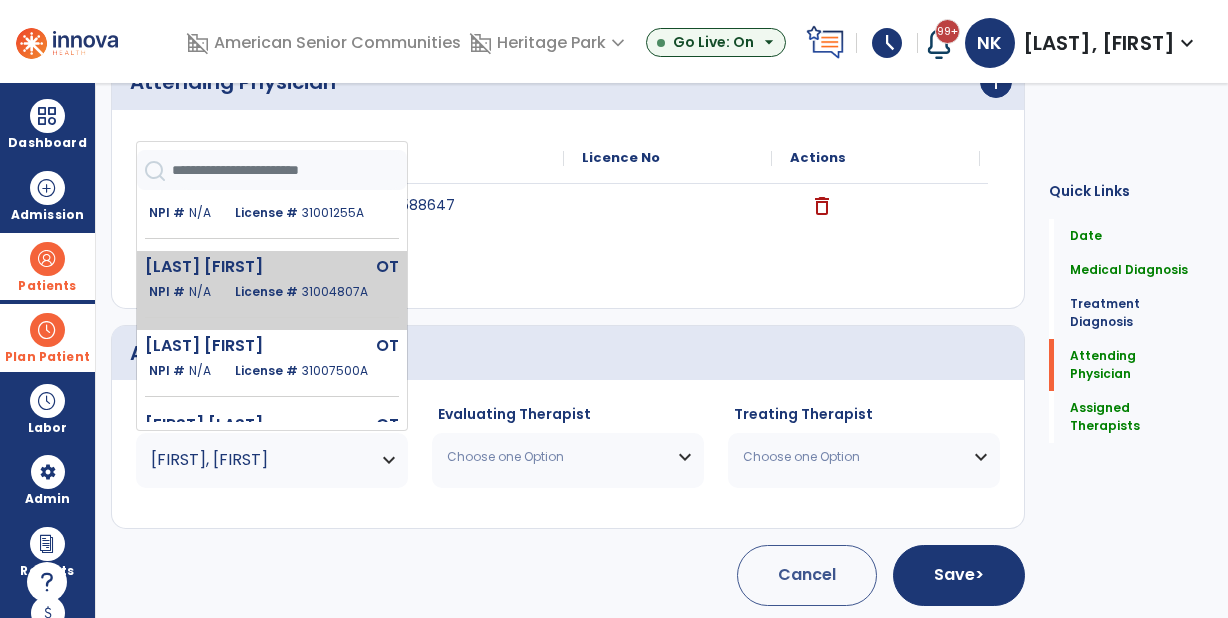click on "OT" 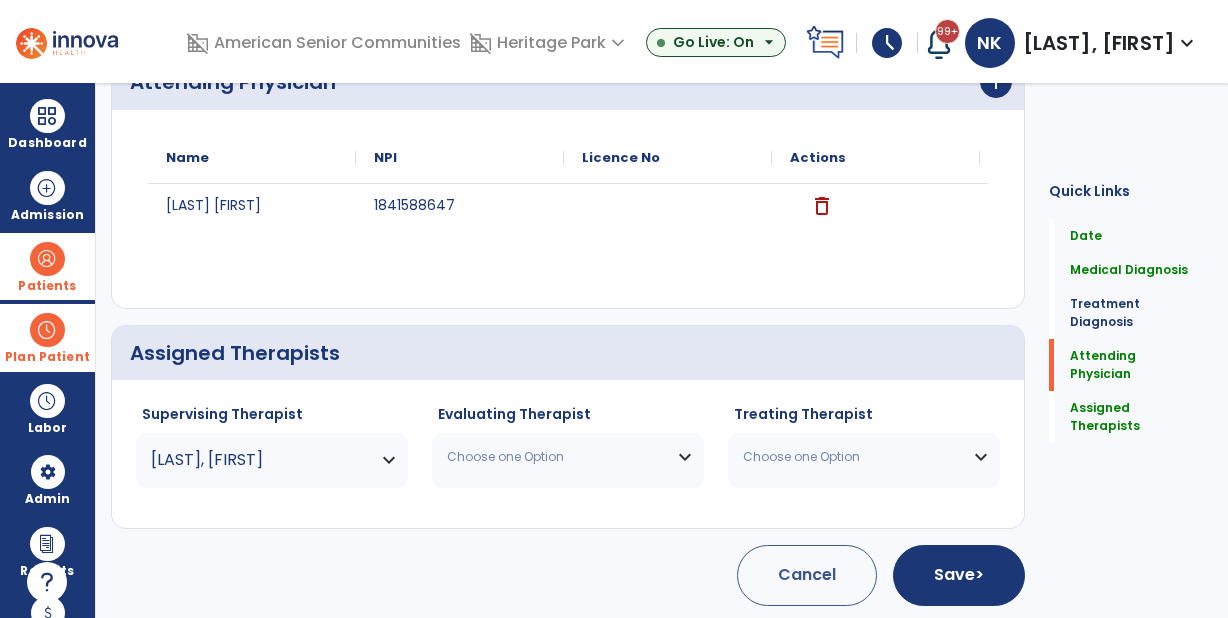 click on "Choose one Option" at bounding box center [568, 457] 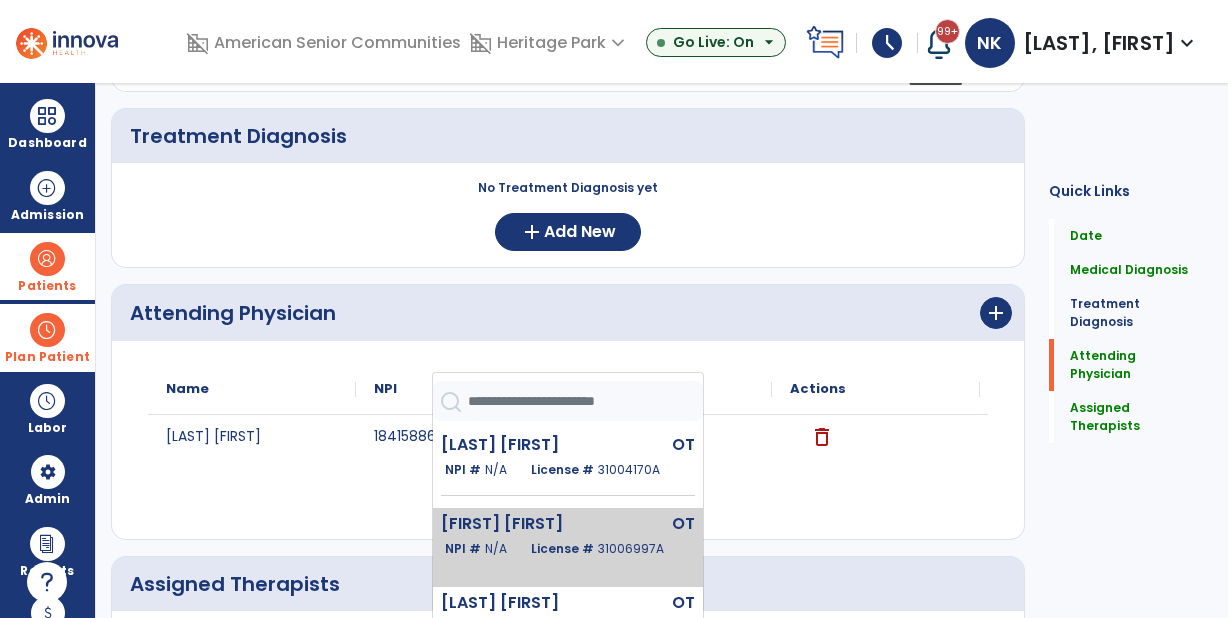 scroll, scrollTop: 452, scrollLeft: 0, axis: vertical 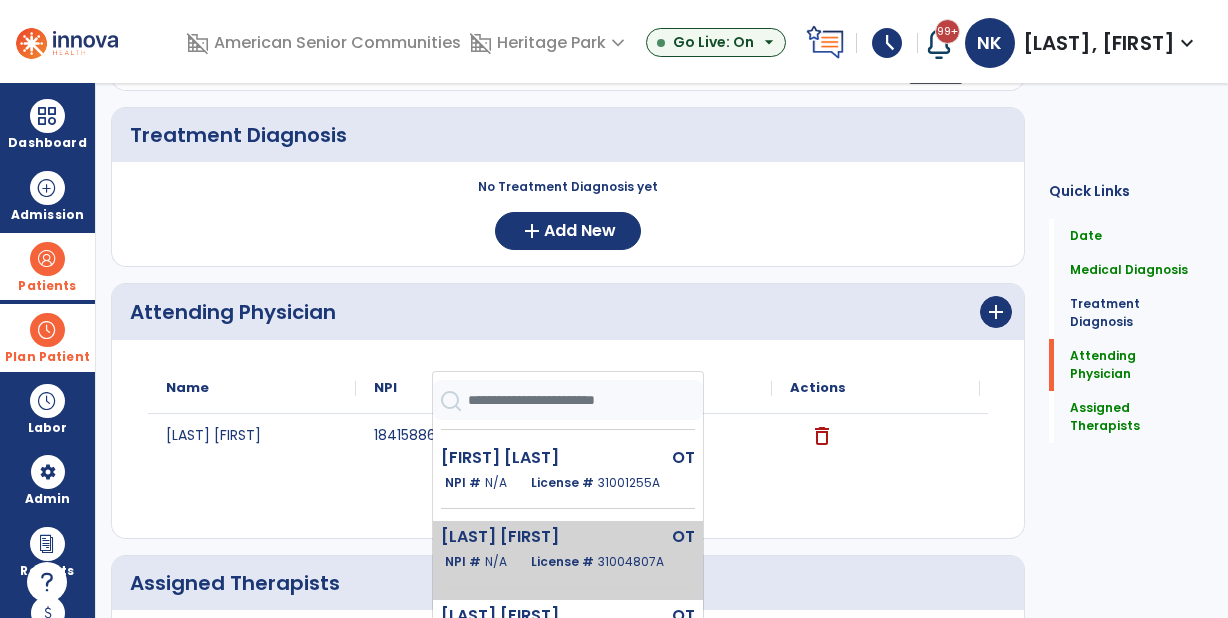 click on "License # [LICENSE_NUMBER]" 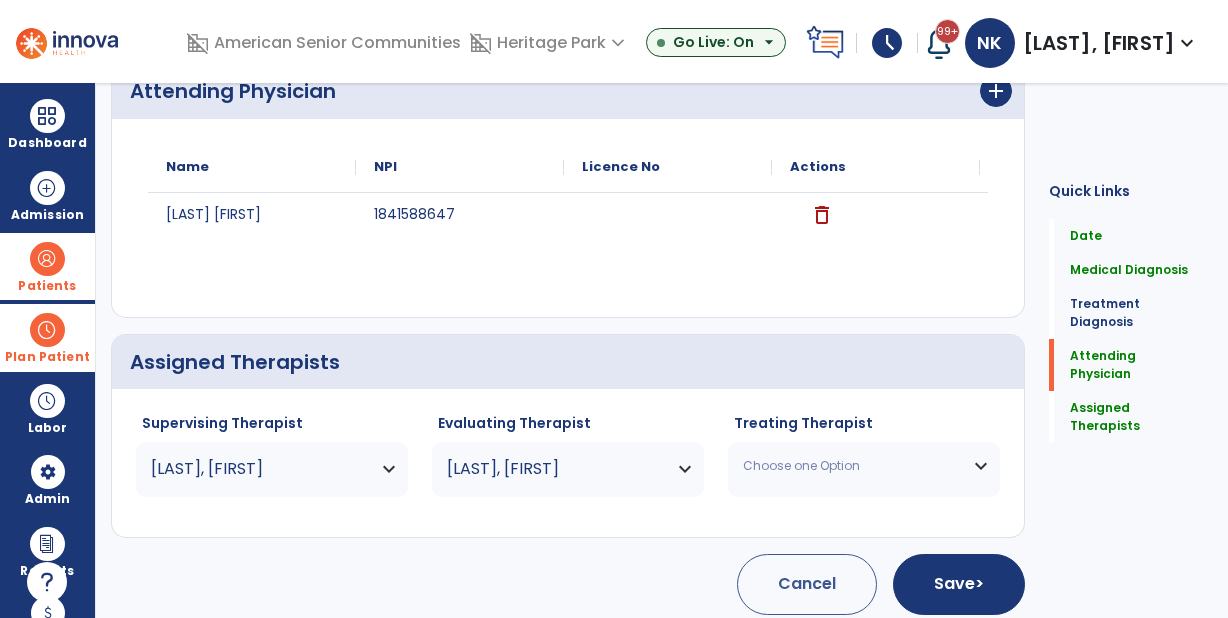 scroll, scrollTop: 682, scrollLeft: 0, axis: vertical 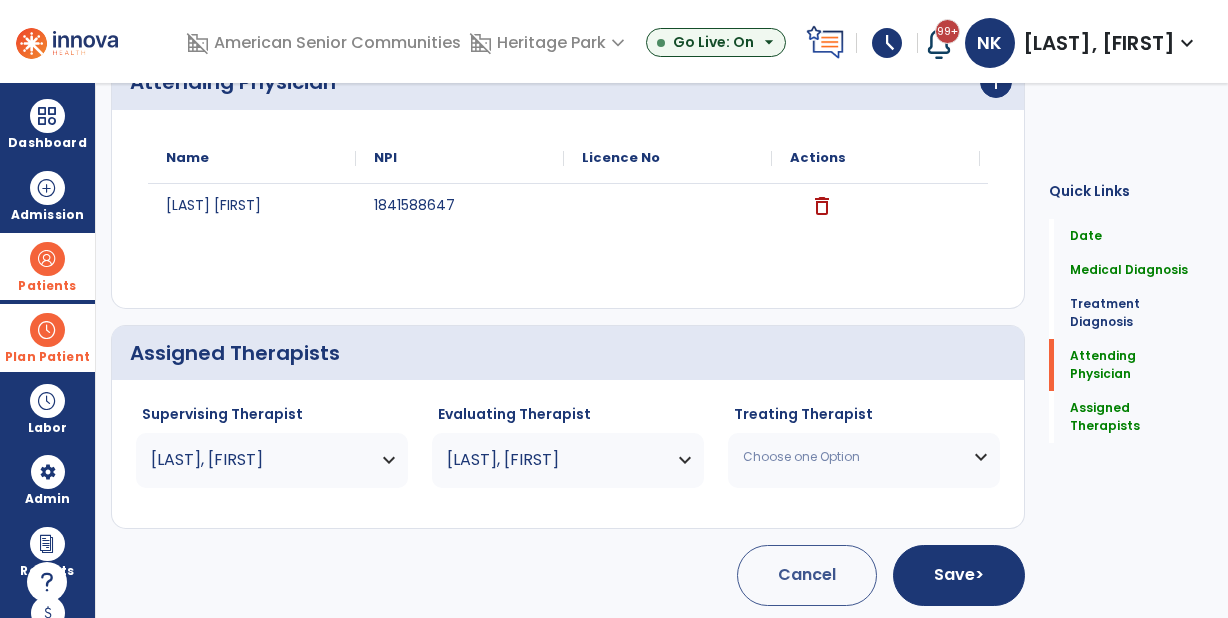click on "Choose one Option" at bounding box center [864, 457] 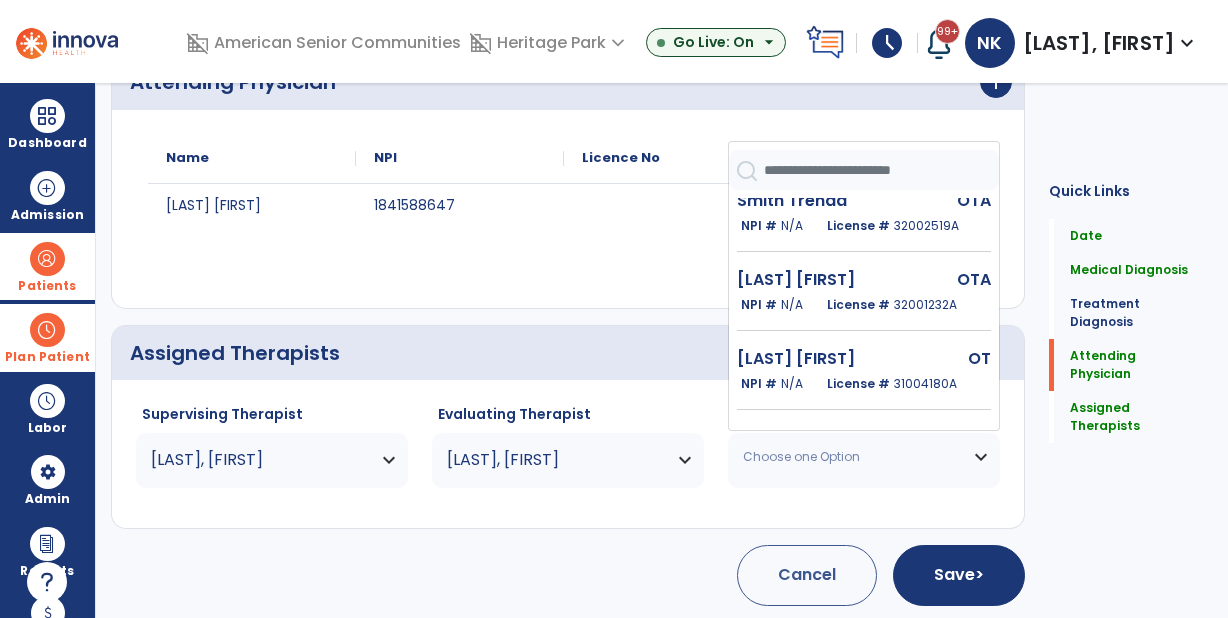 scroll, scrollTop: 1181, scrollLeft: 0, axis: vertical 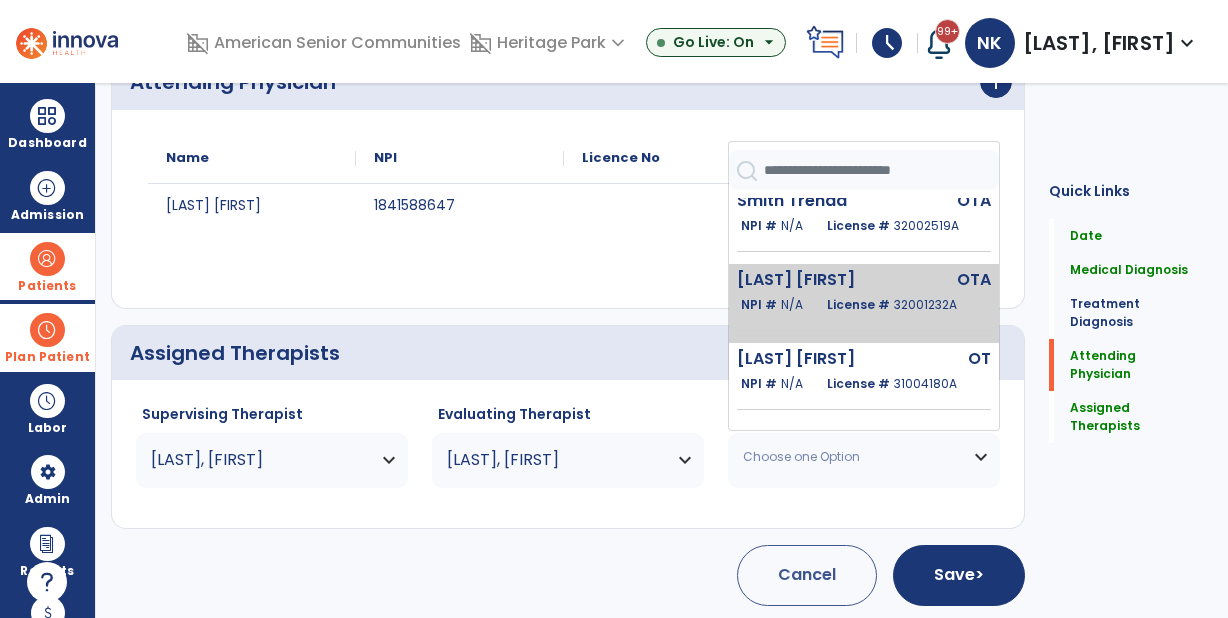 click on "[LAST] [FIRST] OTA NPI # N/A License # [LICENSE_NUMBER]" 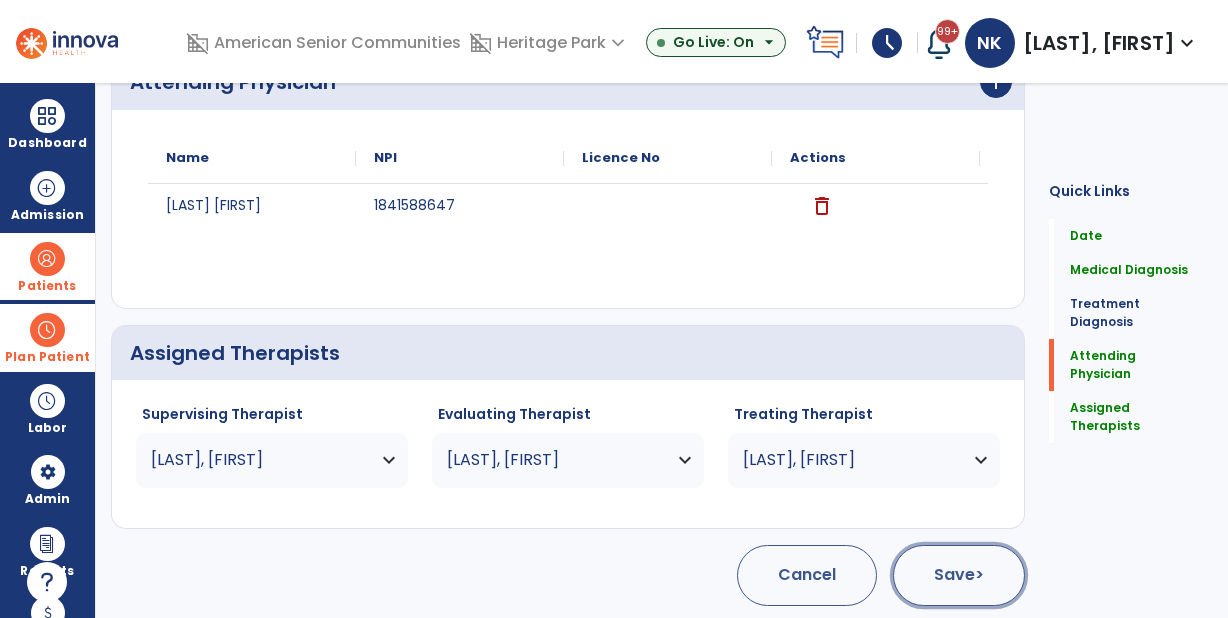 click on "Save  >" 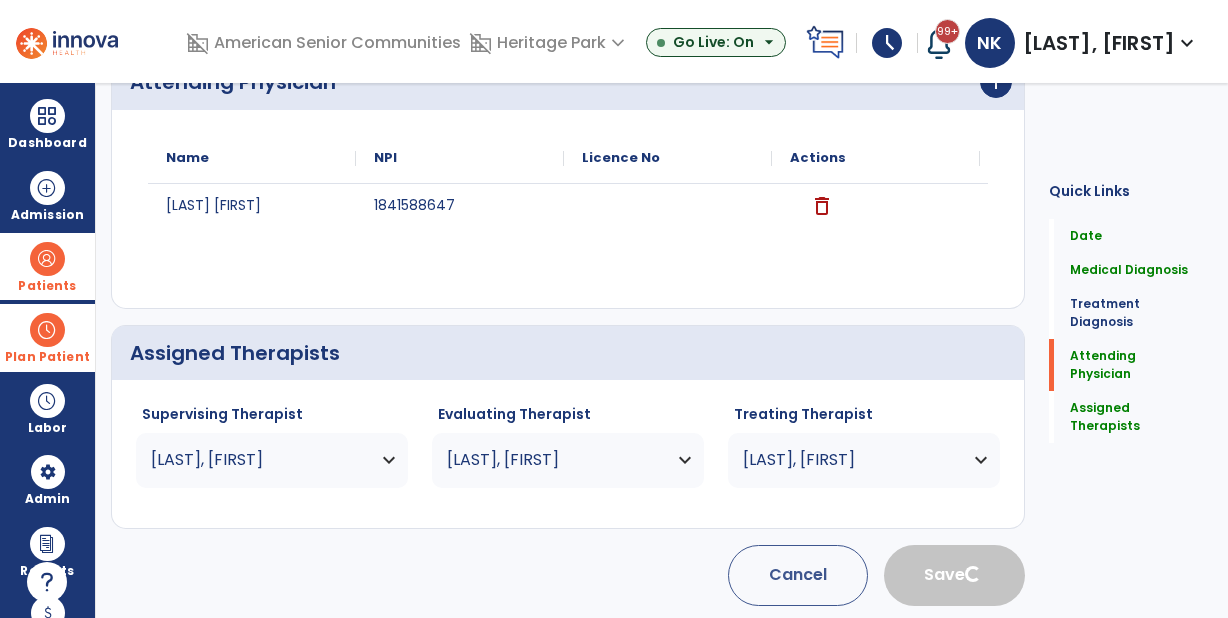 type 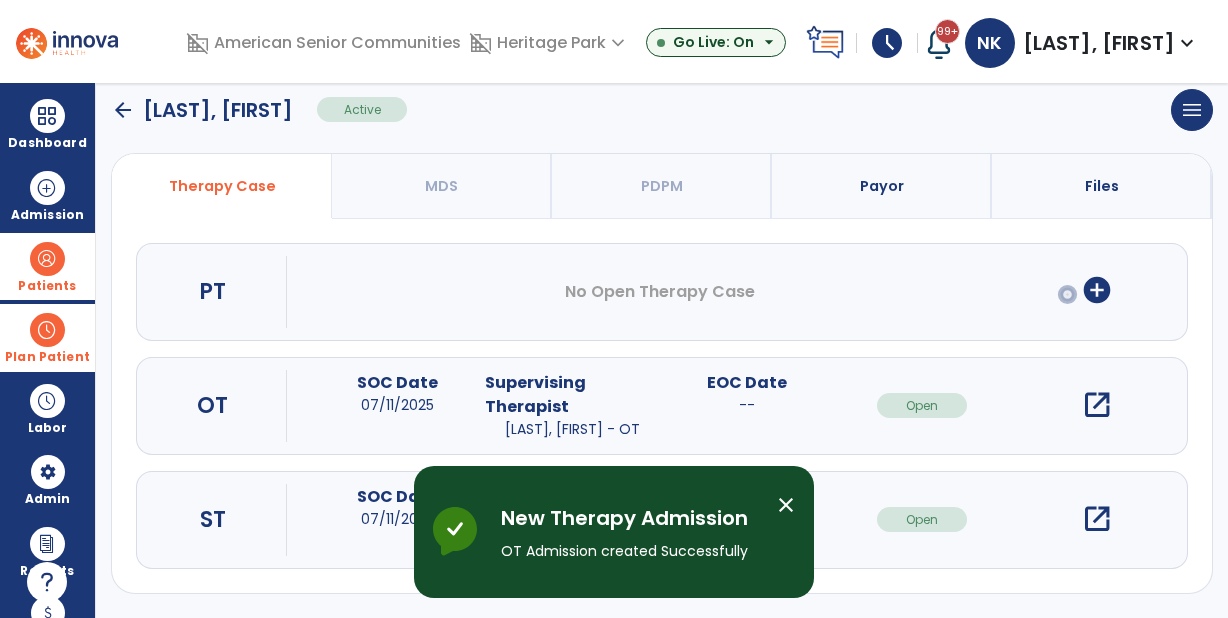 scroll, scrollTop: 139, scrollLeft: 0, axis: vertical 